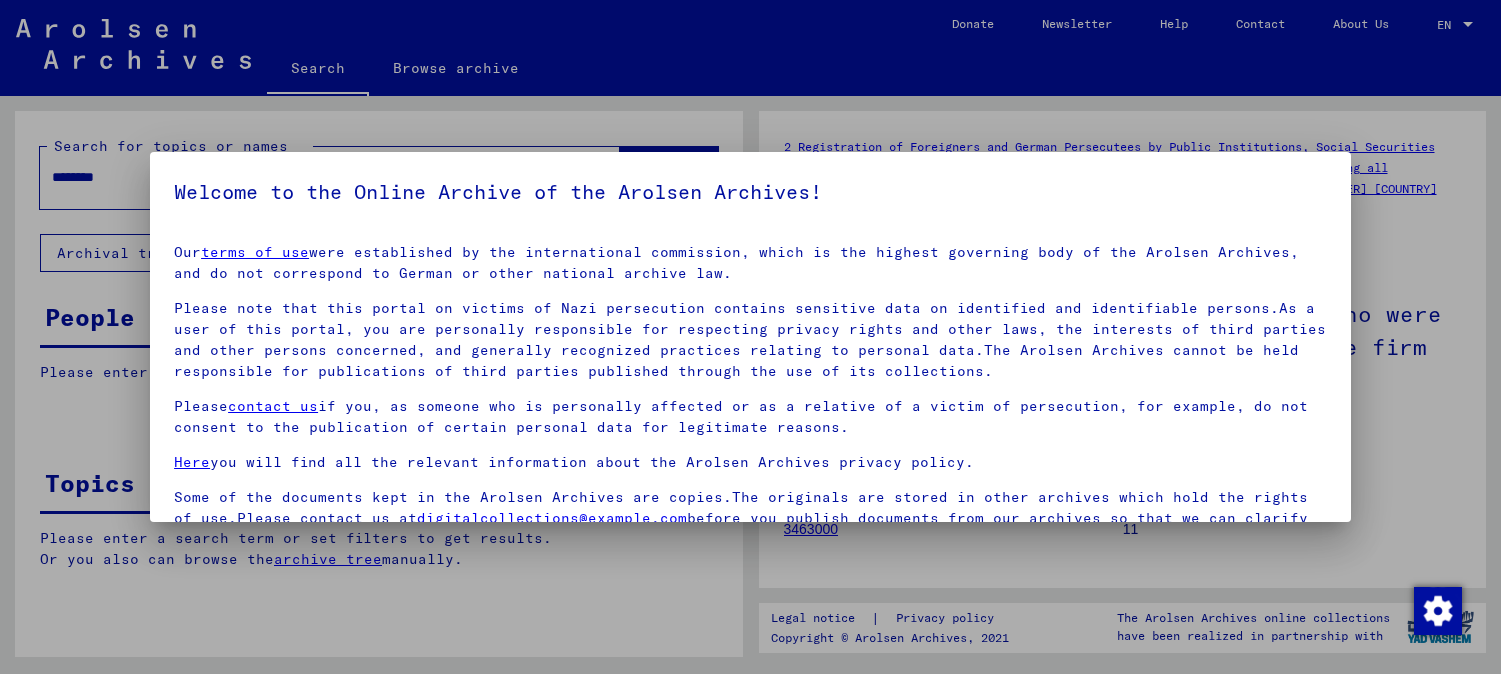 scroll, scrollTop: 0, scrollLeft: 0, axis: both 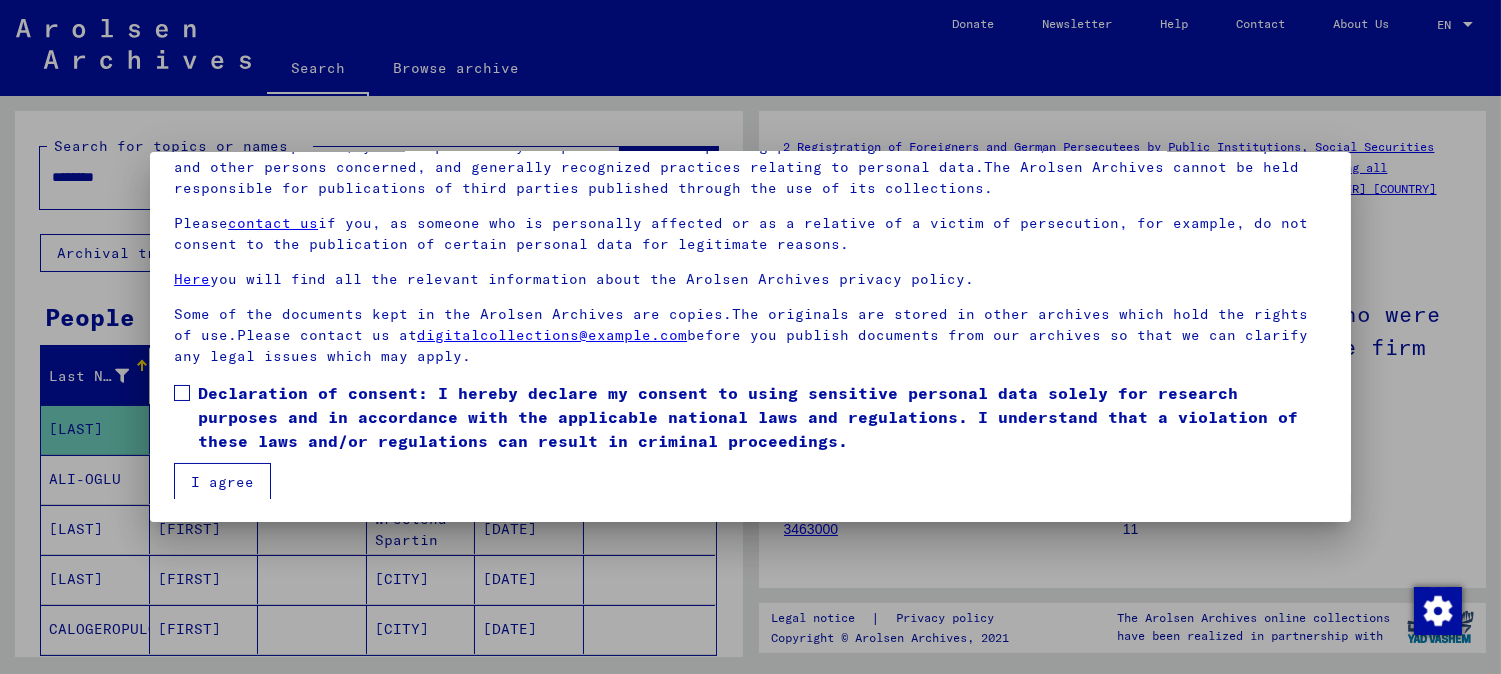 click at bounding box center [182, 393] 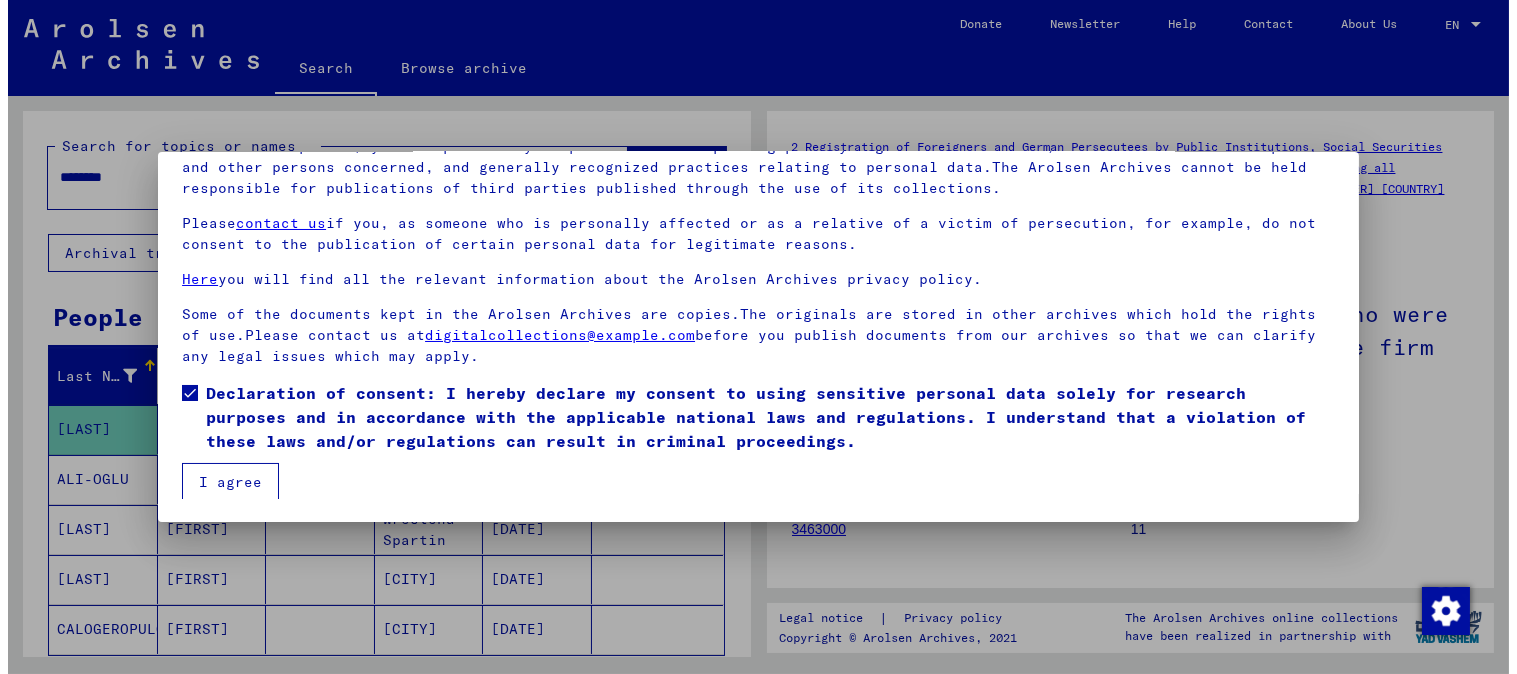 scroll, scrollTop: 0, scrollLeft: 0, axis: both 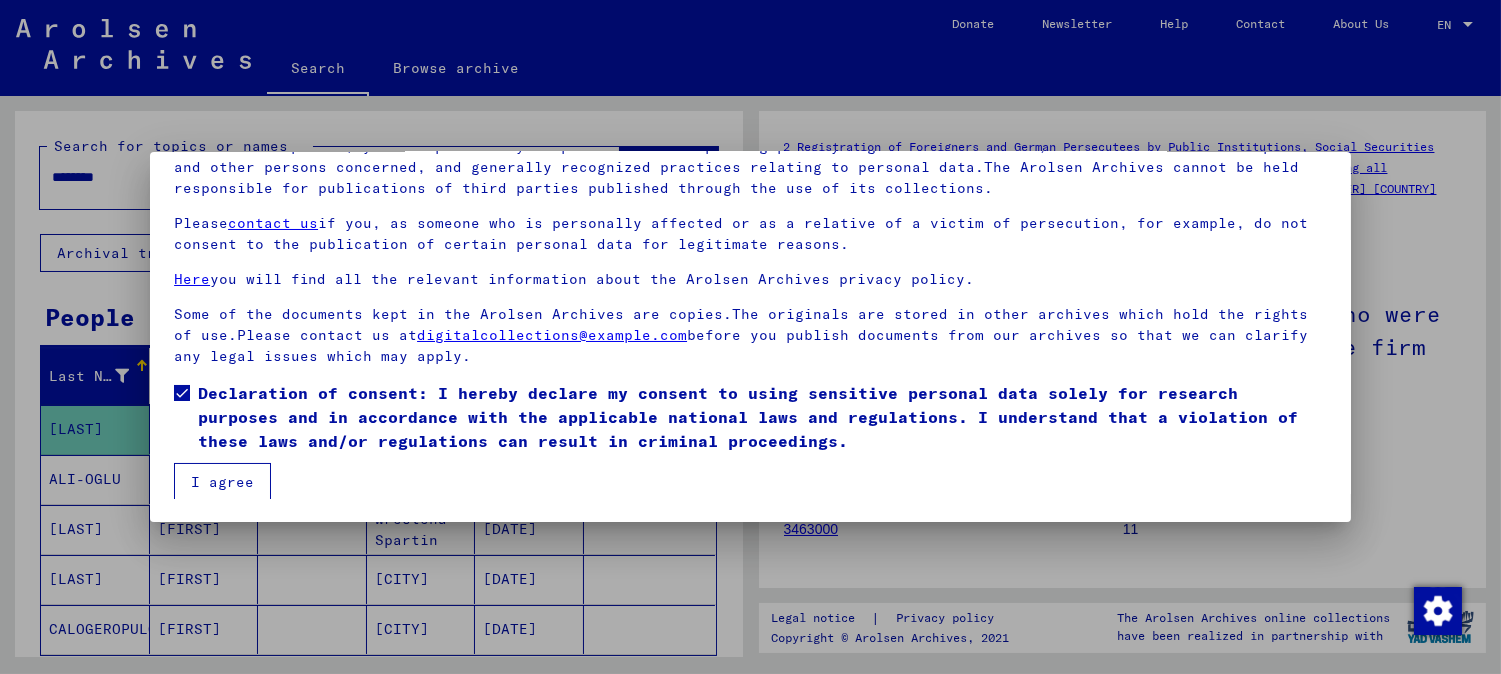 click on "I agree" at bounding box center (222, 482) 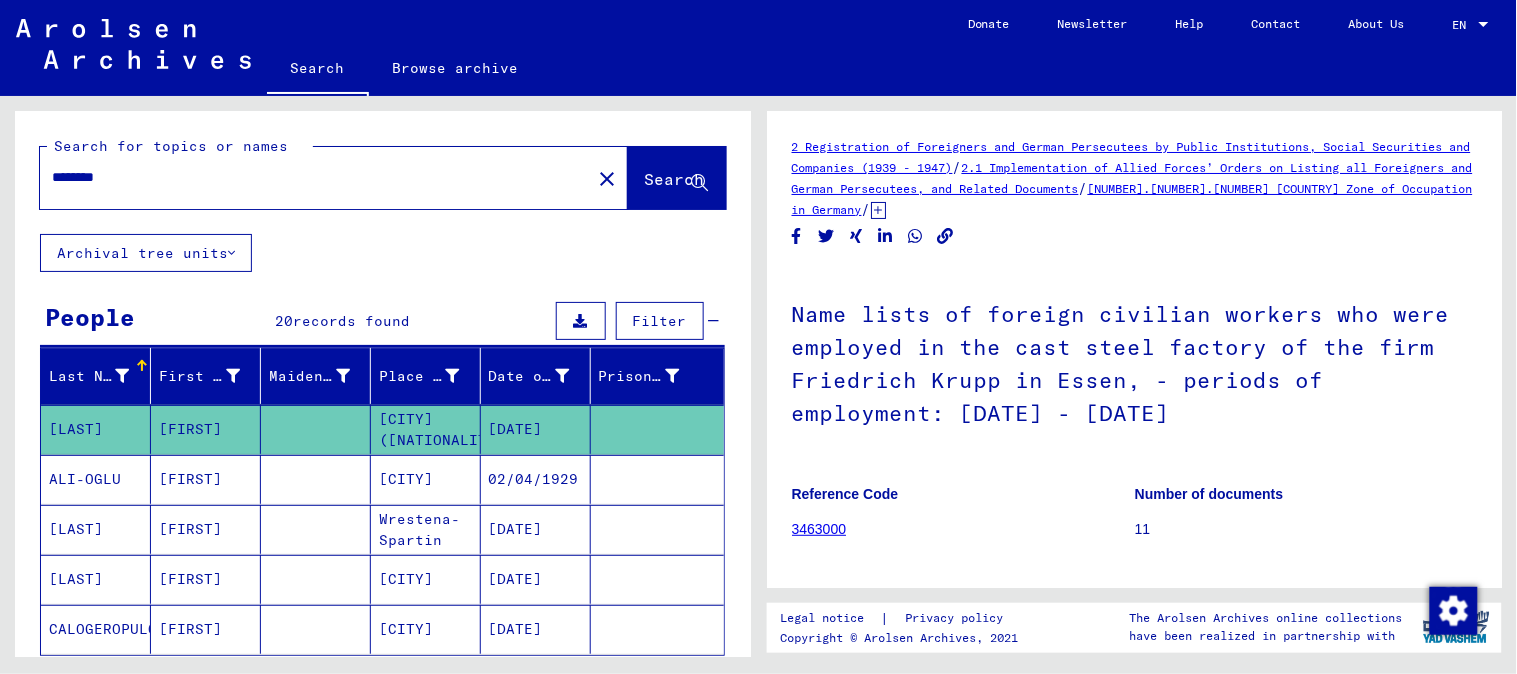 drag, startPoint x: 51, startPoint y: 178, endPoint x: 13, endPoint y: 177, distance: 38.013157 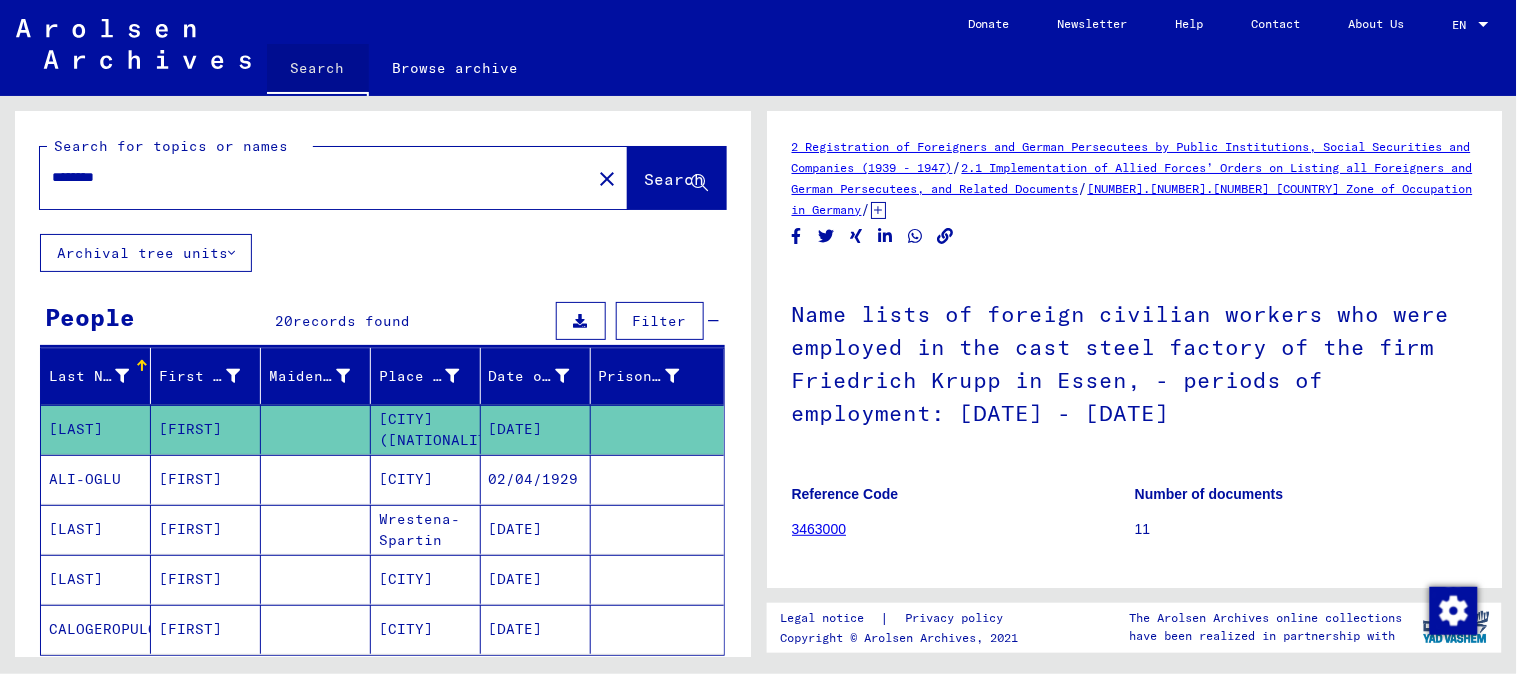 click on "Search" 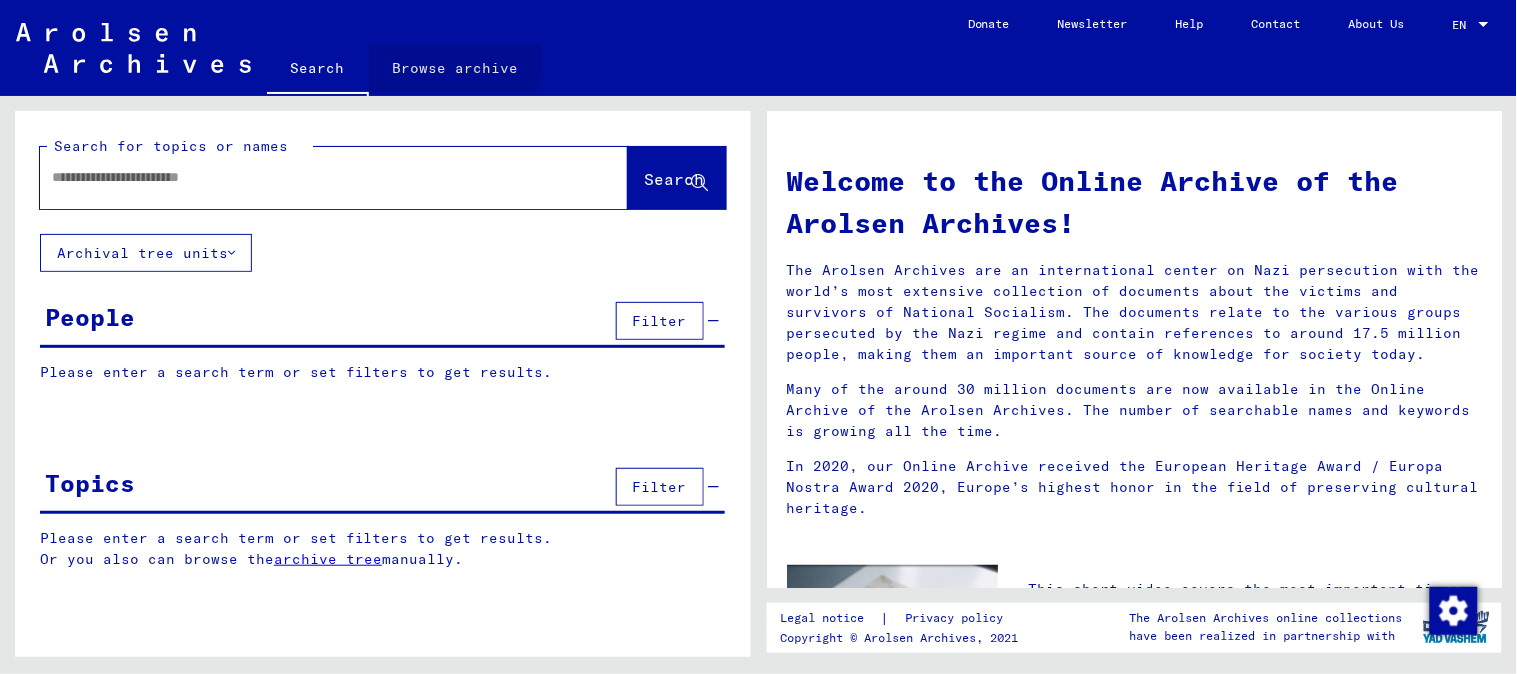 click on "Browse archive" 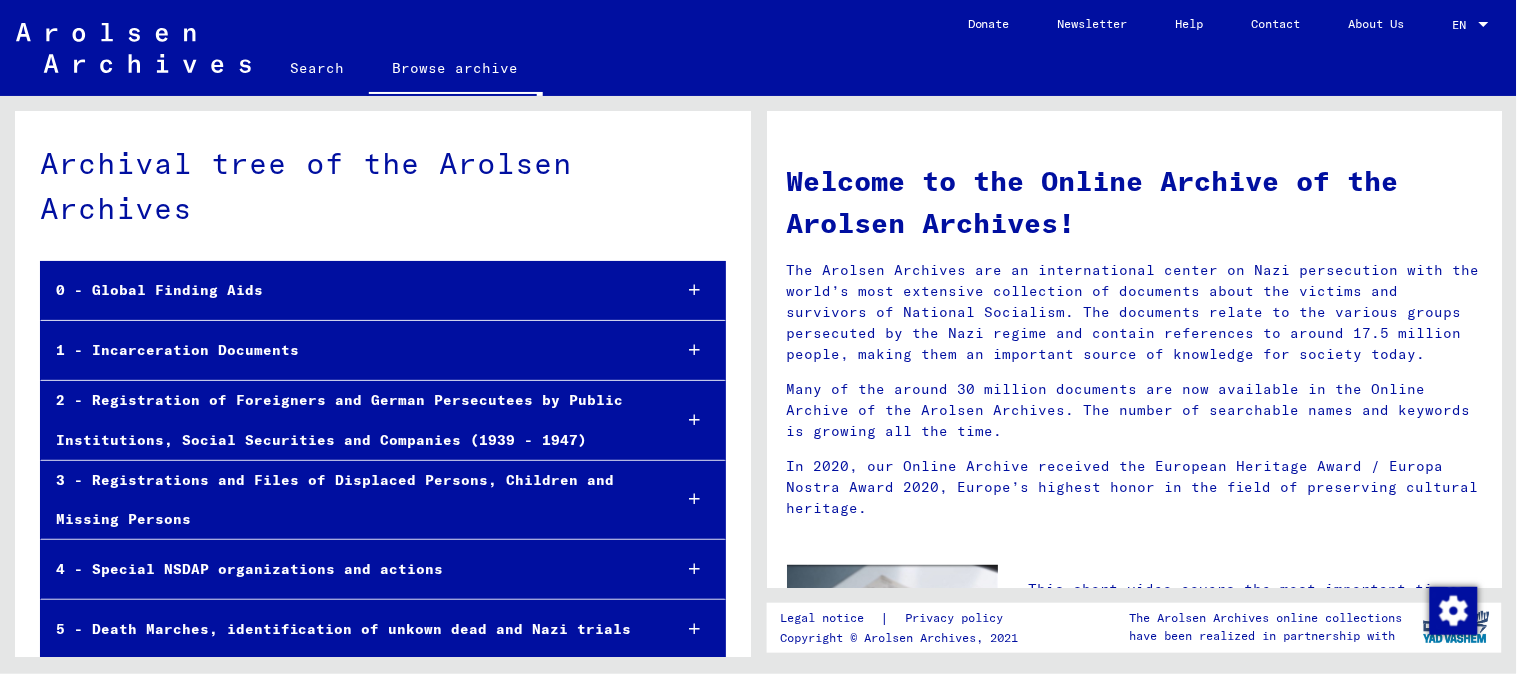 click at bounding box center (694, 350) 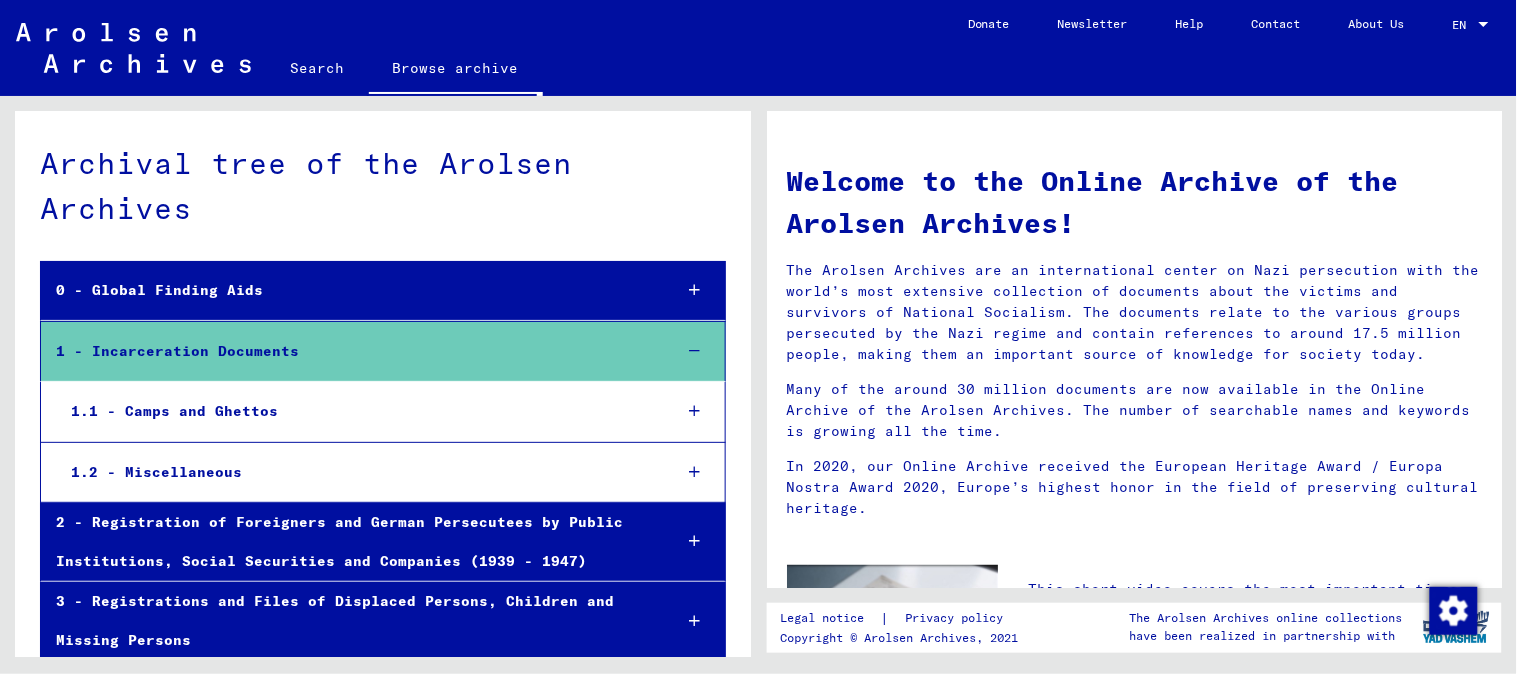 click on "1.1 - Camps and Ghettos" at bounding box center (355, 411) 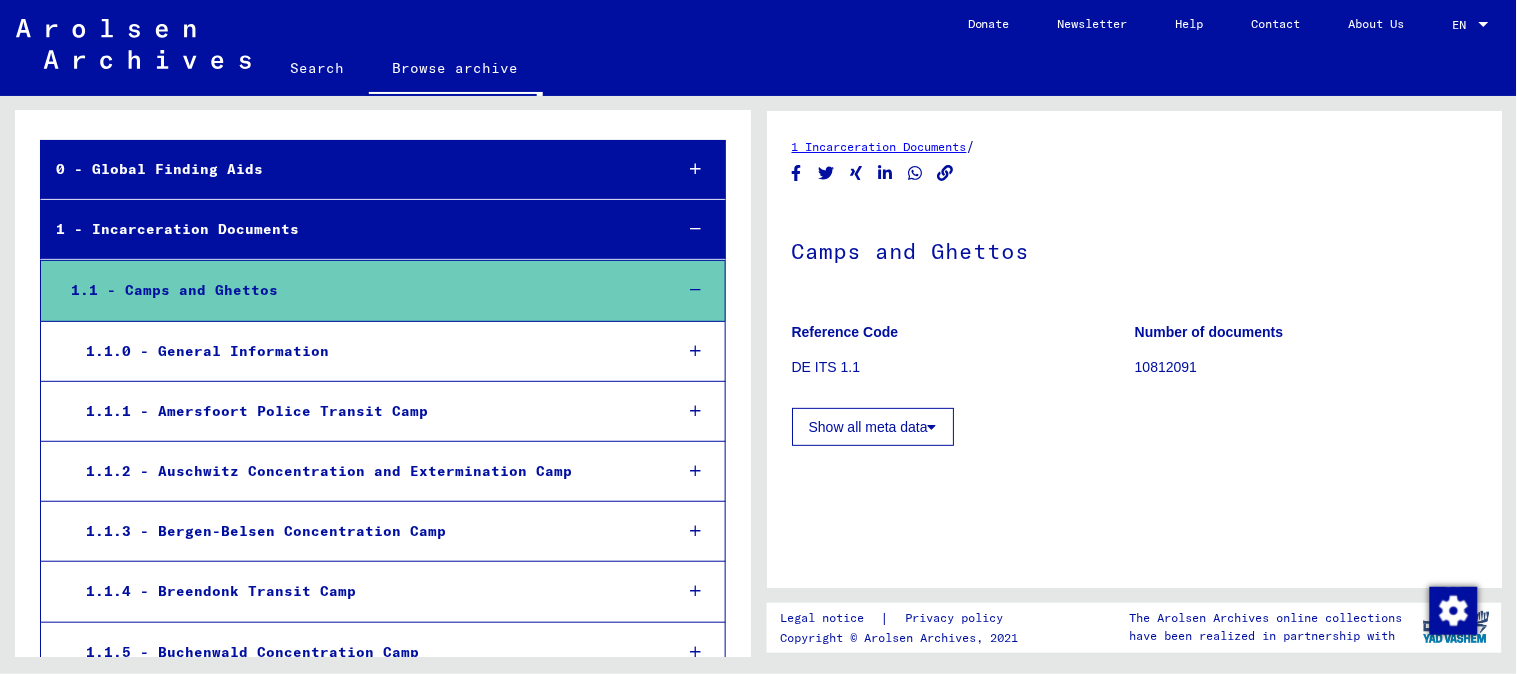 scroll, scrollTop: 333, scrollLeft: 0, axis: vertical 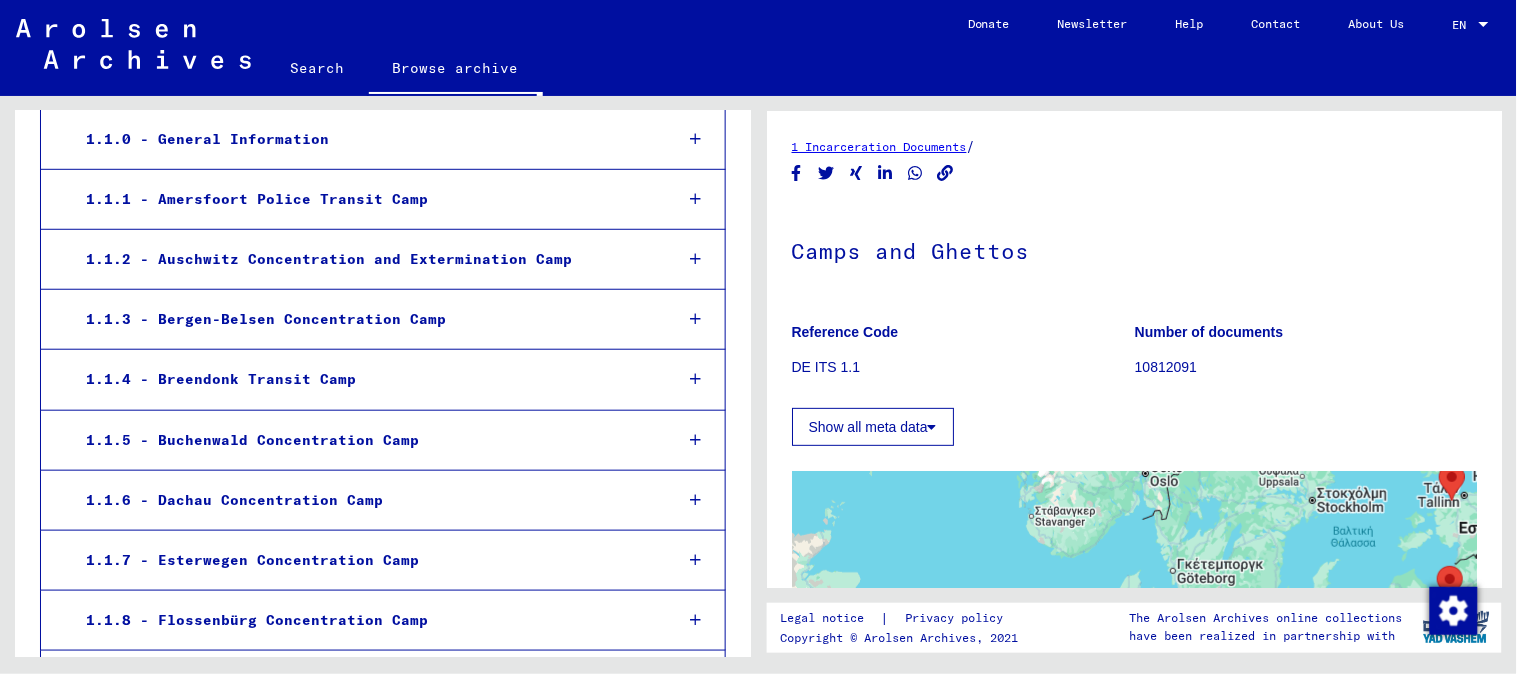 click on "1.1.5 - Buchenwald Concentration Camp" at bounding box center (364, 440) 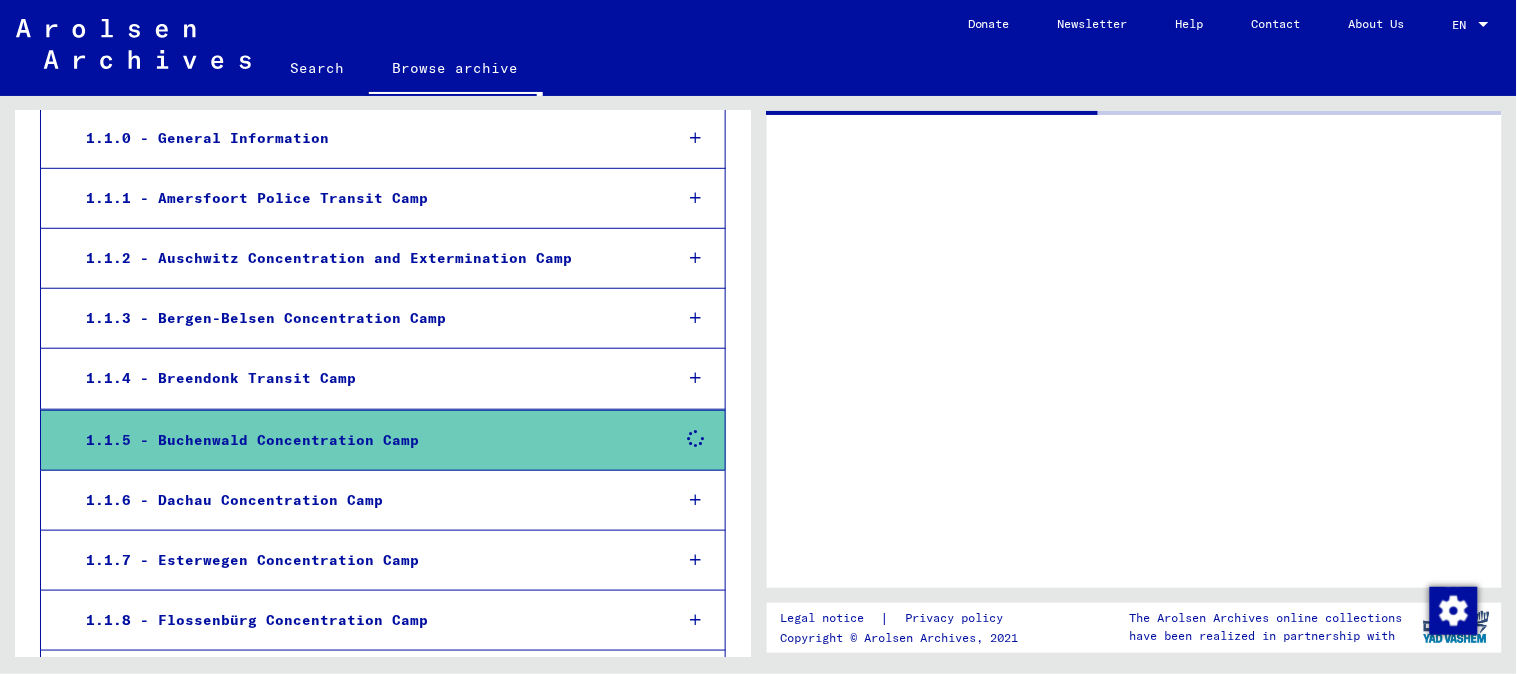 scroll, scrollTop: 332, scrollLeft: 0, axis: vertical 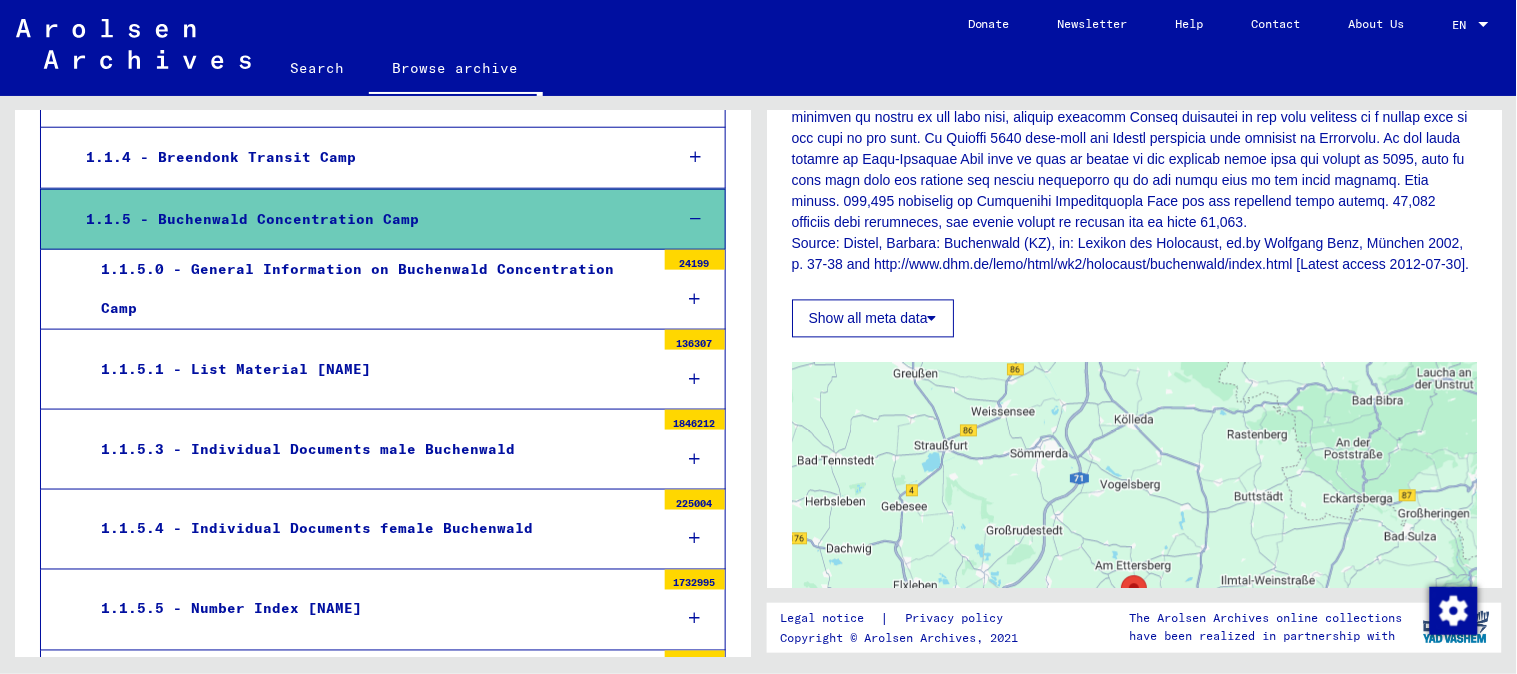 click at bounding box center [695, 379] 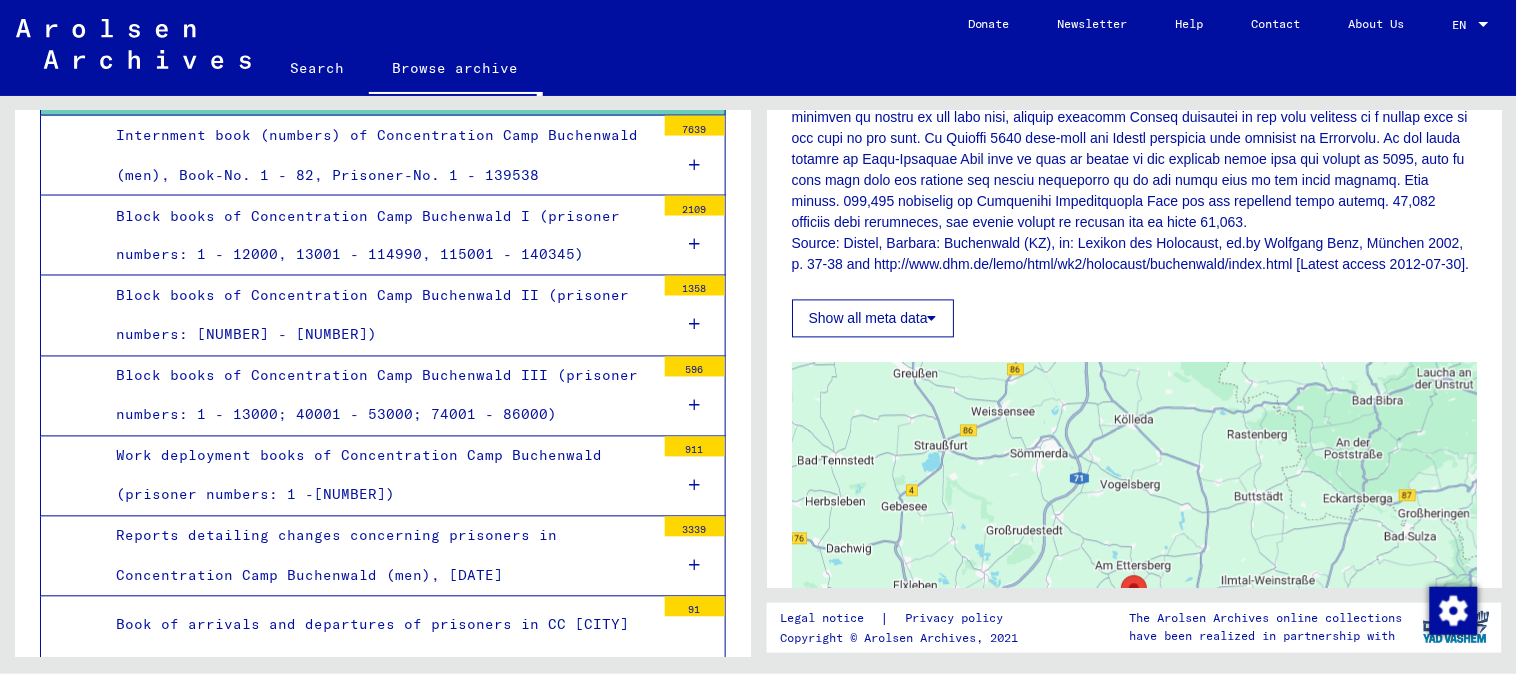 scroll, scrollTop: 887, scrollLeft: 0, axis: vertical 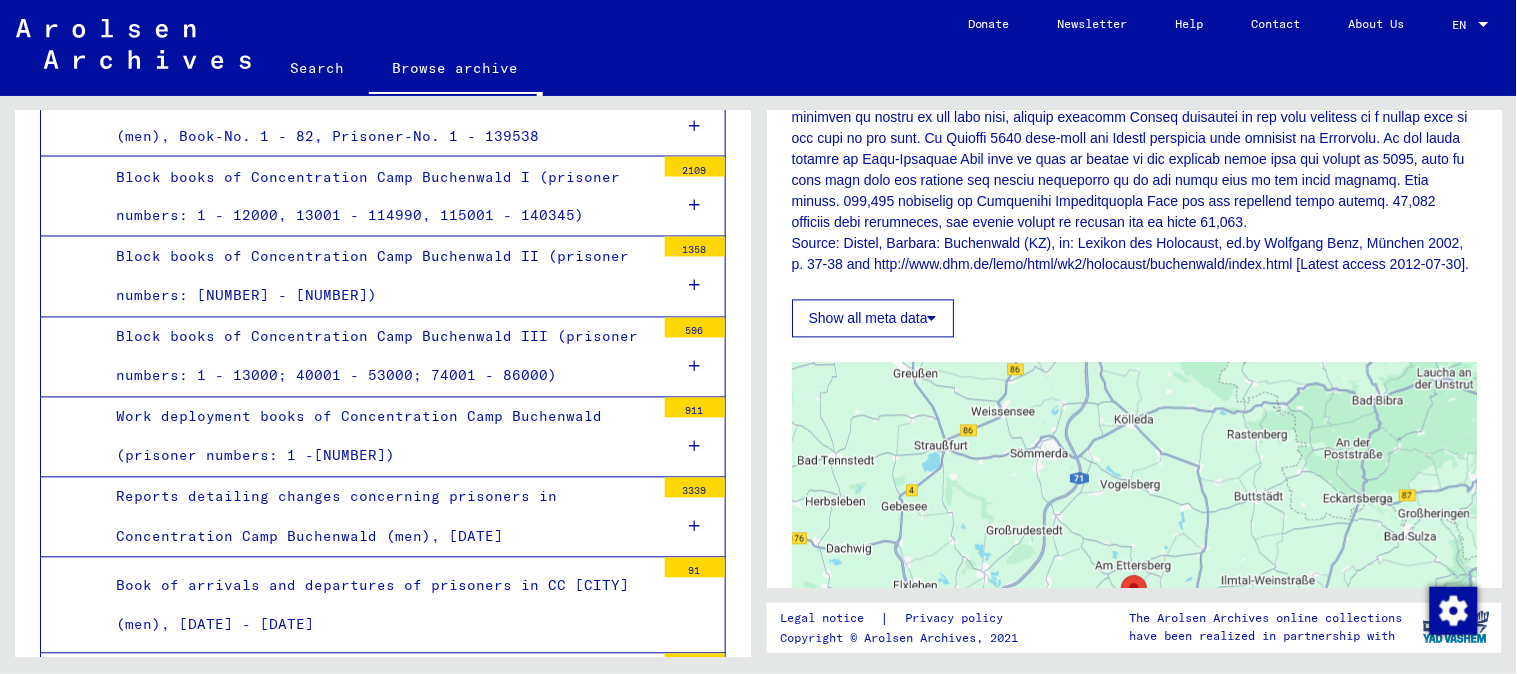 click at bounding box center [694, 367] 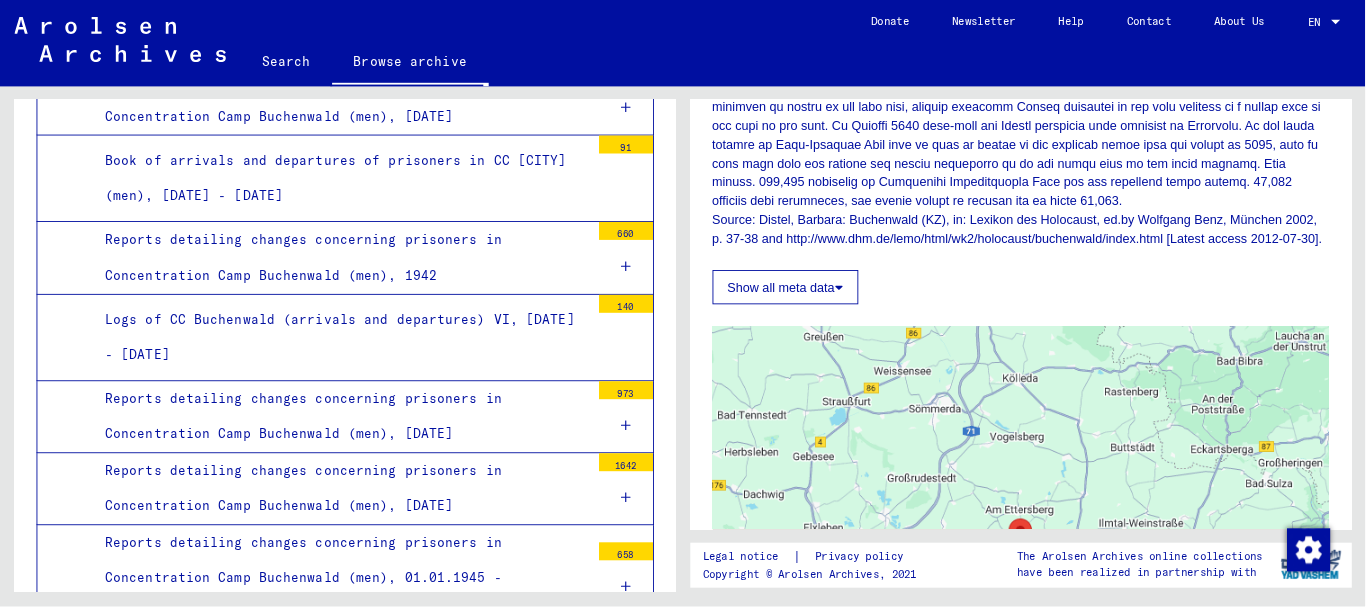 scroll, scrollTop: 1776, scrollLeft: 0, axis: vertical 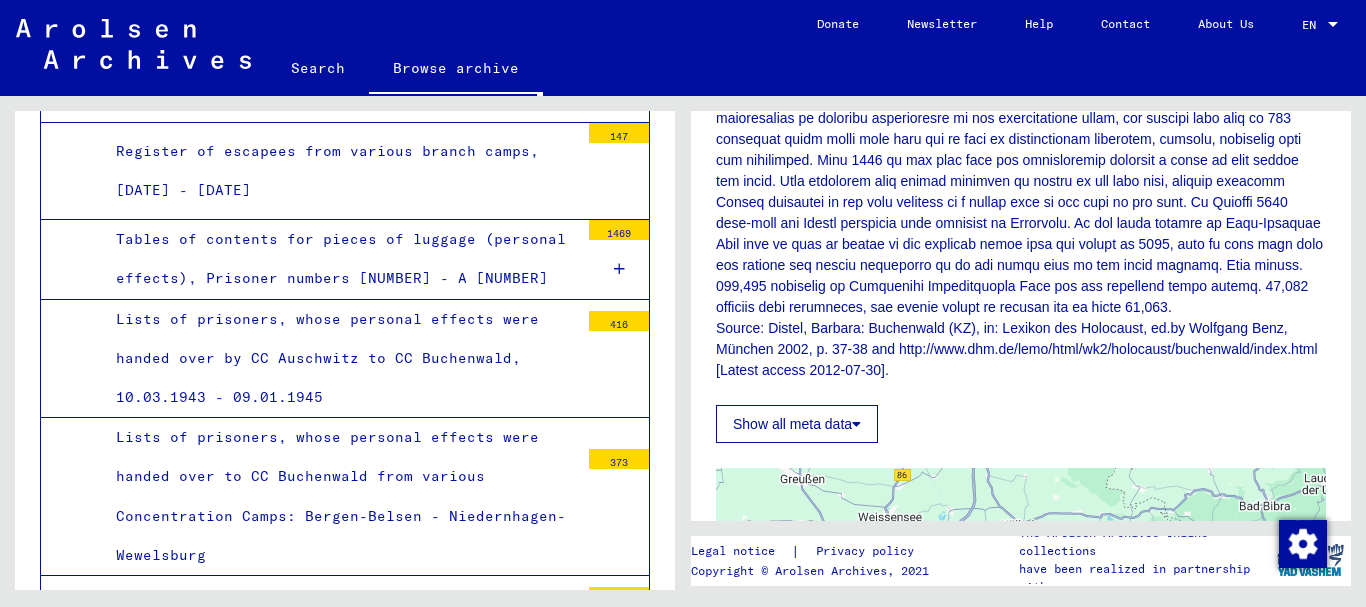 click on "Search" 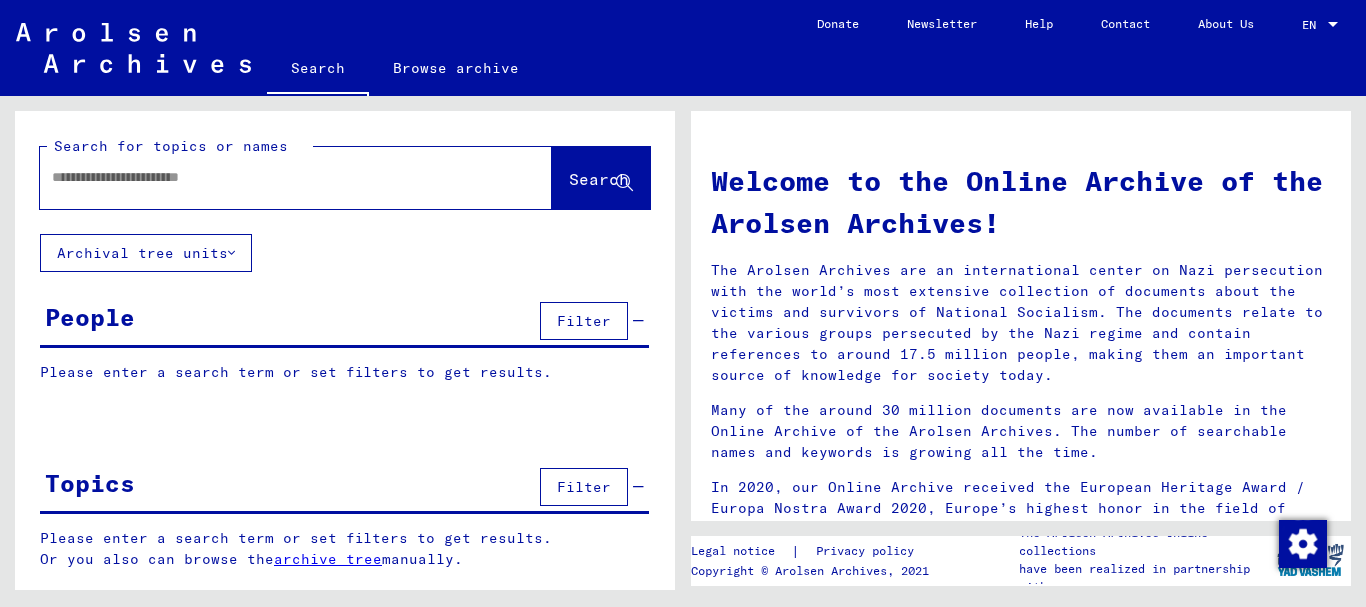 click at bounding box center [272, 177] 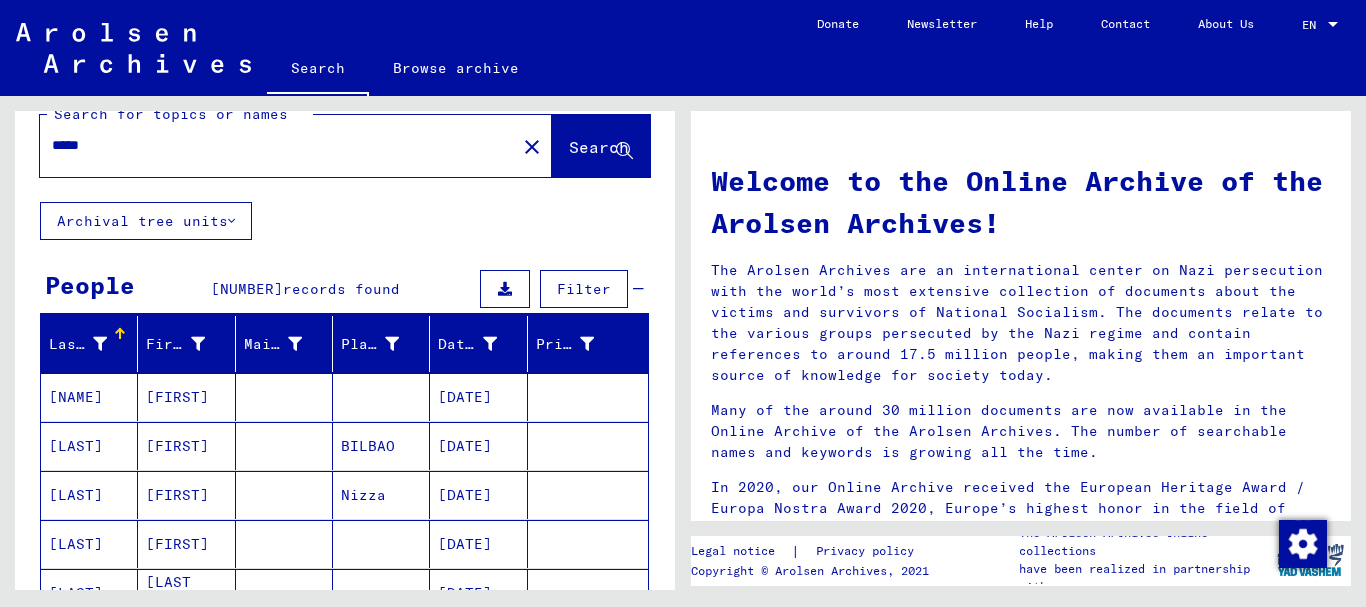 scroll, scrollTop: 0, scrollLeft: 0, axis: both 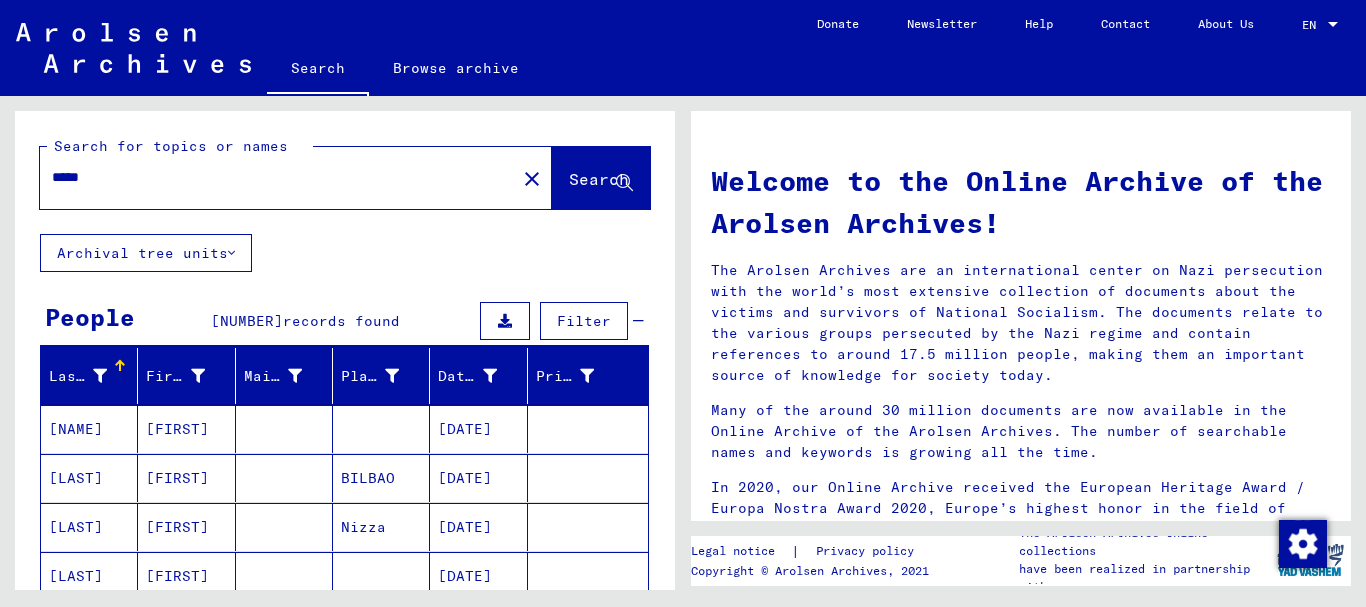 drag, startPoint x: 102, startPoint y: 179, endPoint x: 0, endPoint y: 179, distance: 102 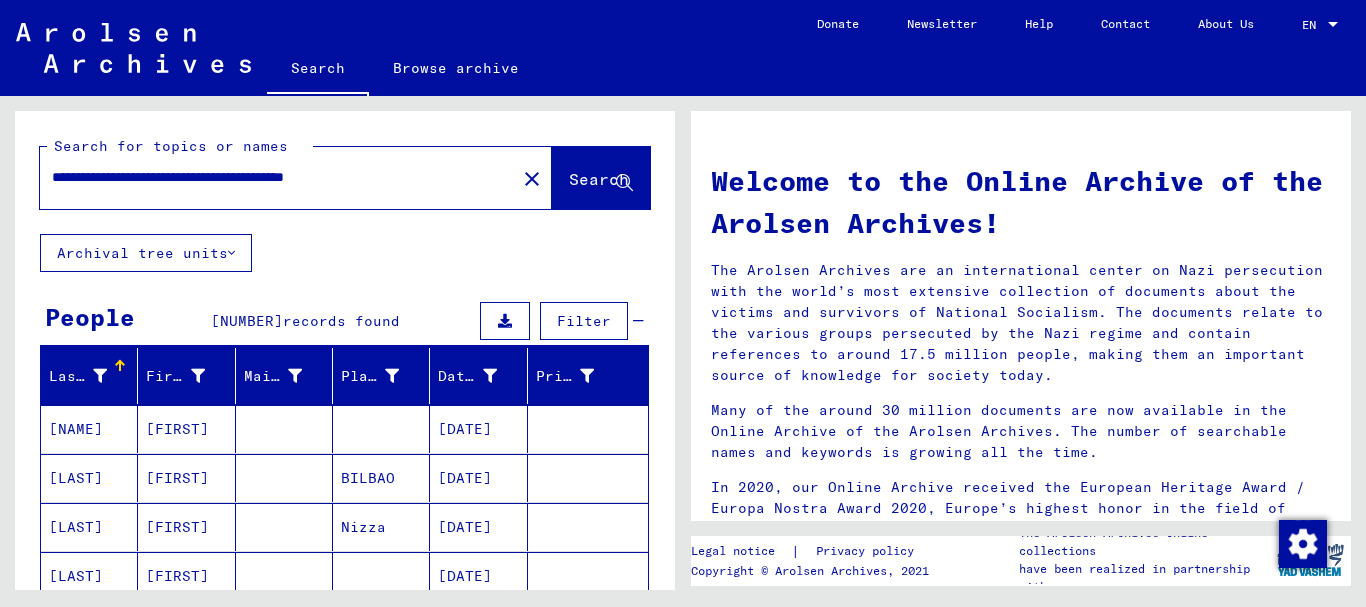 scroll, scrollTop: 0, scrollLeft: 3, axis: horizontal 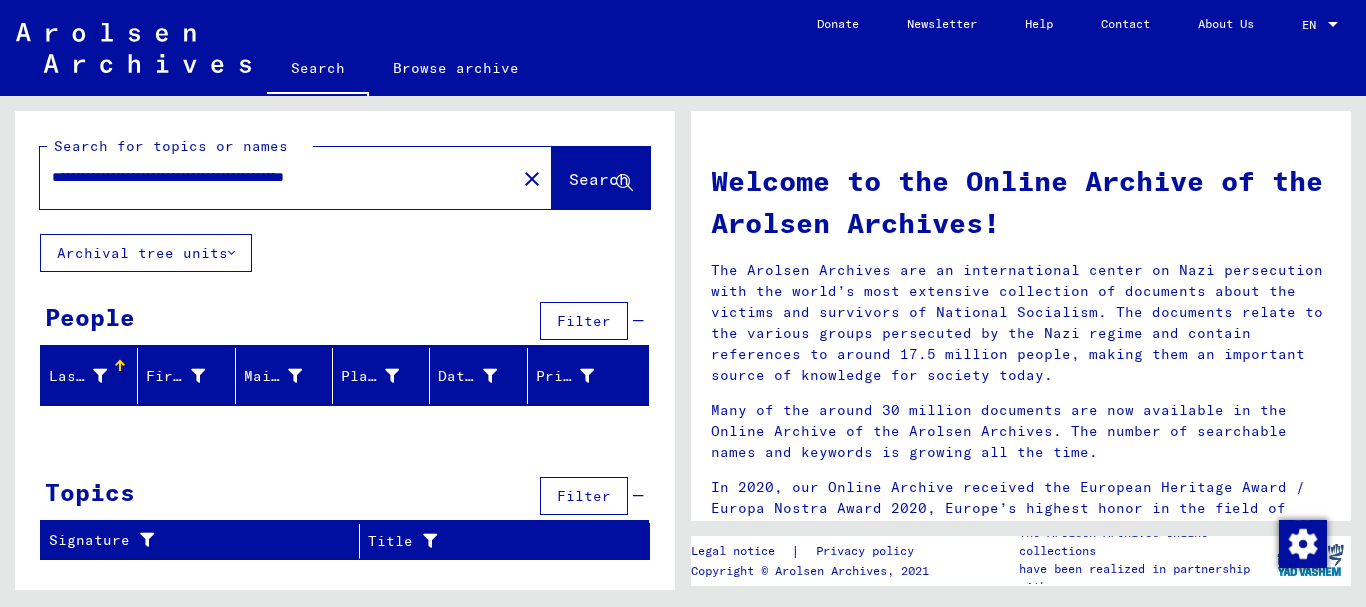 drag, startPoint x: 191, startPoint y: 178, endPoint x: 11, endPoint y: 185, distance: 180.13606 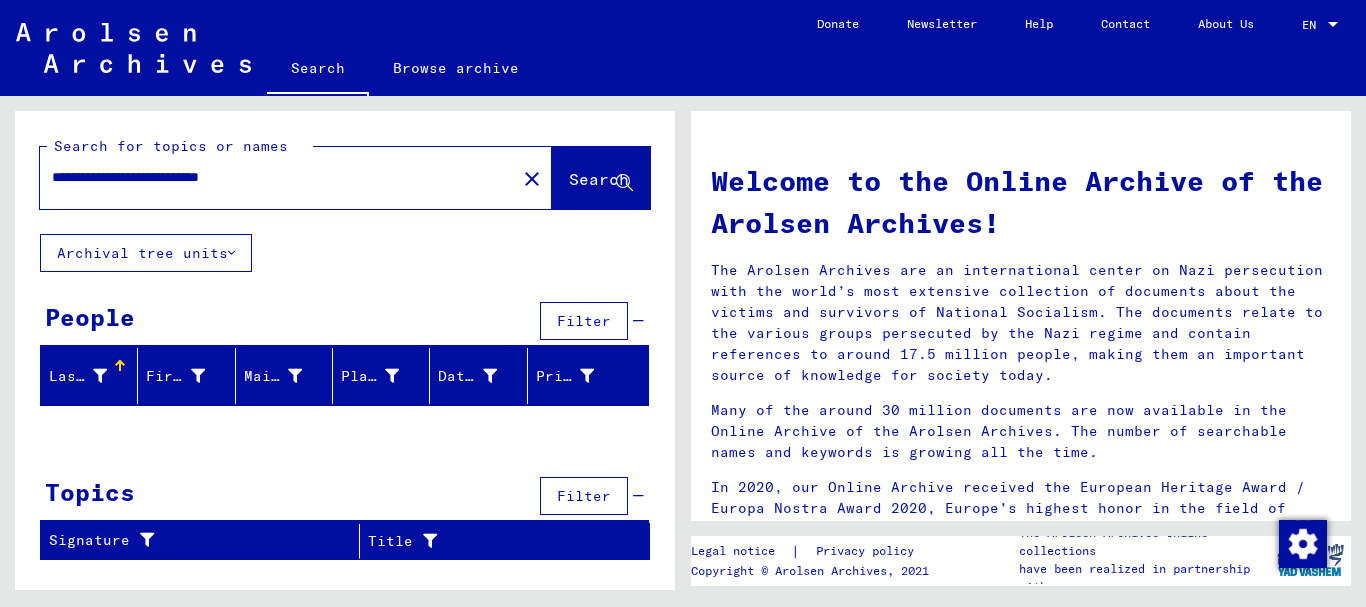 drag, startPoint x: 156, startPoint y: 178, endPoint x: 304, endPoint y: 170, distance: 148.21606 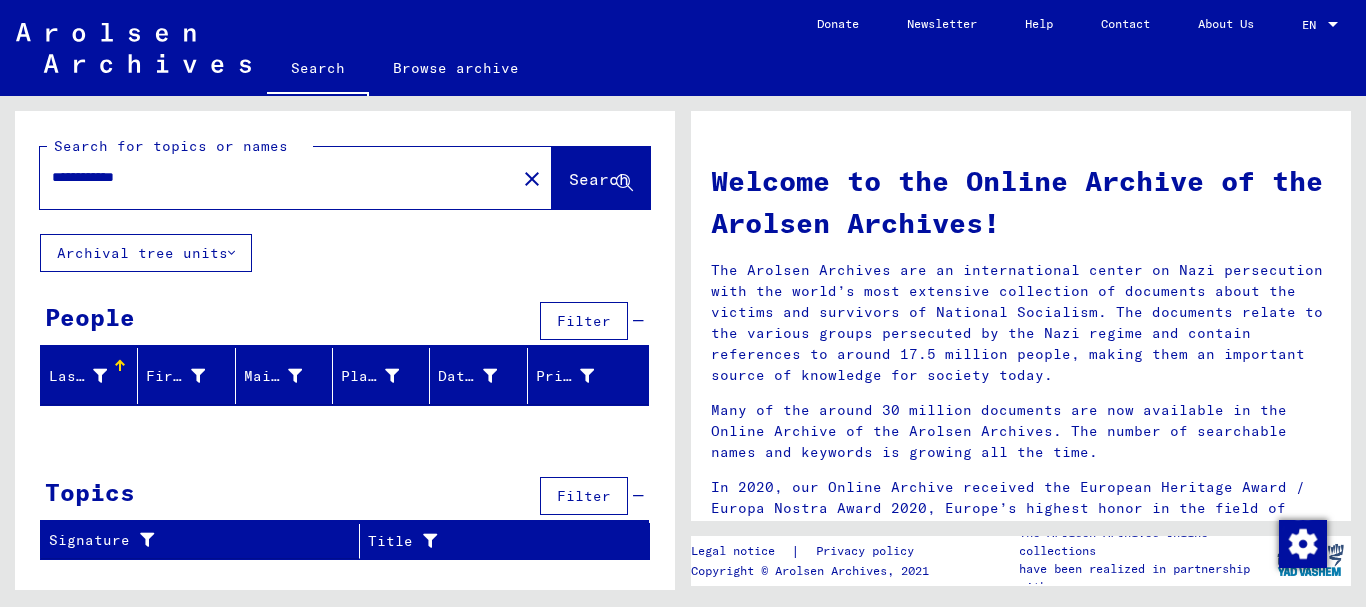 type on "**********" 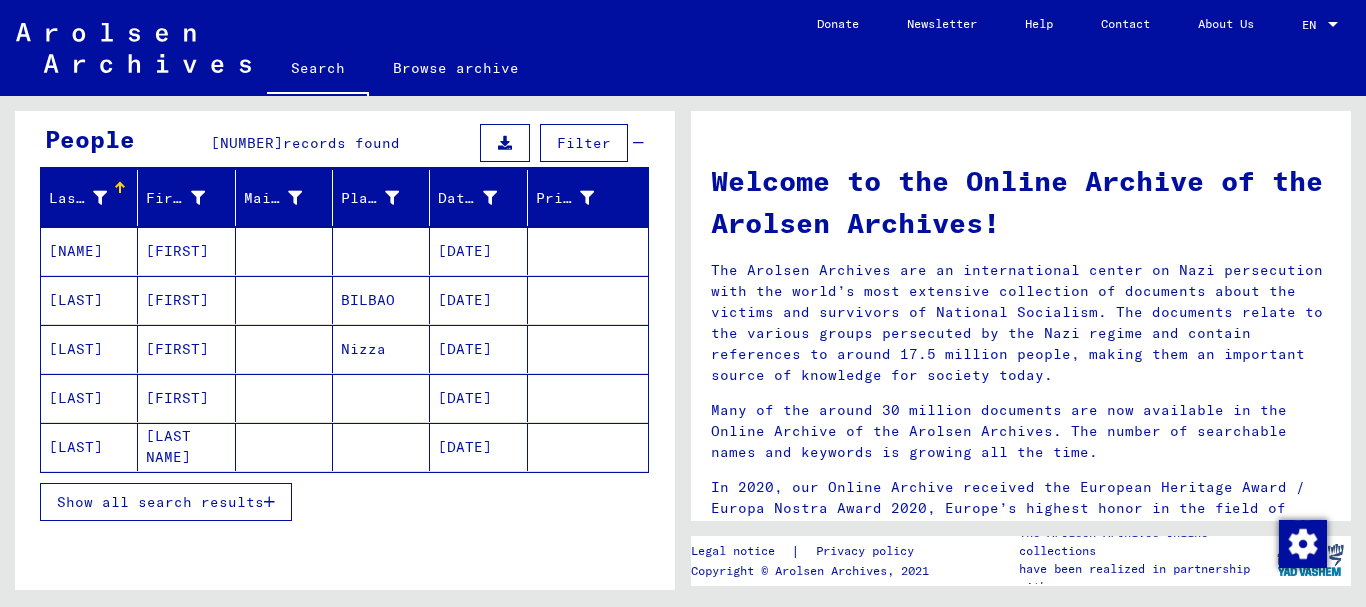 scroll, scrollTop: 300, scrollLeft: 0, axis: vertical 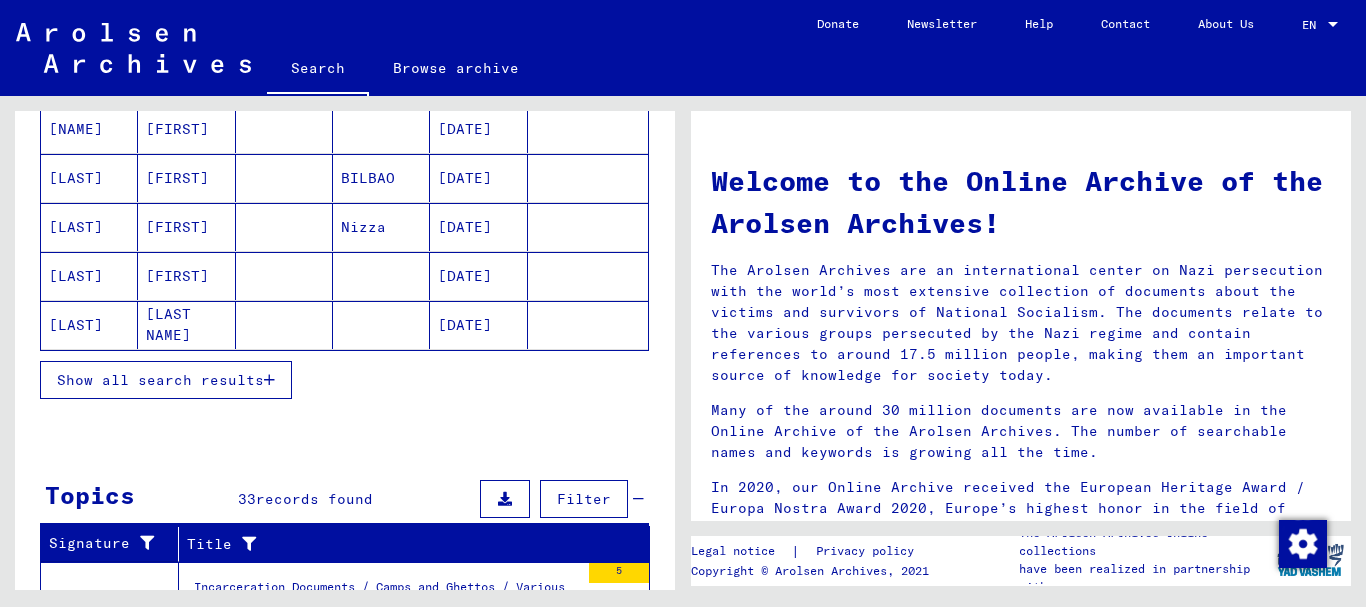 click on "Show all search results" at bounding box center (160, 380) 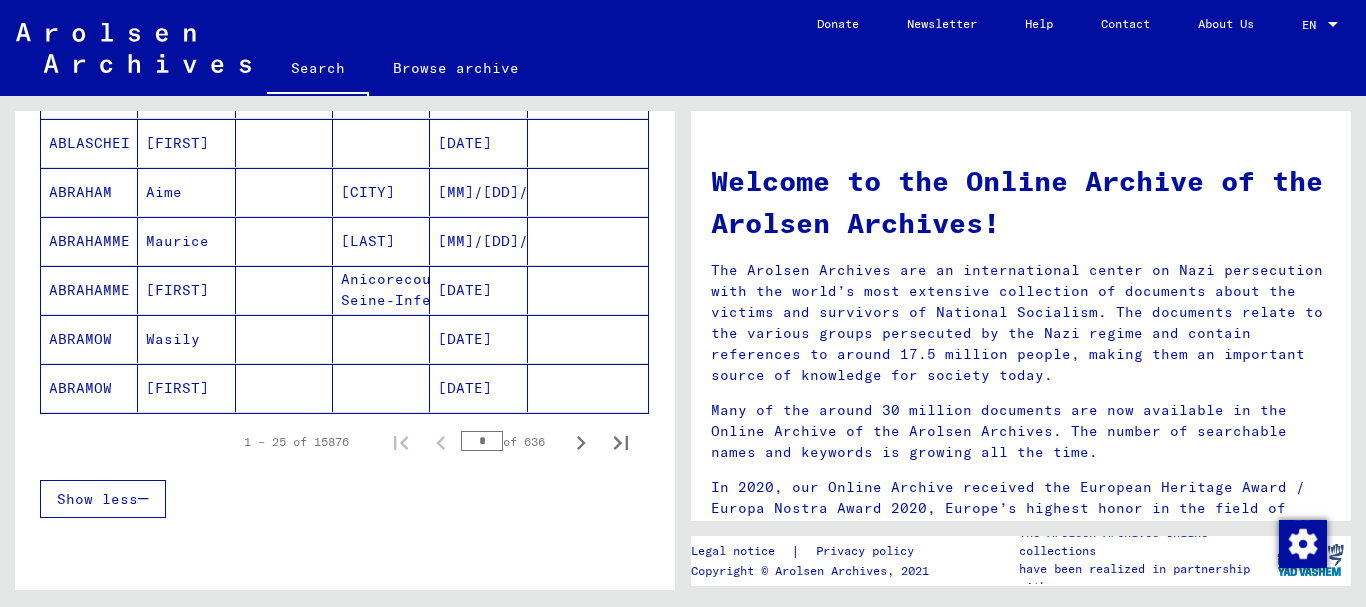 scroll, scrollTop: 1600, scrollLeft: 0, axis: vertical 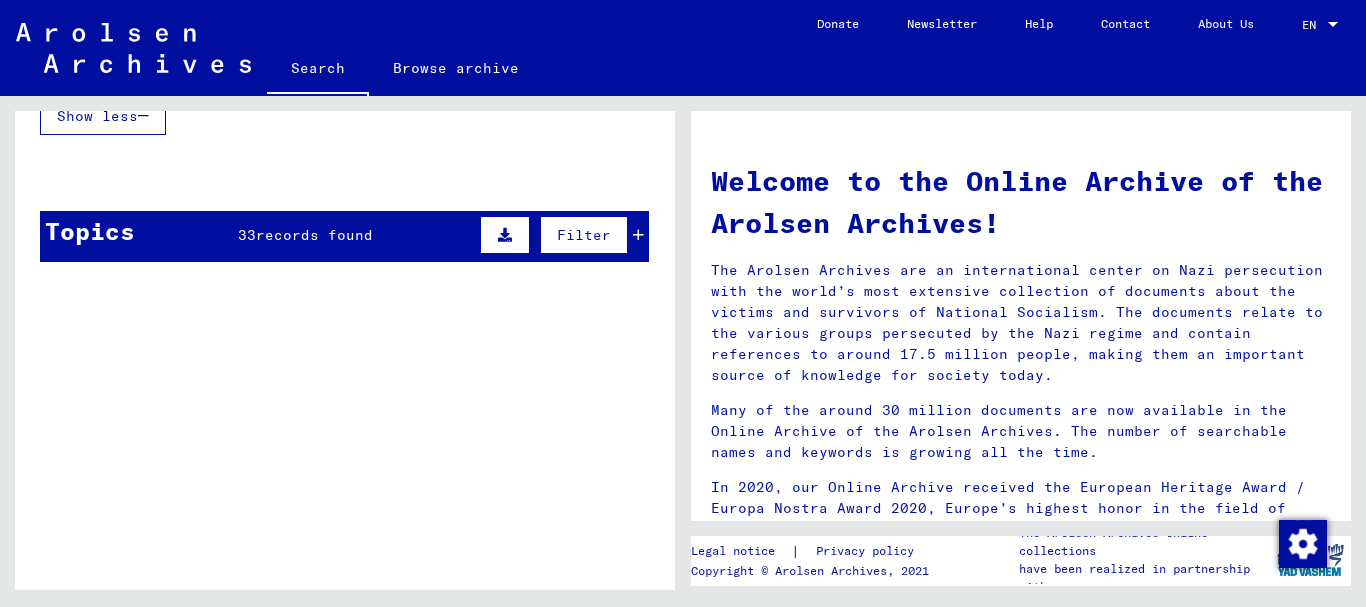 click on "records found" at bounding box center [314, 235] 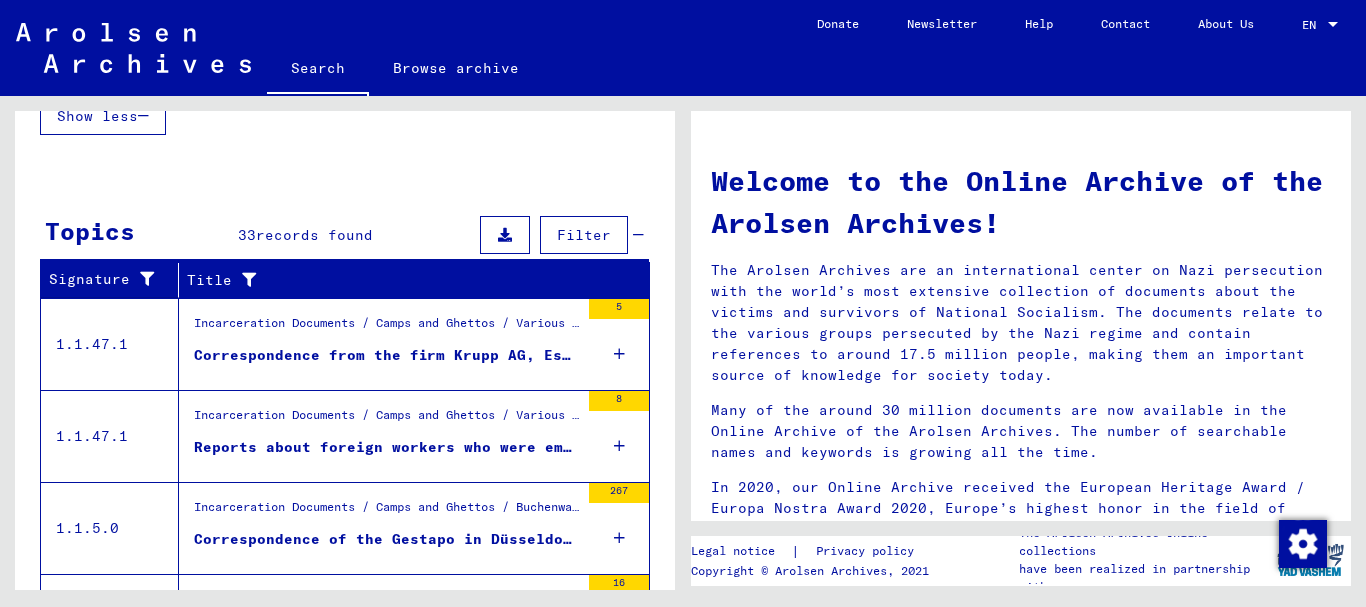 scroll, scrollTop: 1700, scrollLeft: 0, axis: vertical 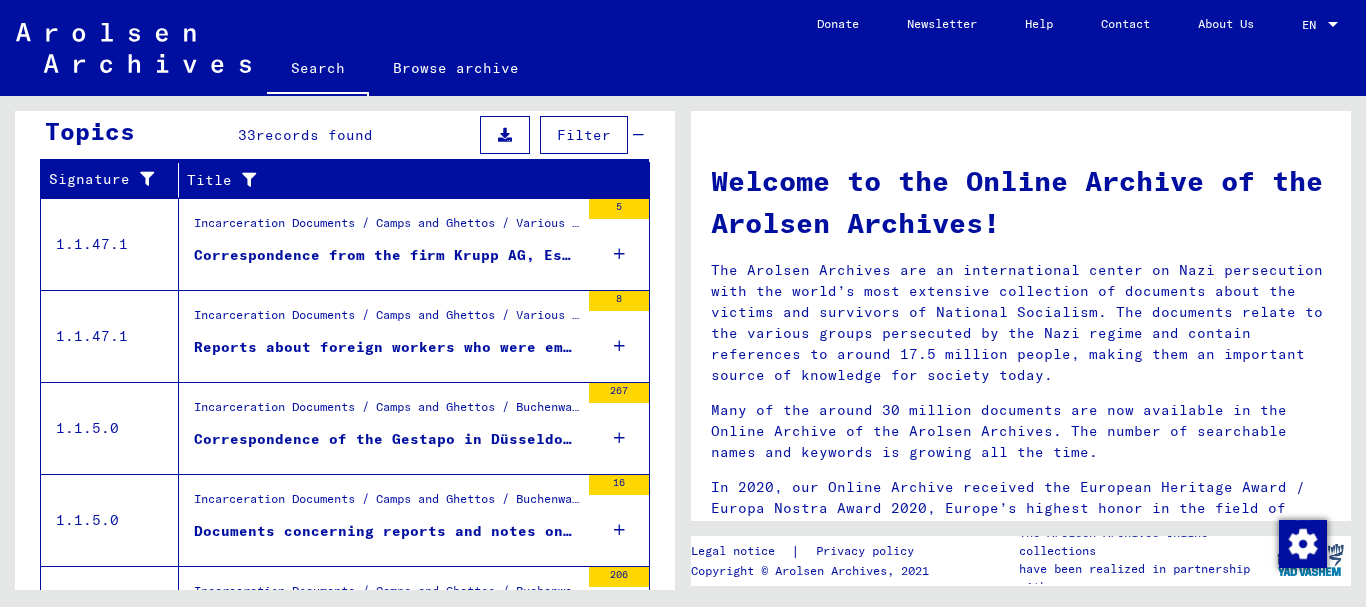 click at bounding box center [619, 346] 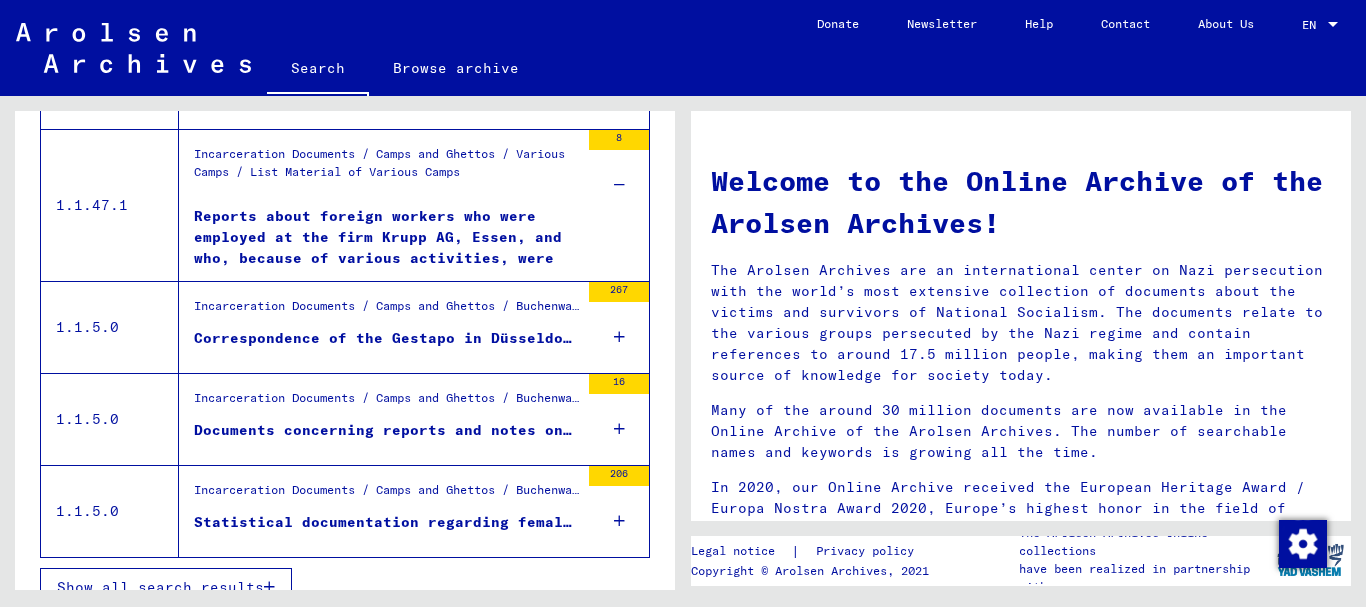 scroll, scrollTop: 1888, scrollLeft: 0, axis: vertical 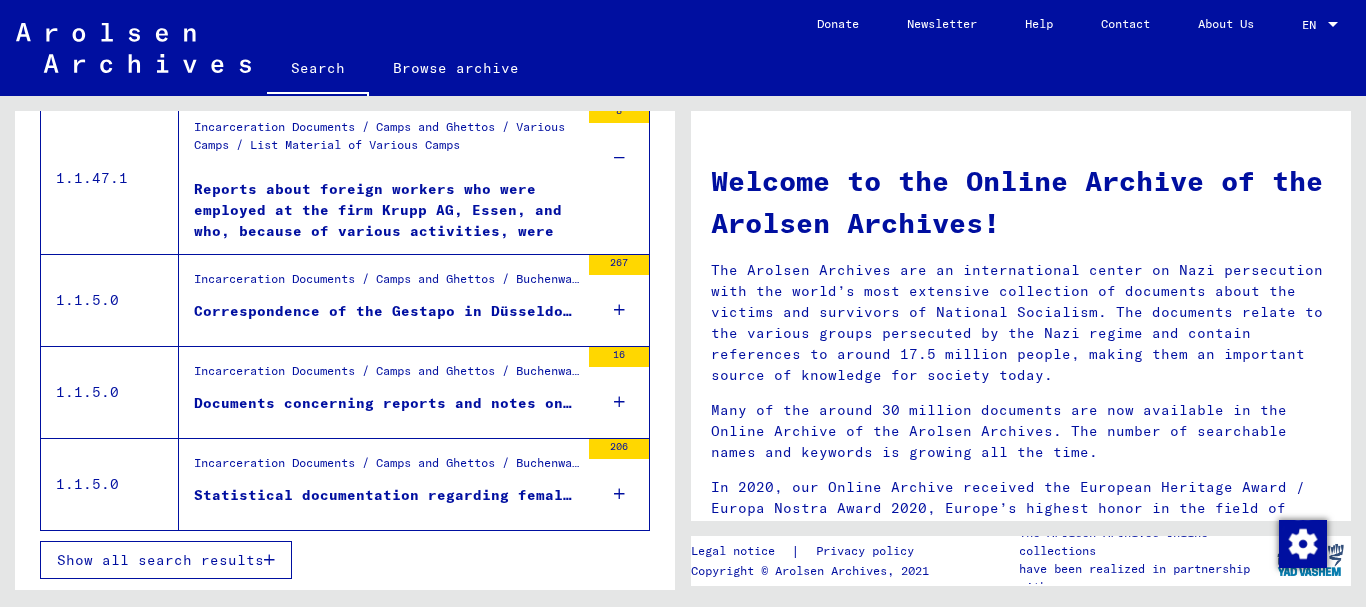 click on "Show all search results" at bounding box center [160, 560] 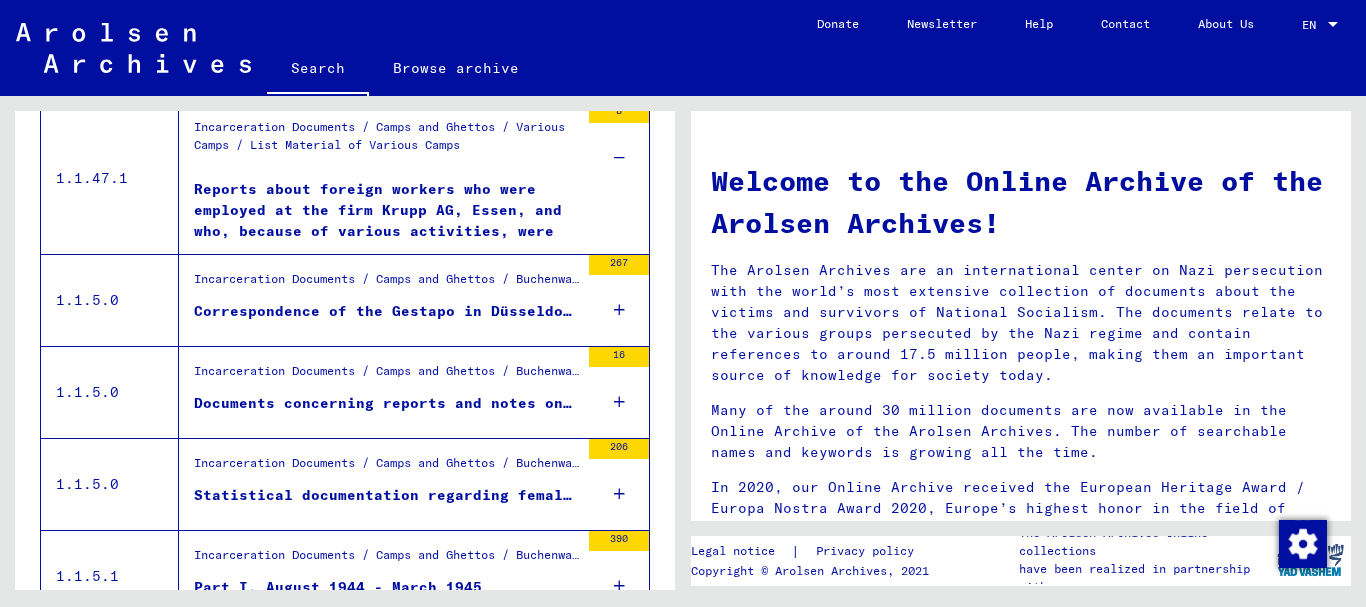 scroll, scrollTop: 791, scrollLeft: 0, axis: vertical 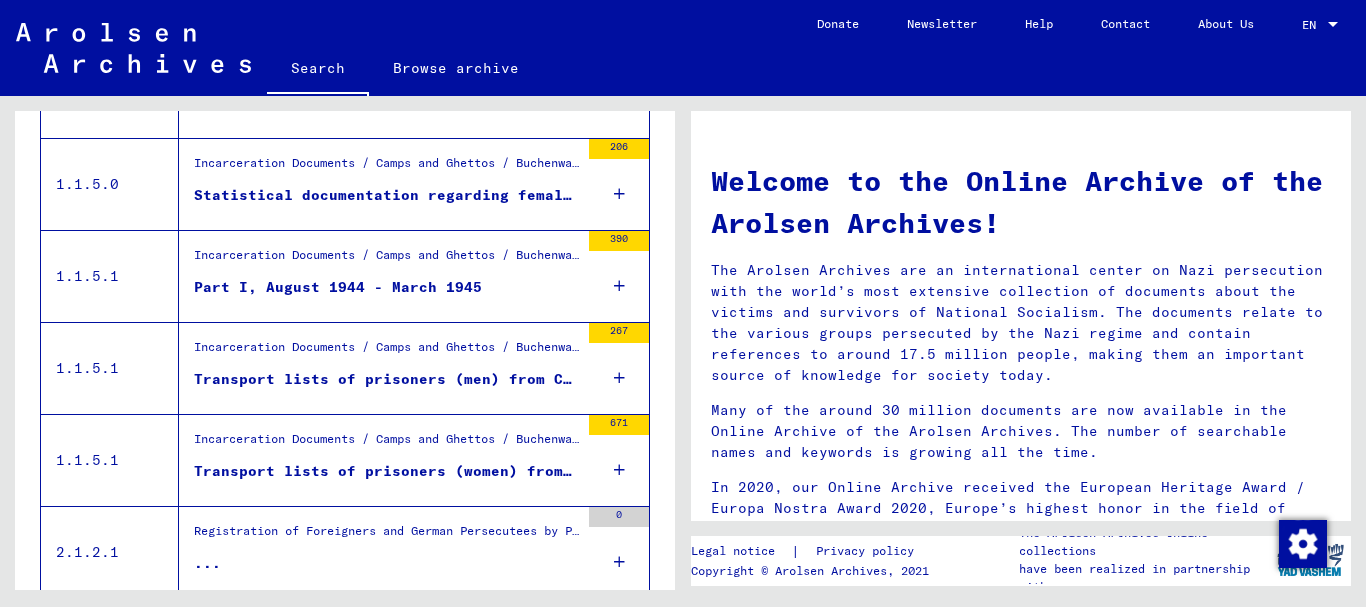 click at bounding box center (588, 422) 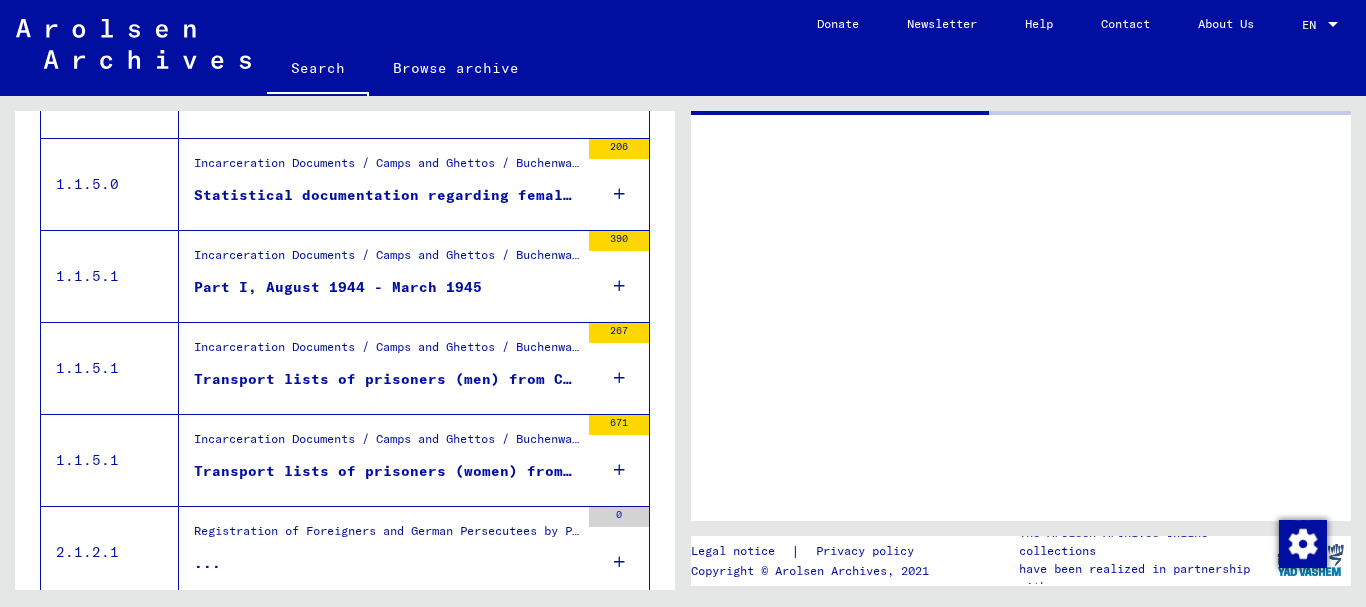 scroll, scrollTop: 801, scrollLeft: 0, axis: vertical 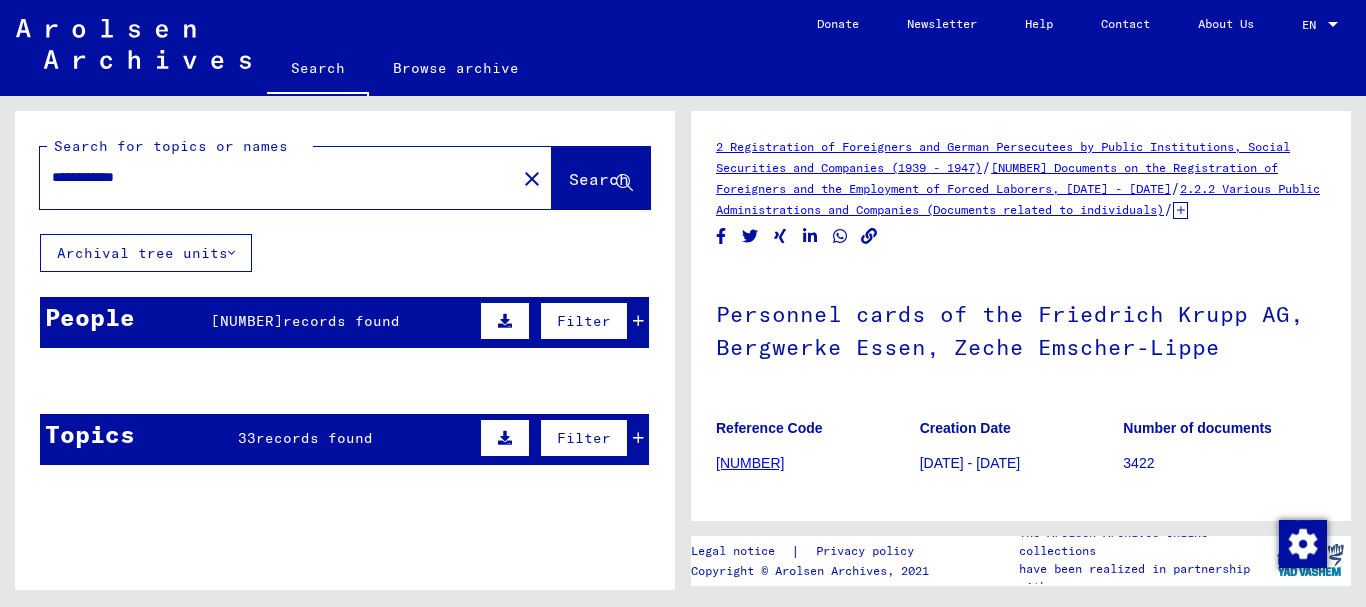 click at bounding box center [284, 479] 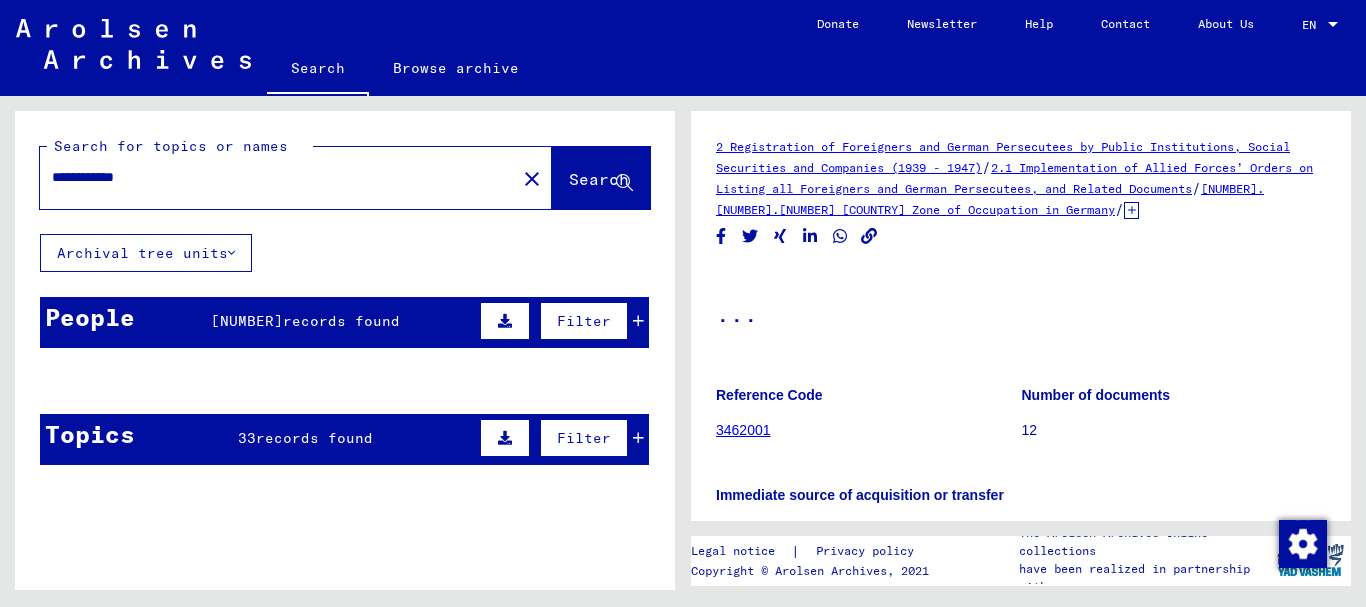 scroll, scrollTop: 0, scrollLeft: 0, axis: both 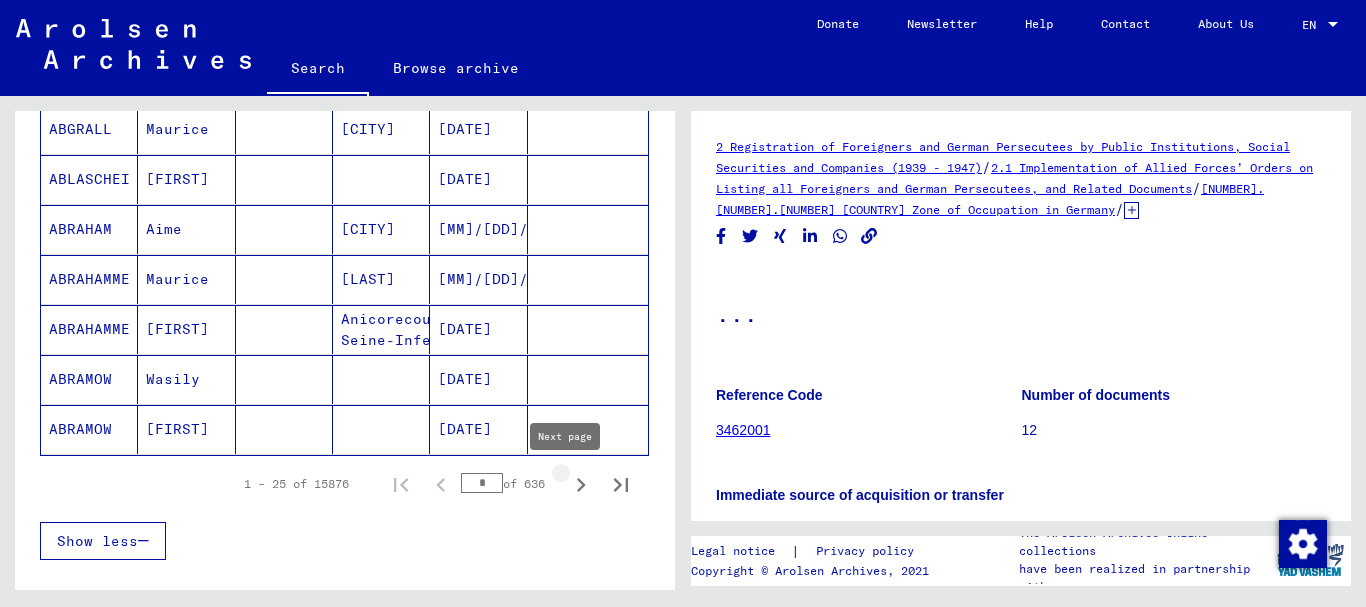 click 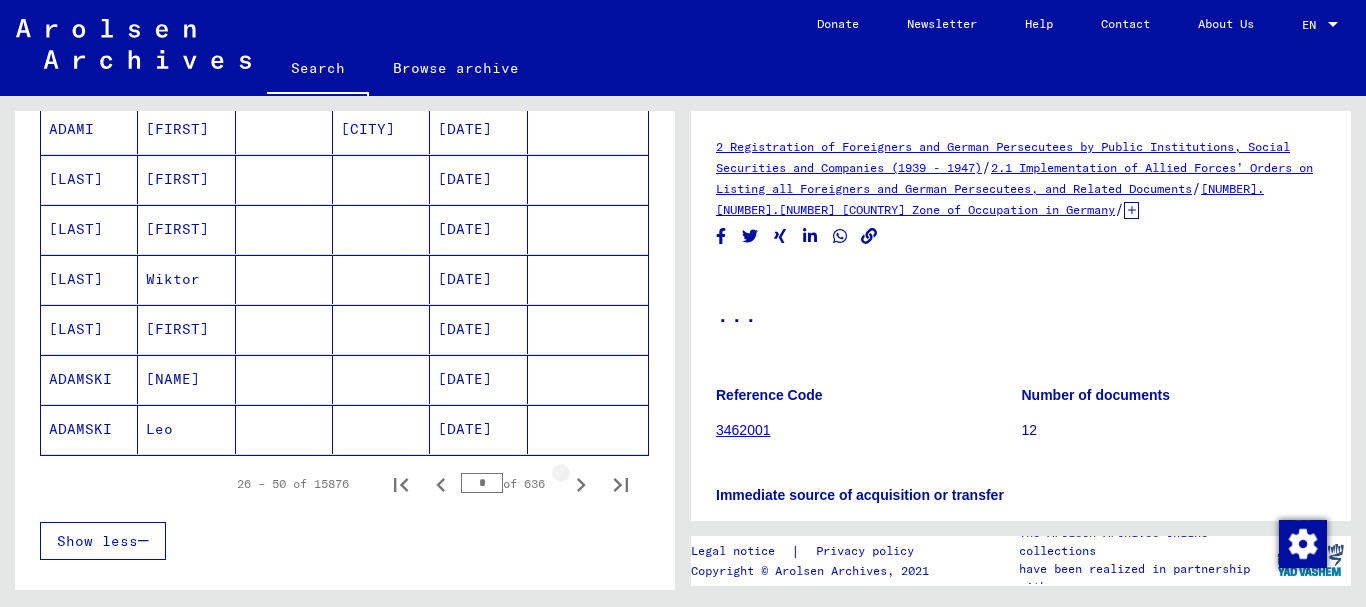 click 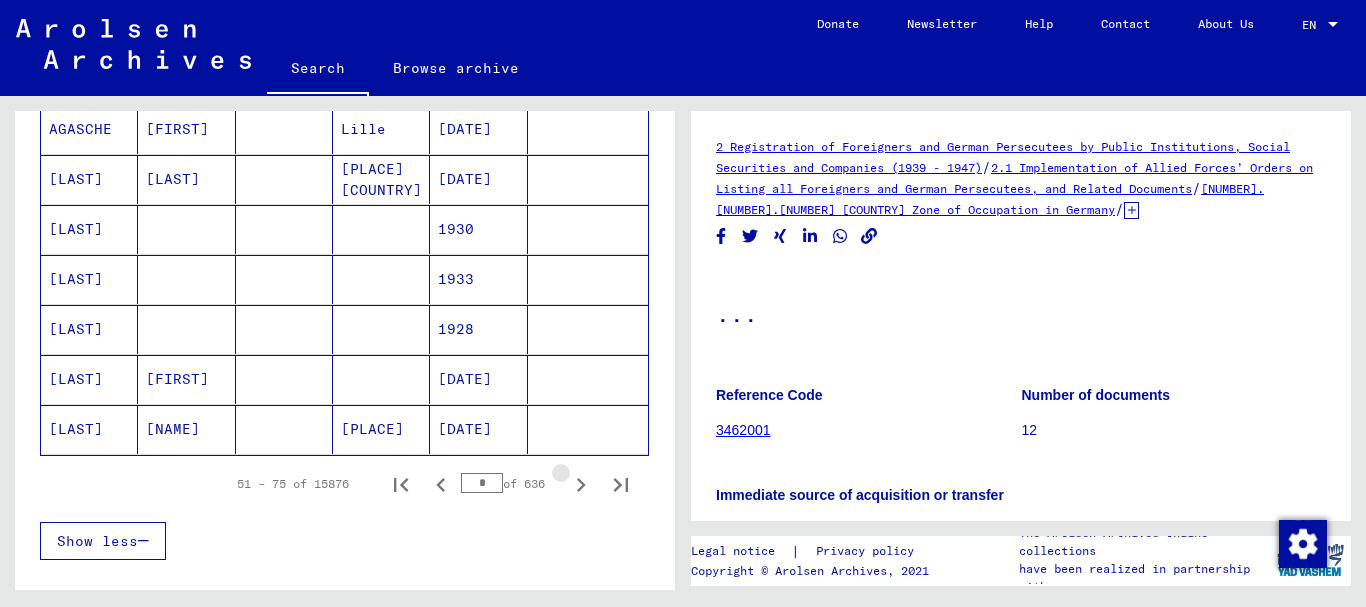 click 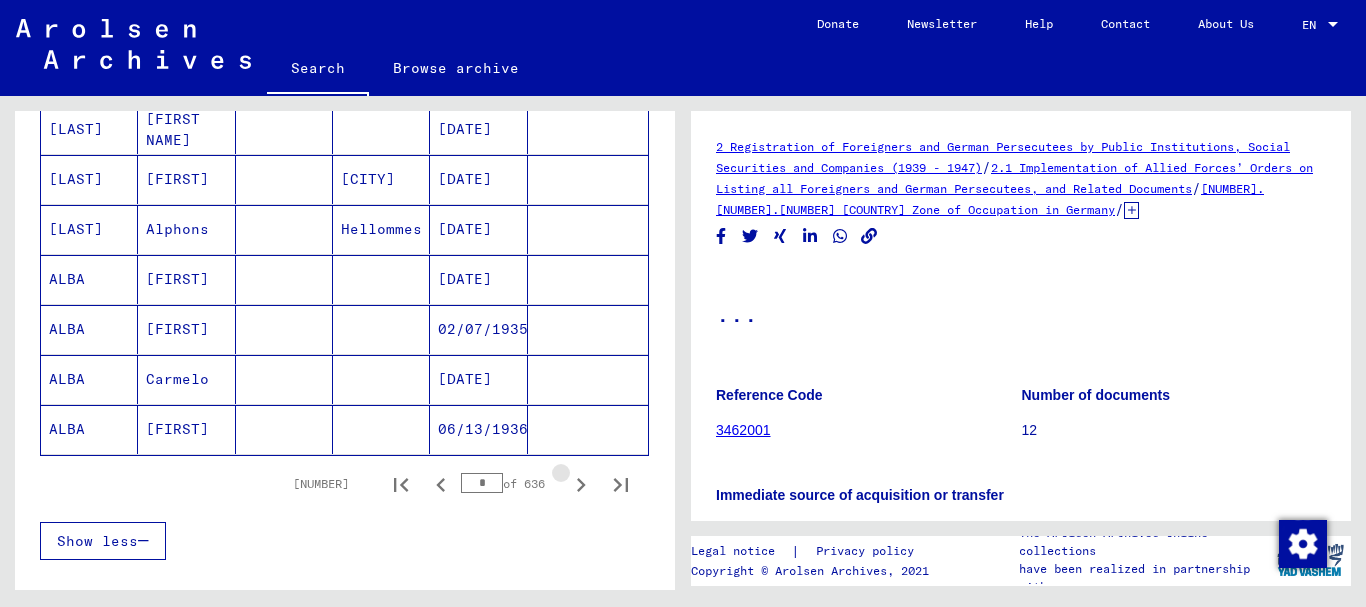 click 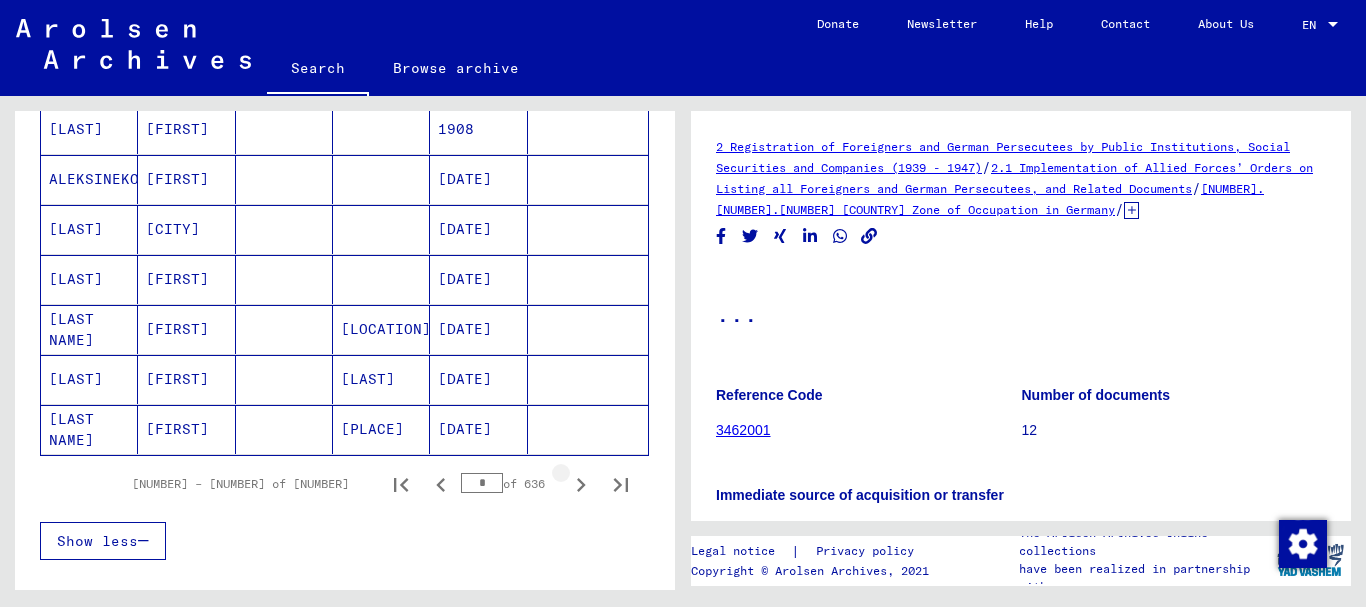 click 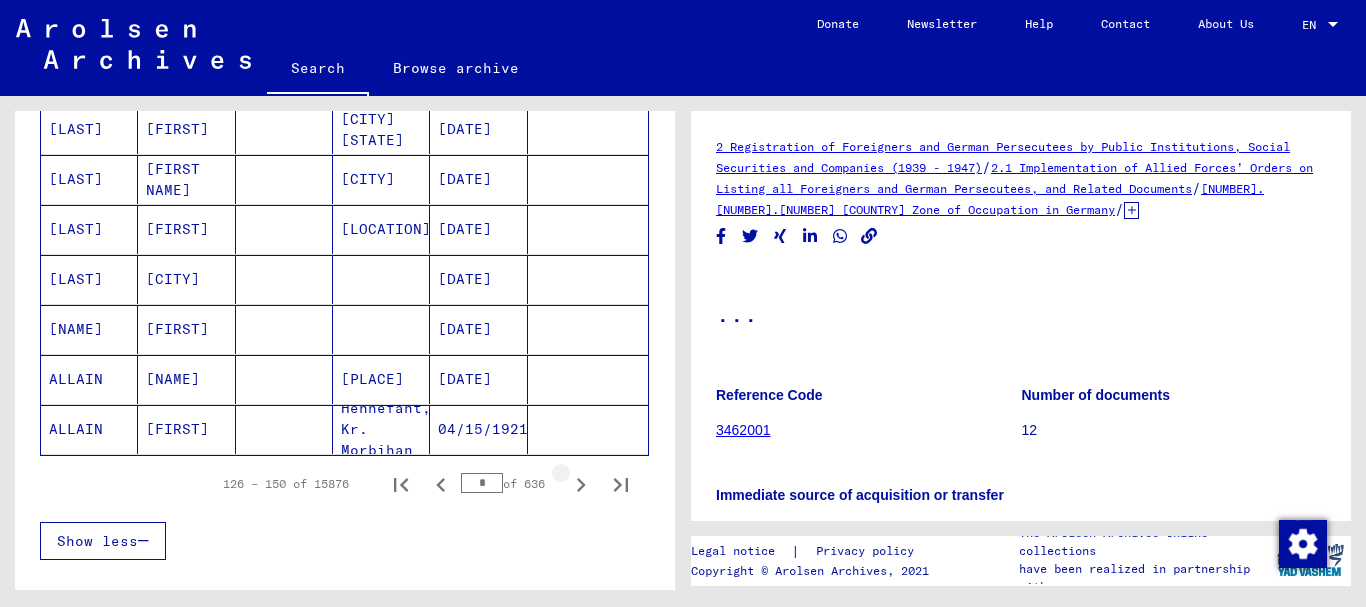 click 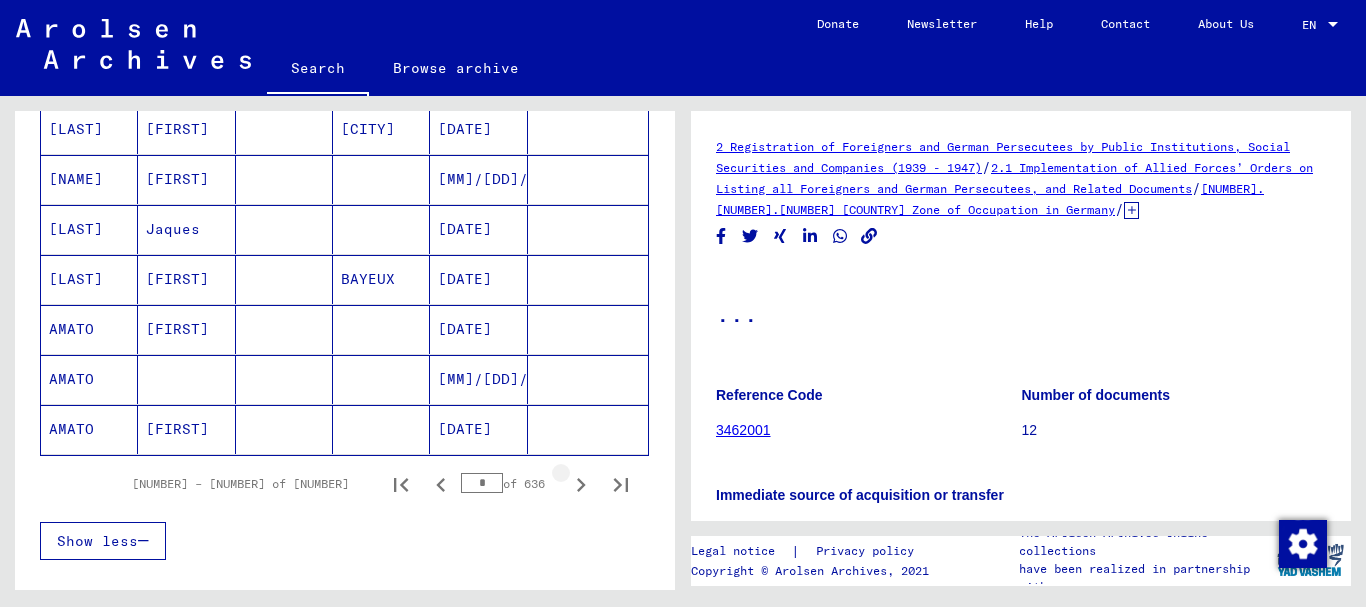 click 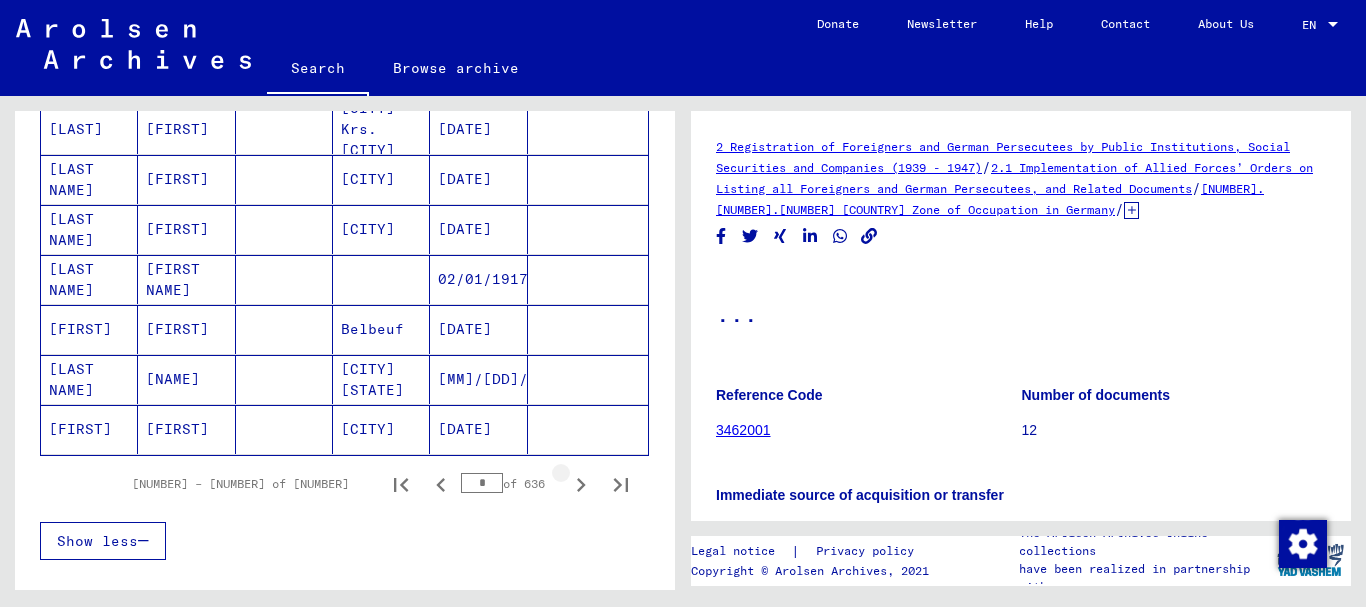 click 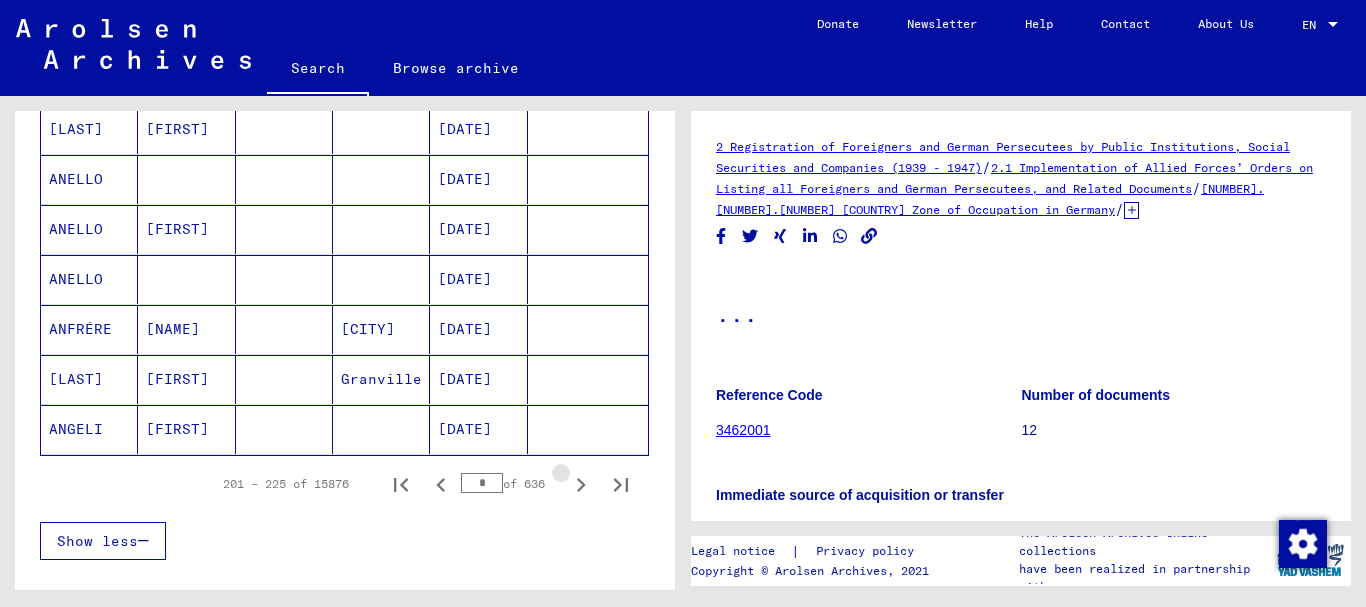 click 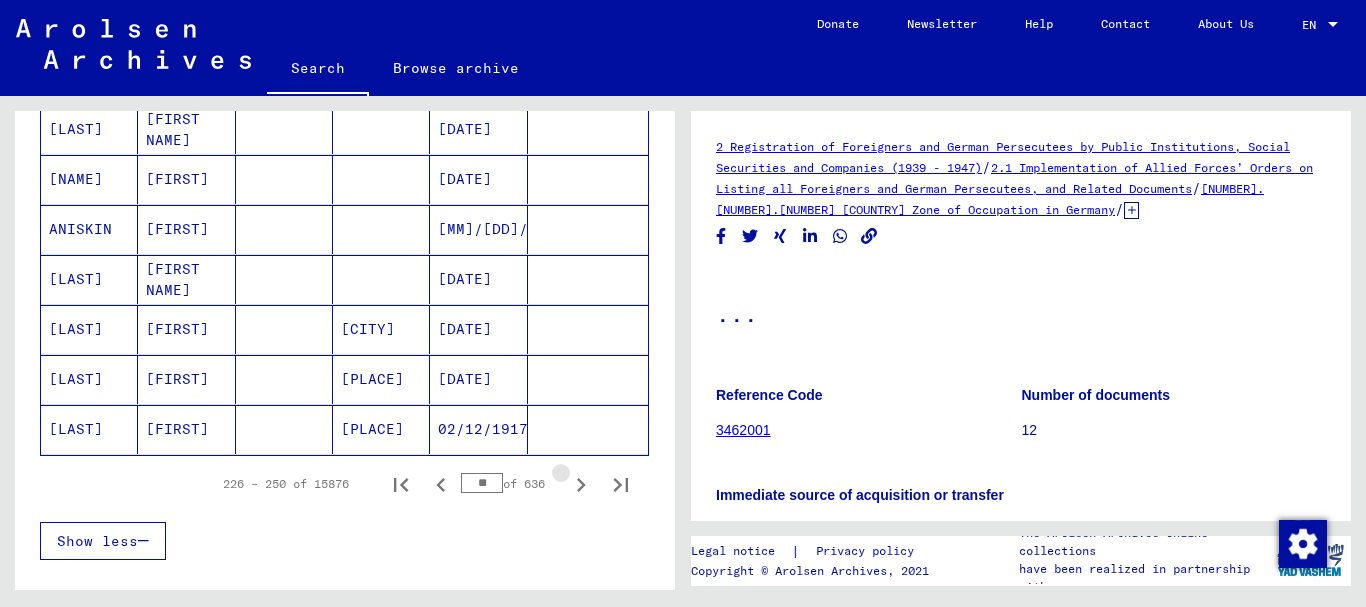click 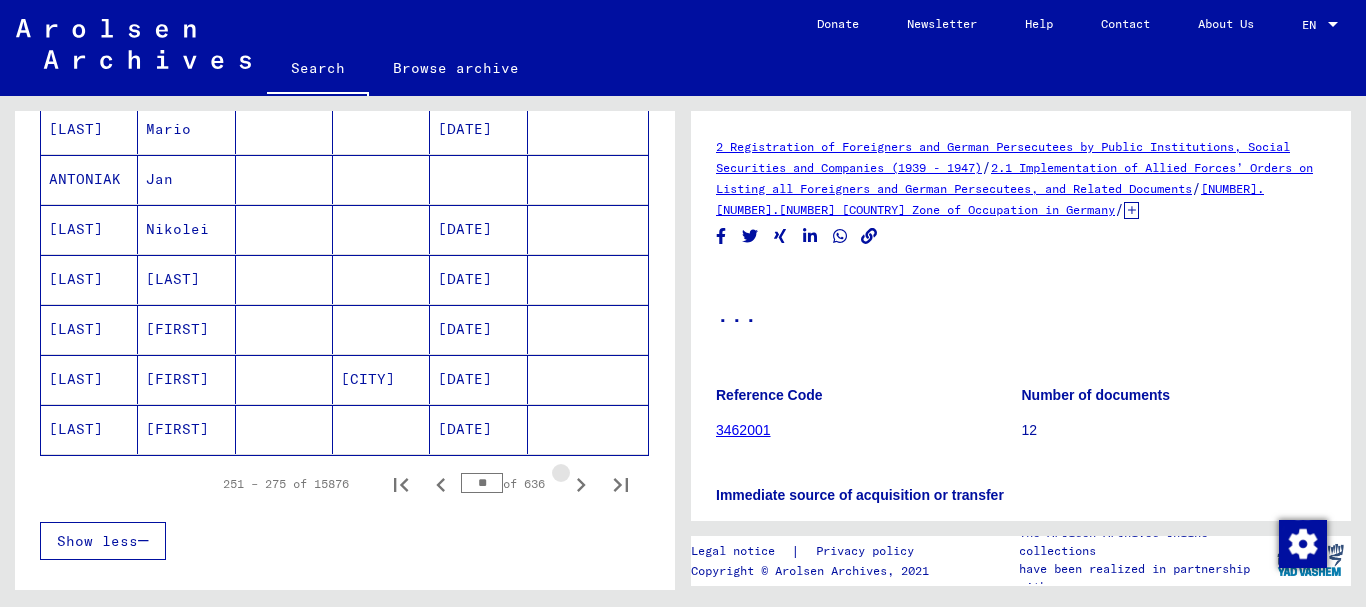 click 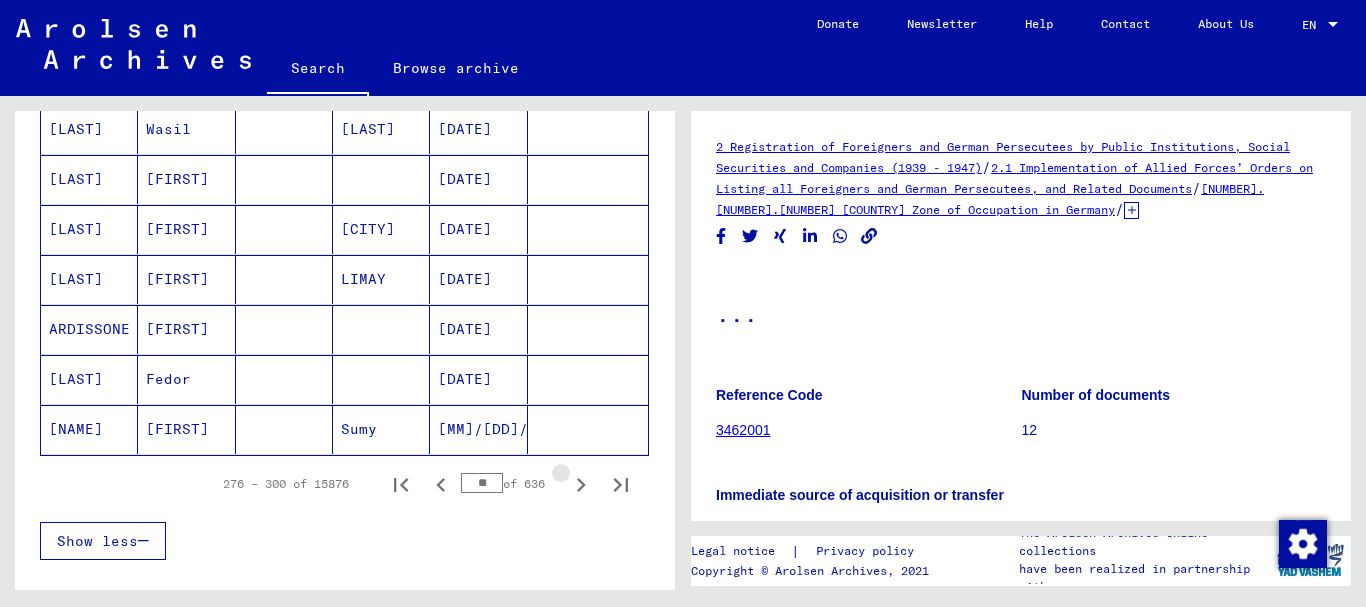 click 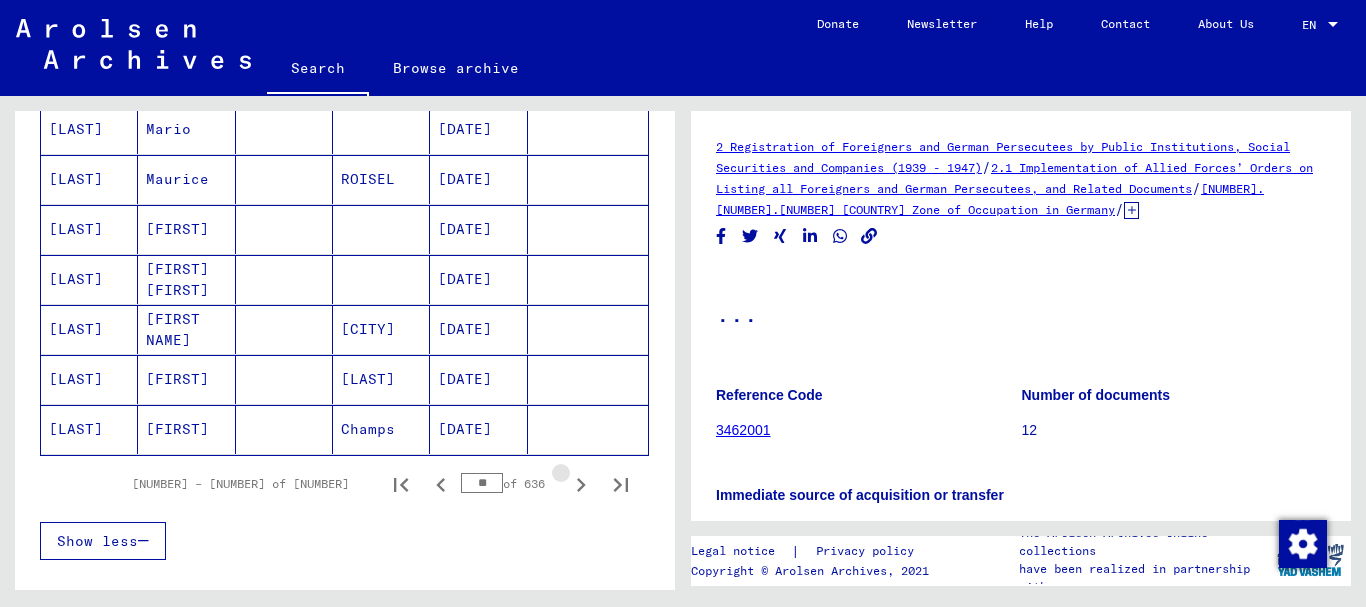 click 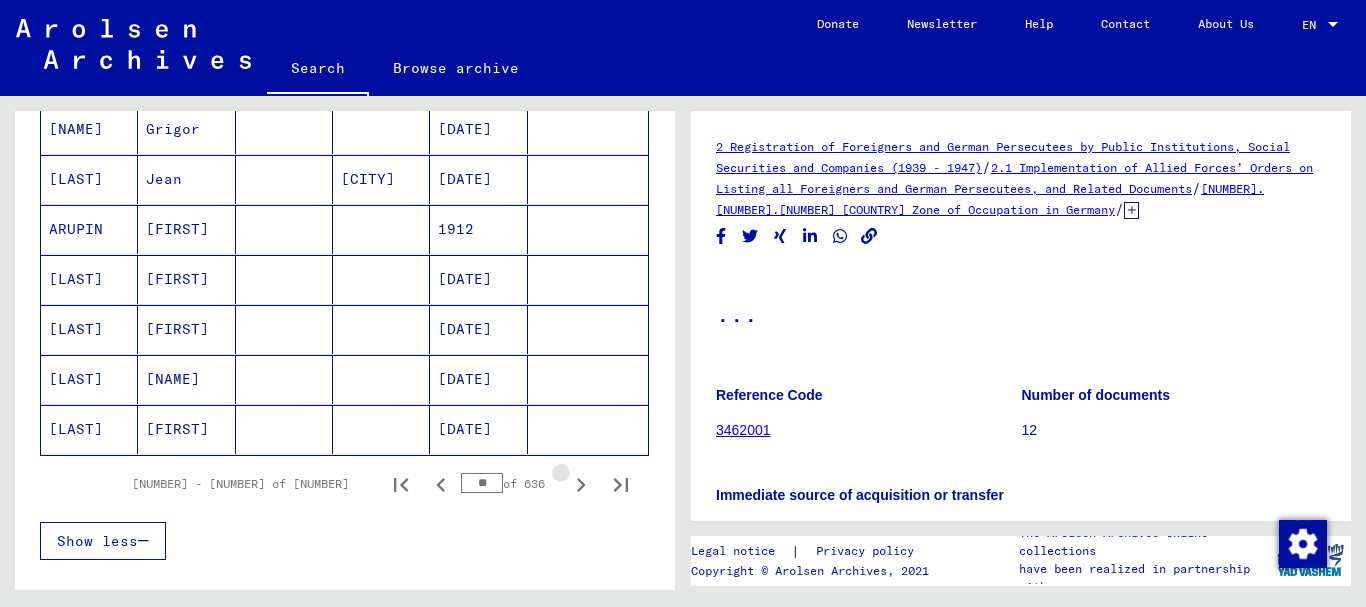 click 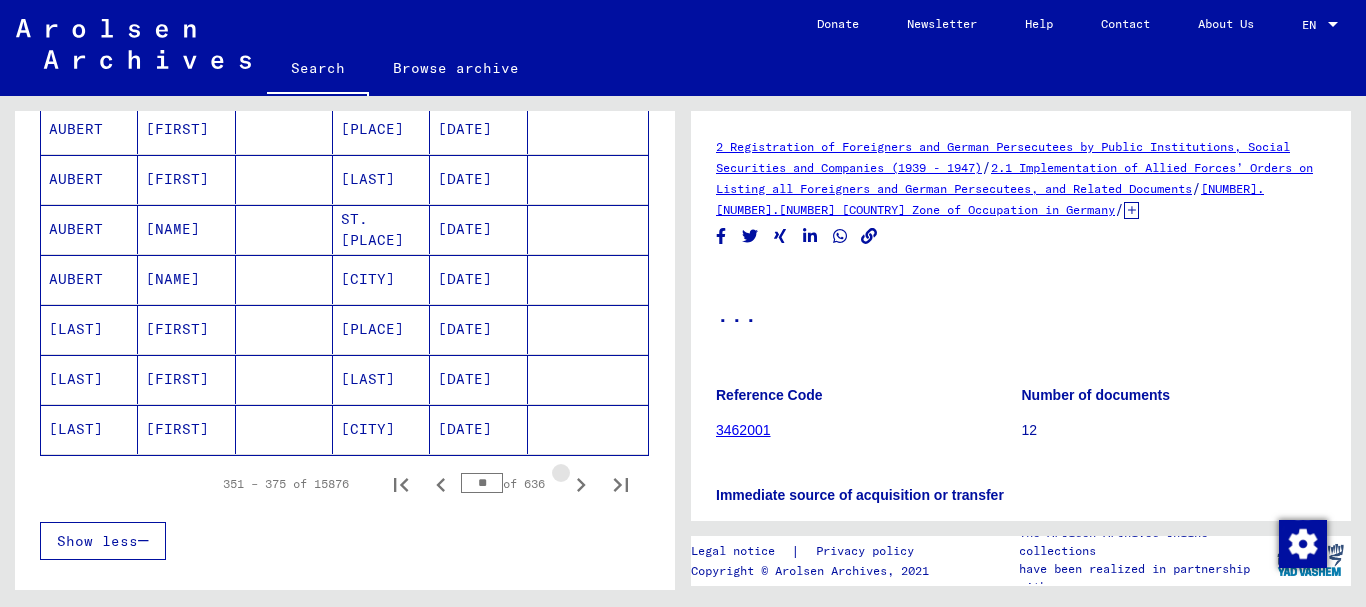 click 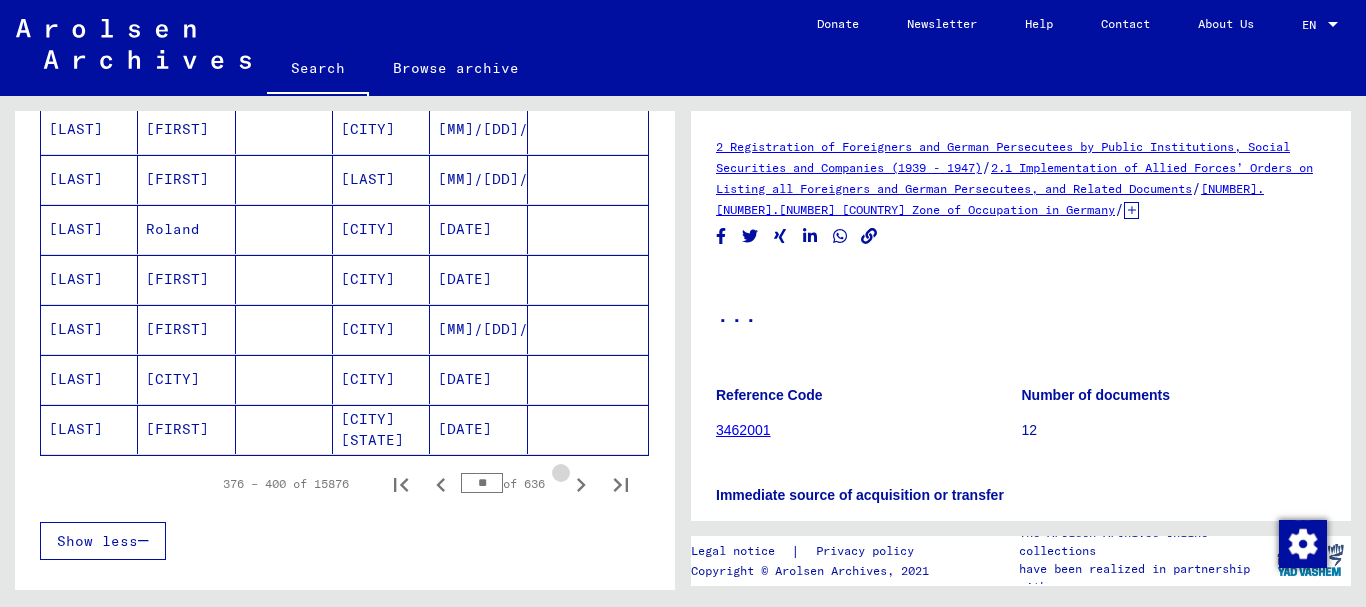 click 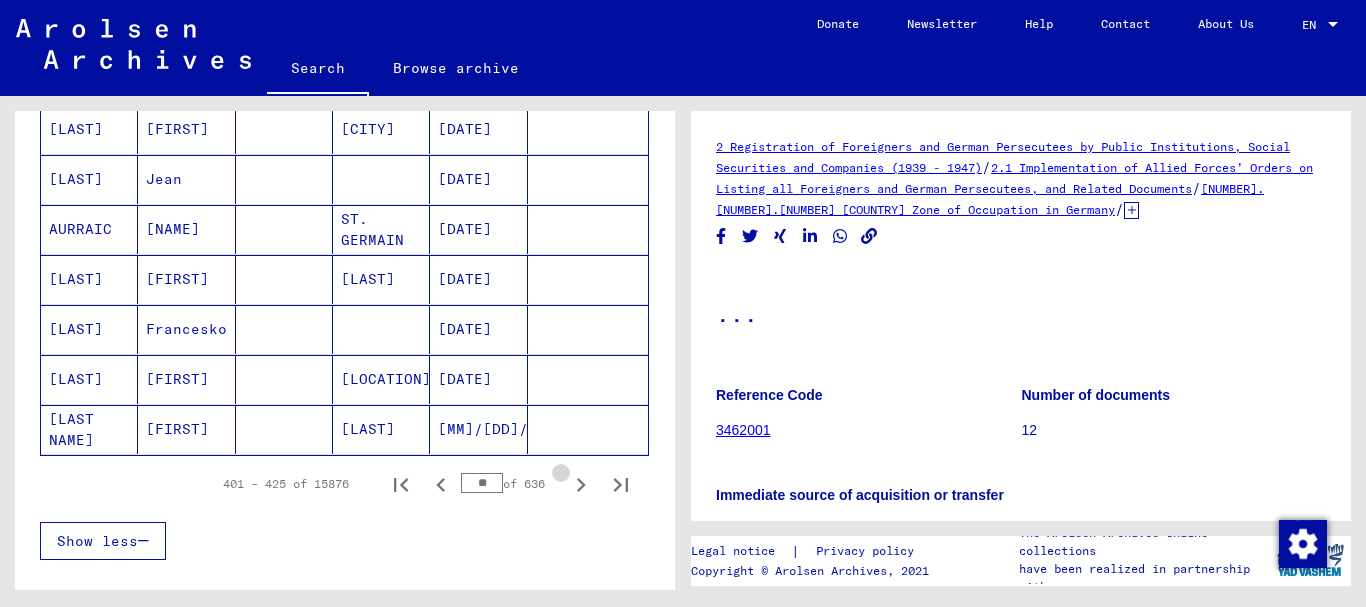 click 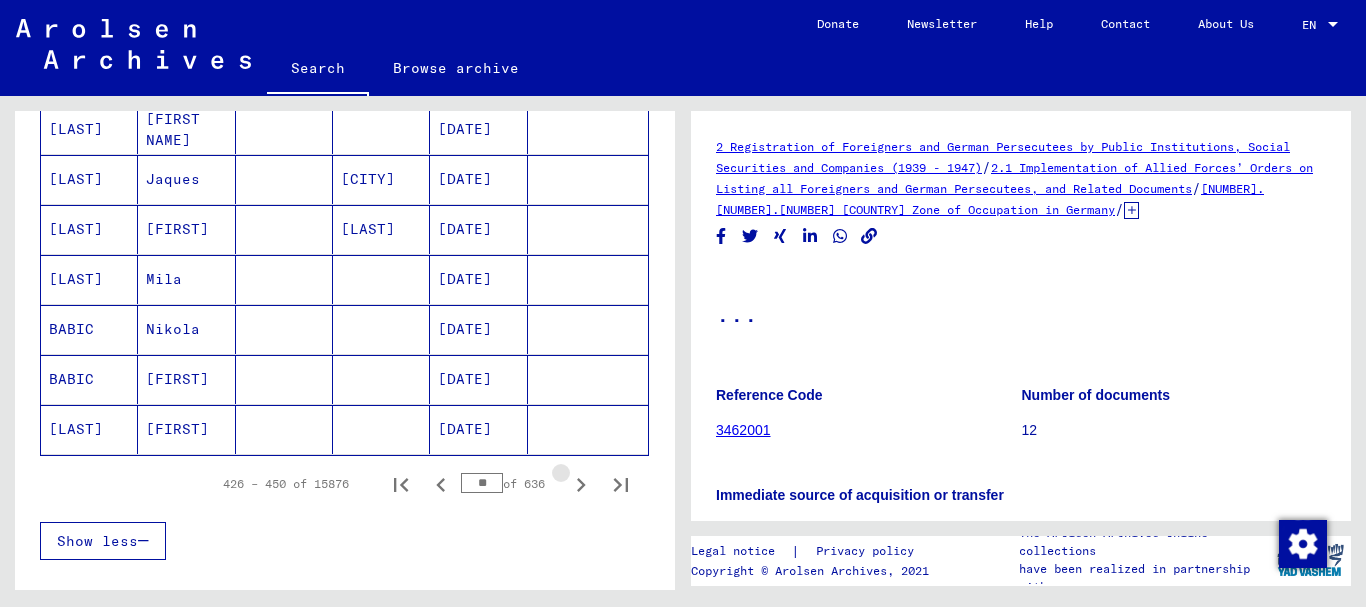 click 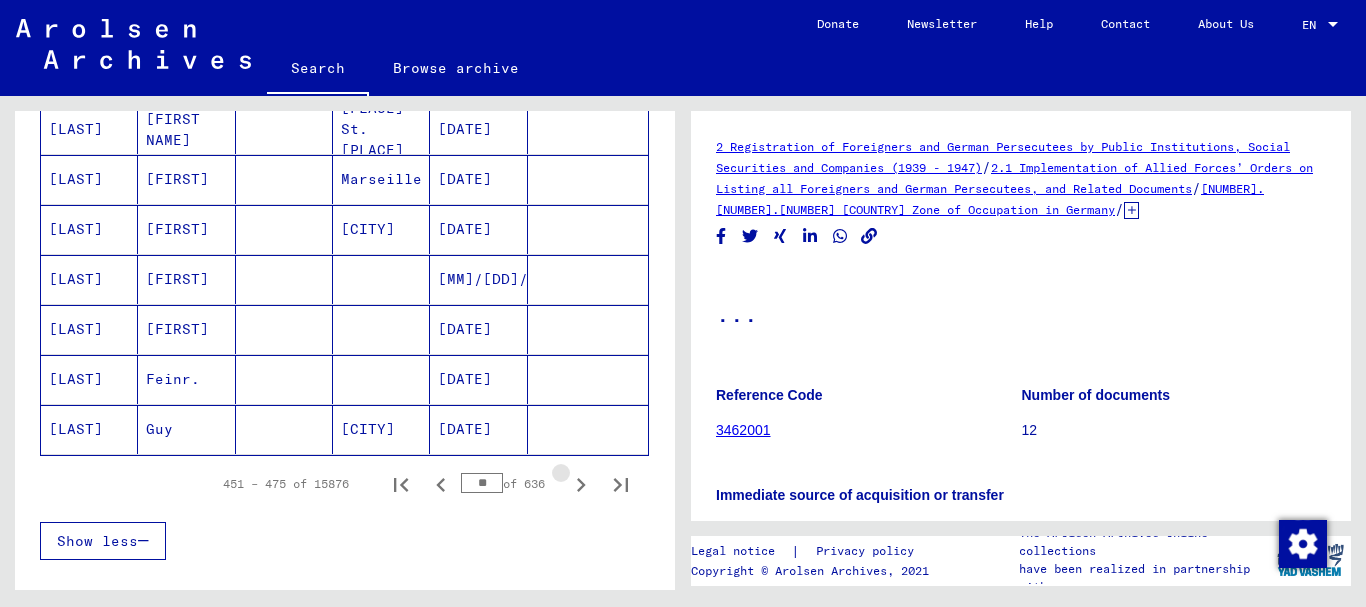 click 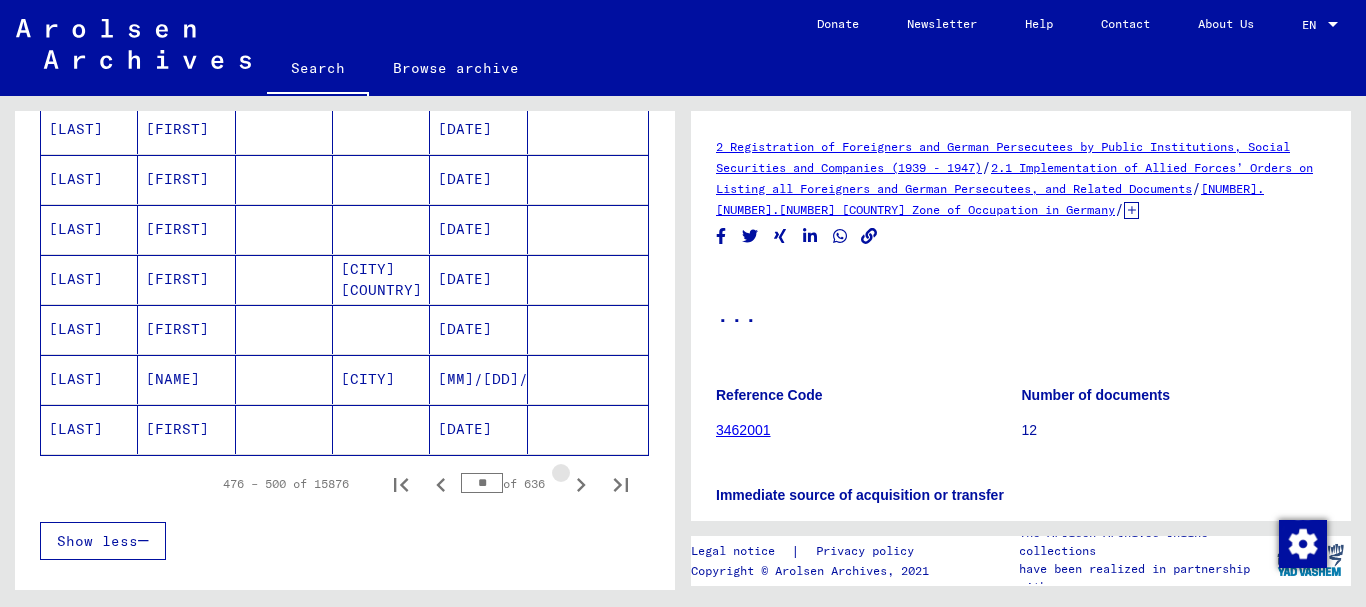 click 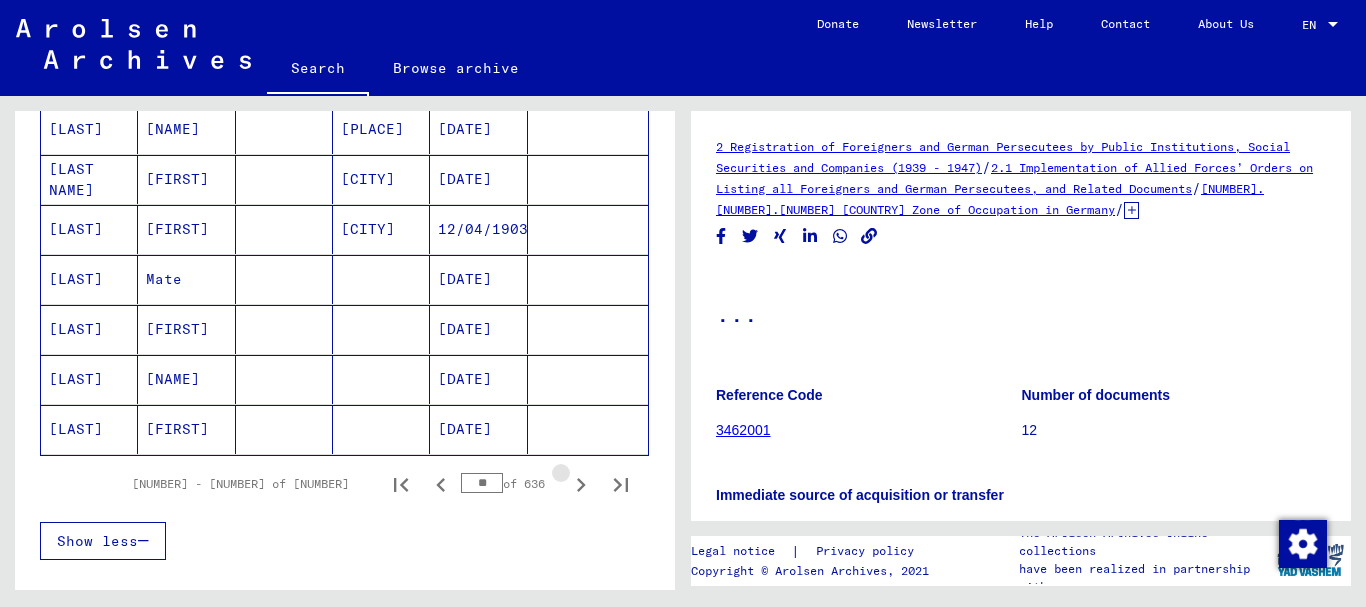 click 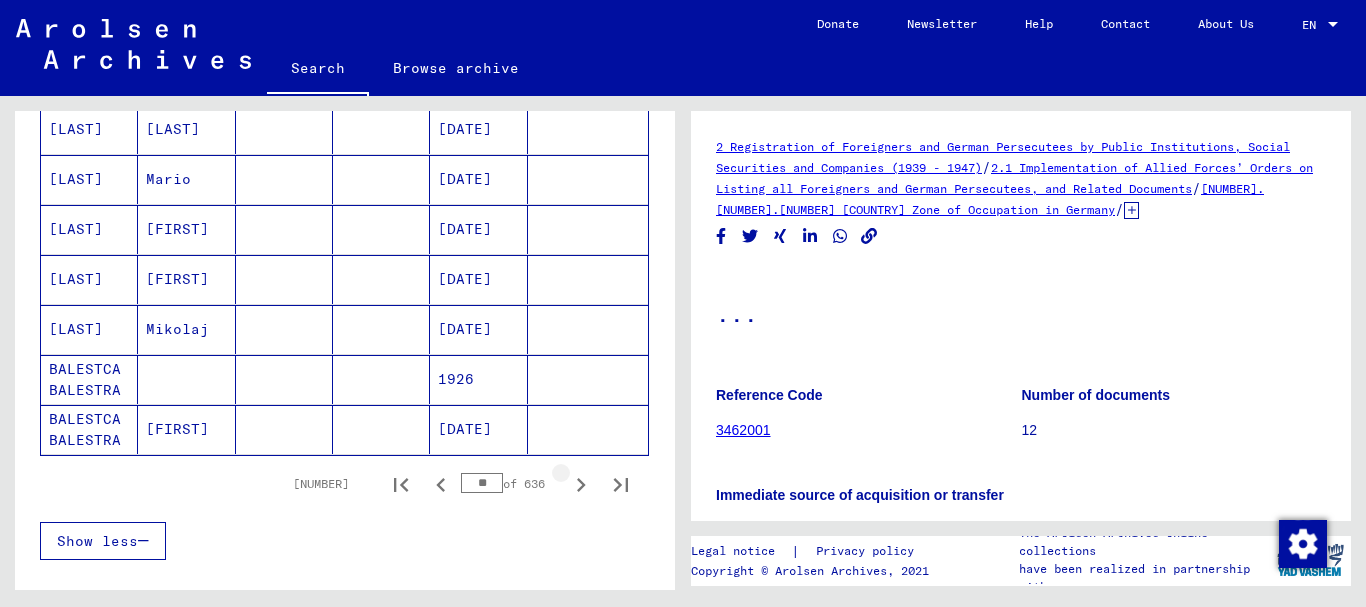 click 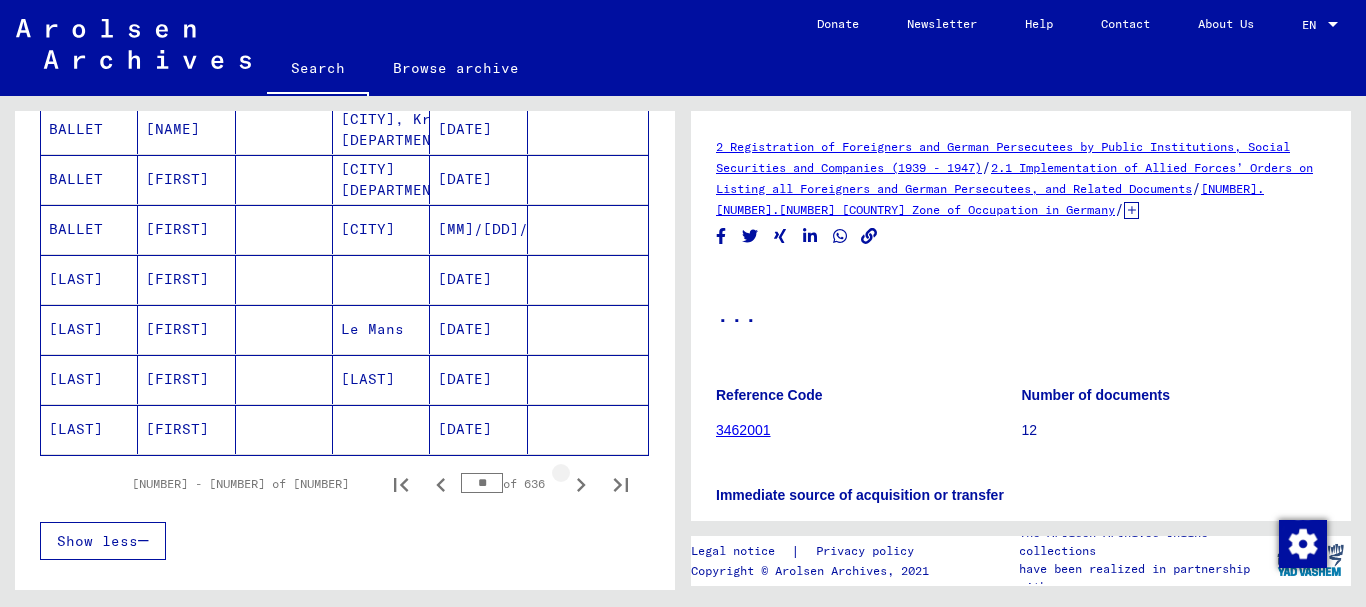click 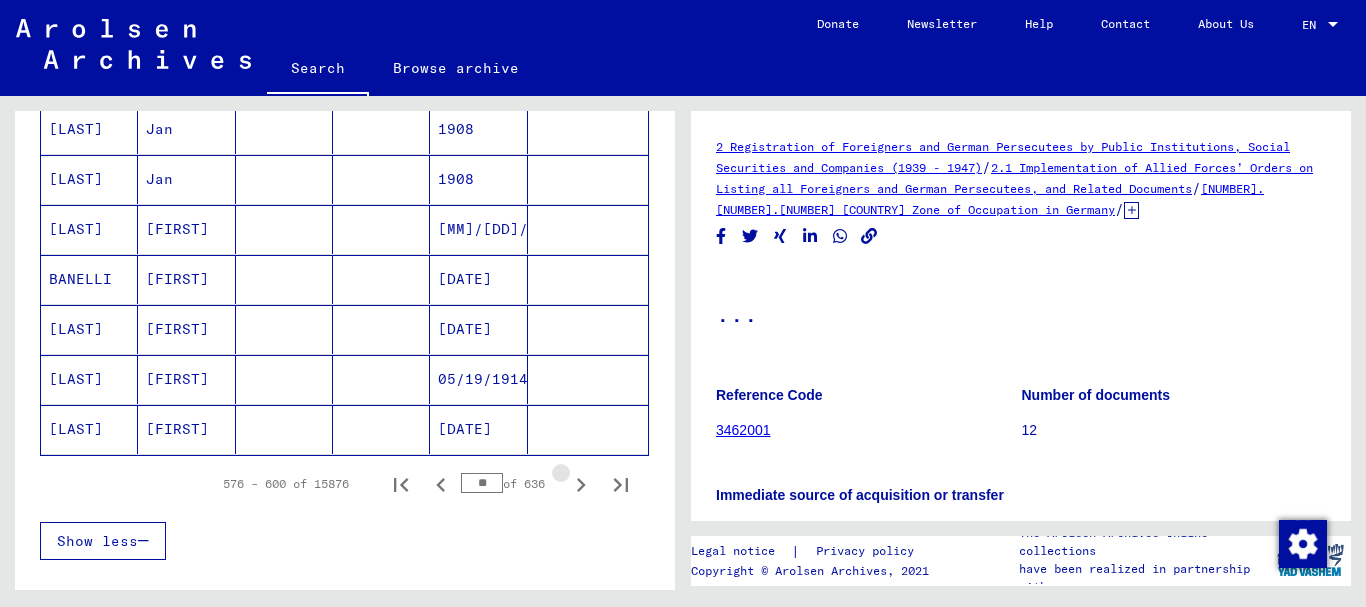 click 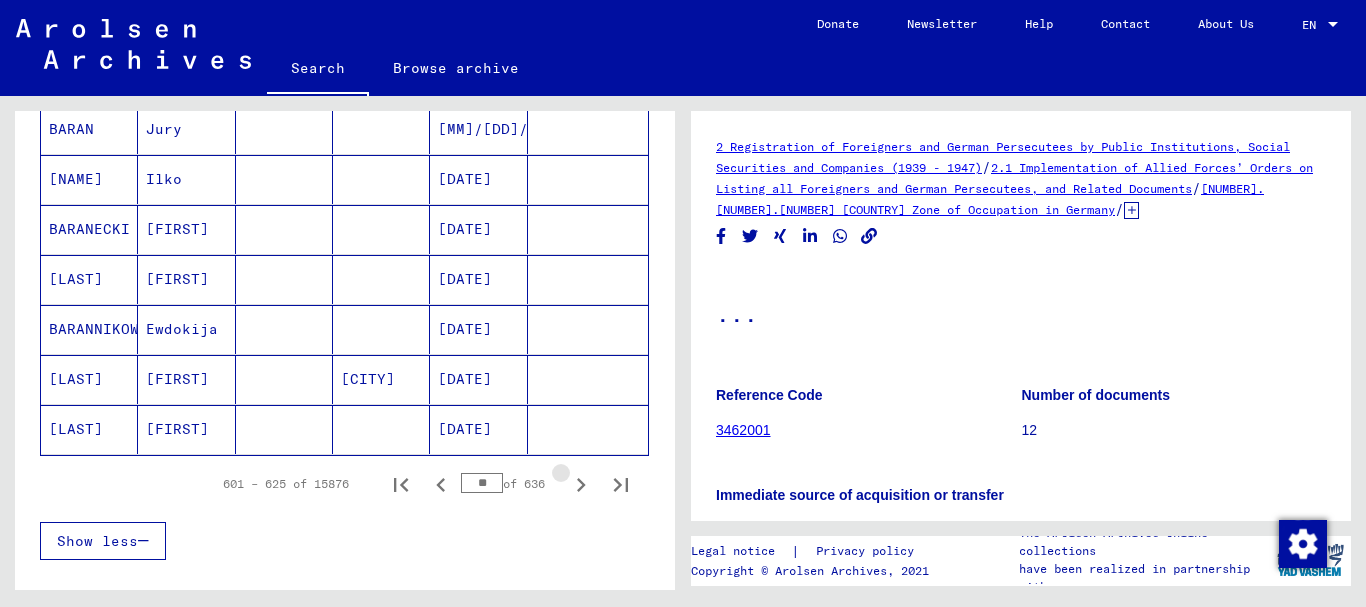 click 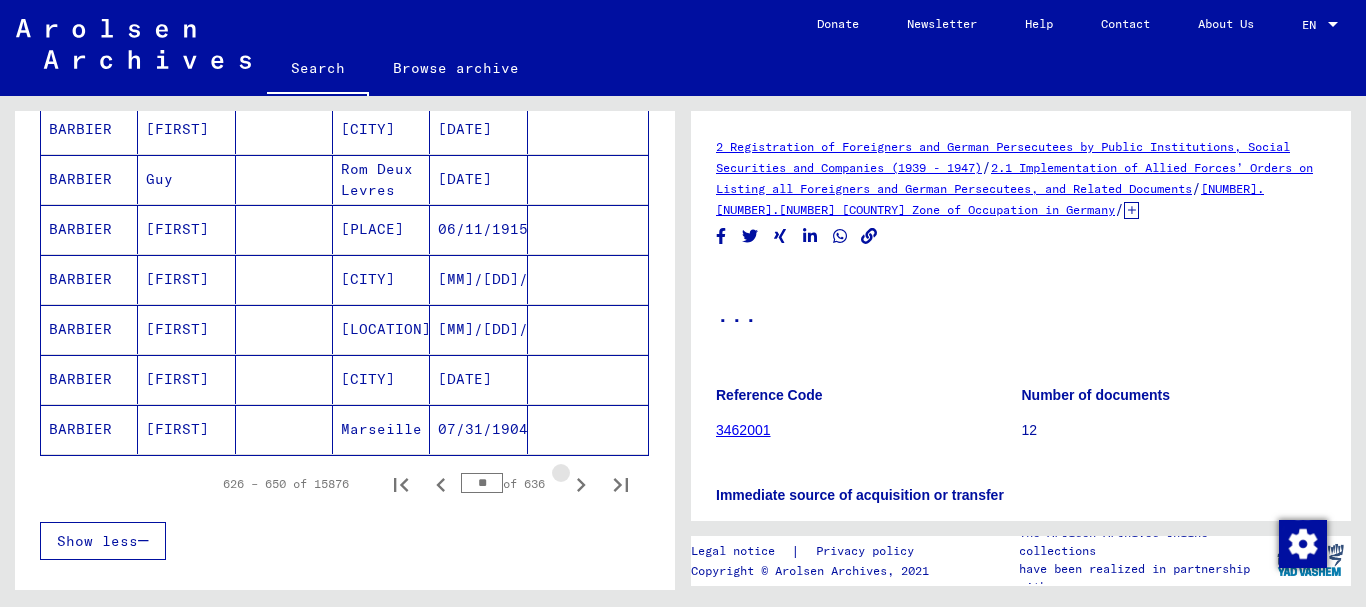 click 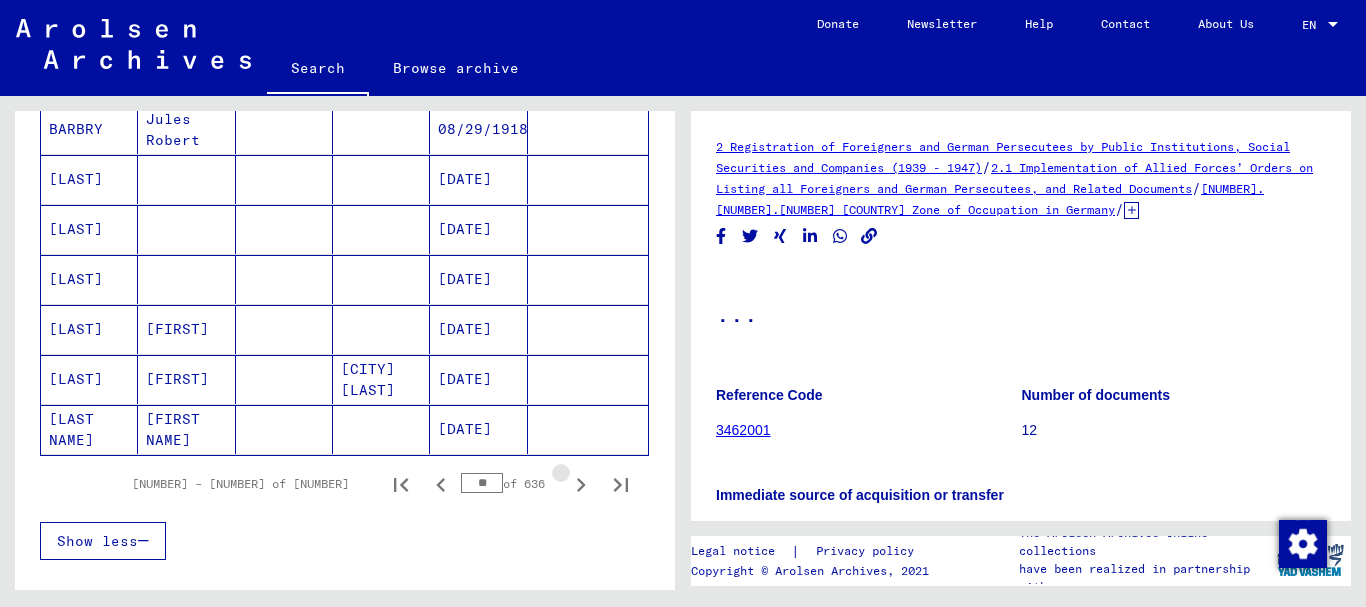 click 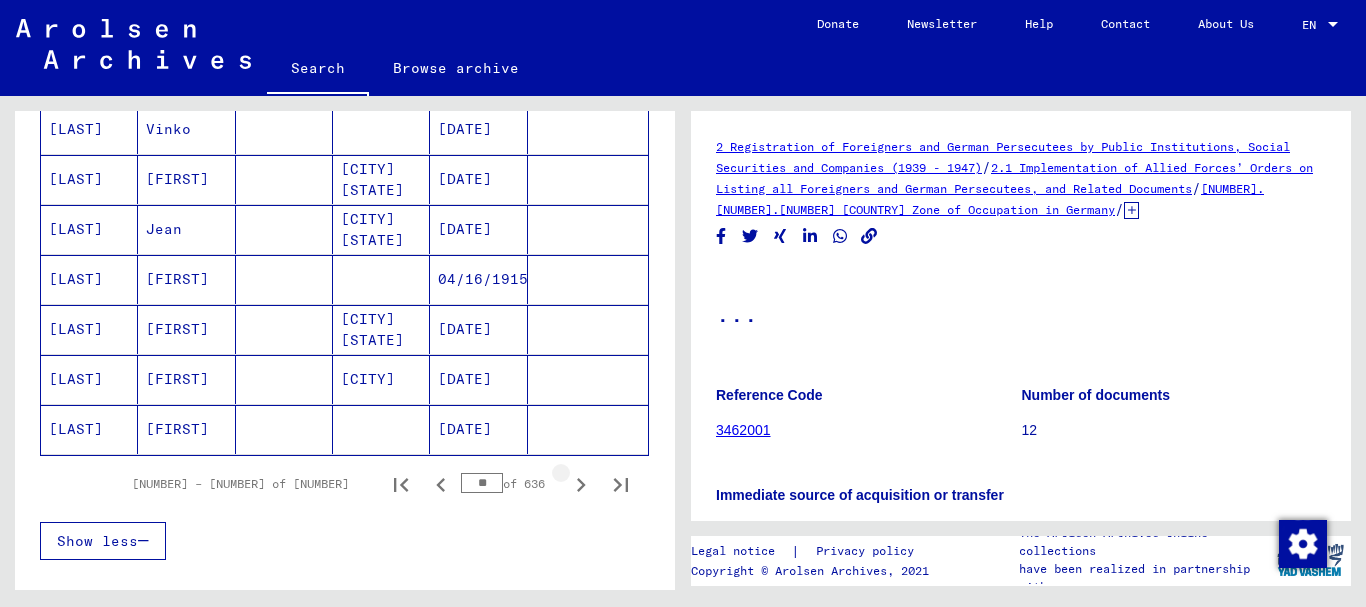 click 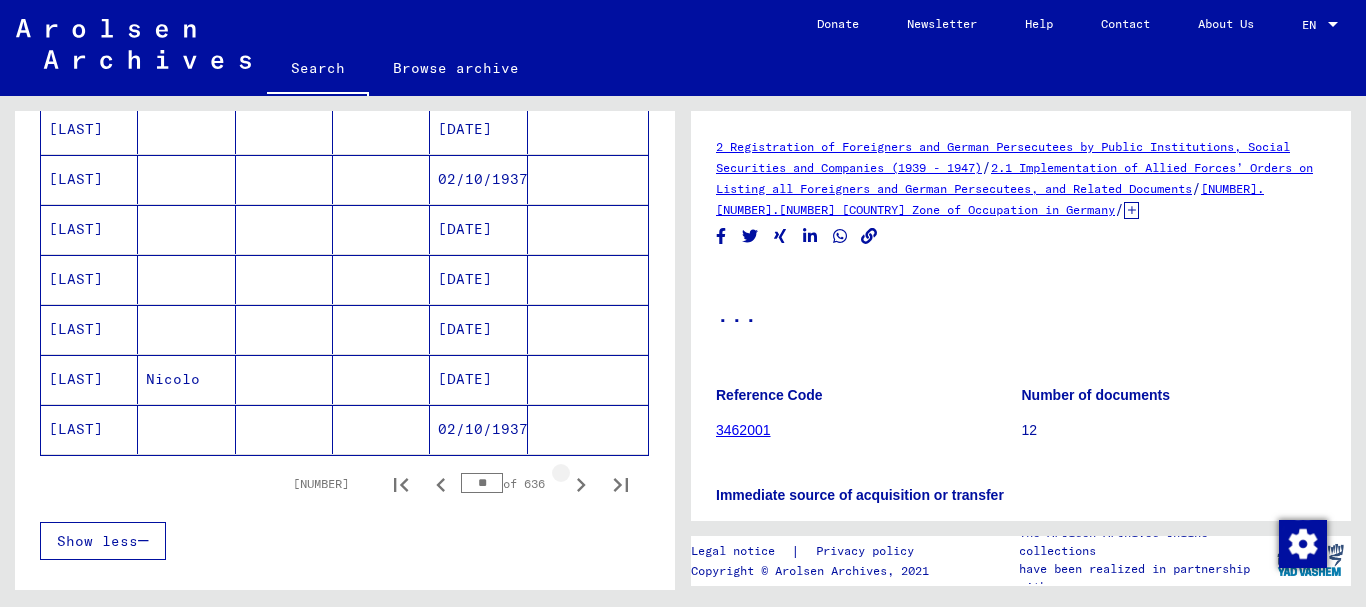 click 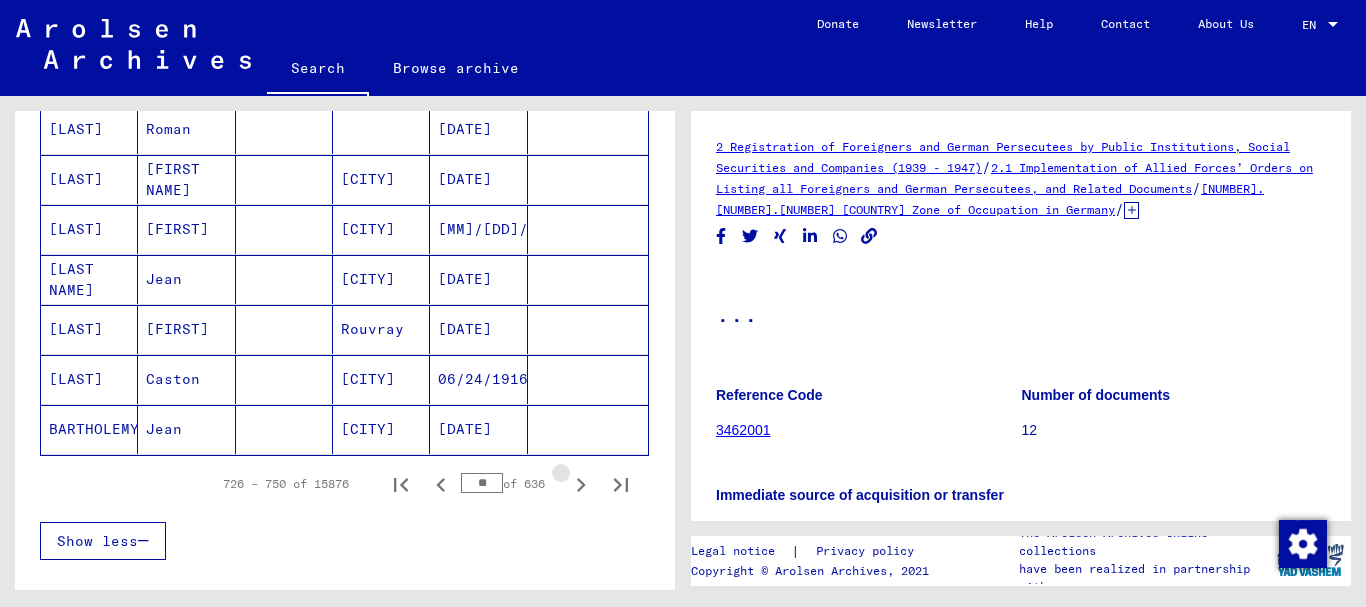click 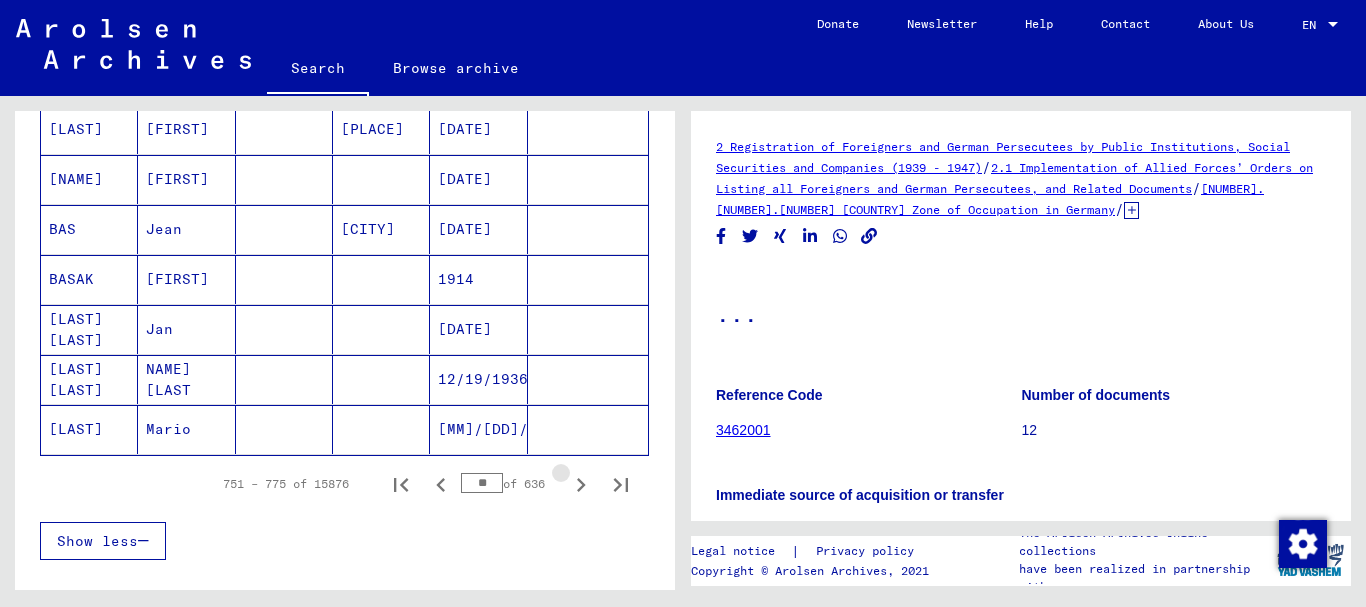 click 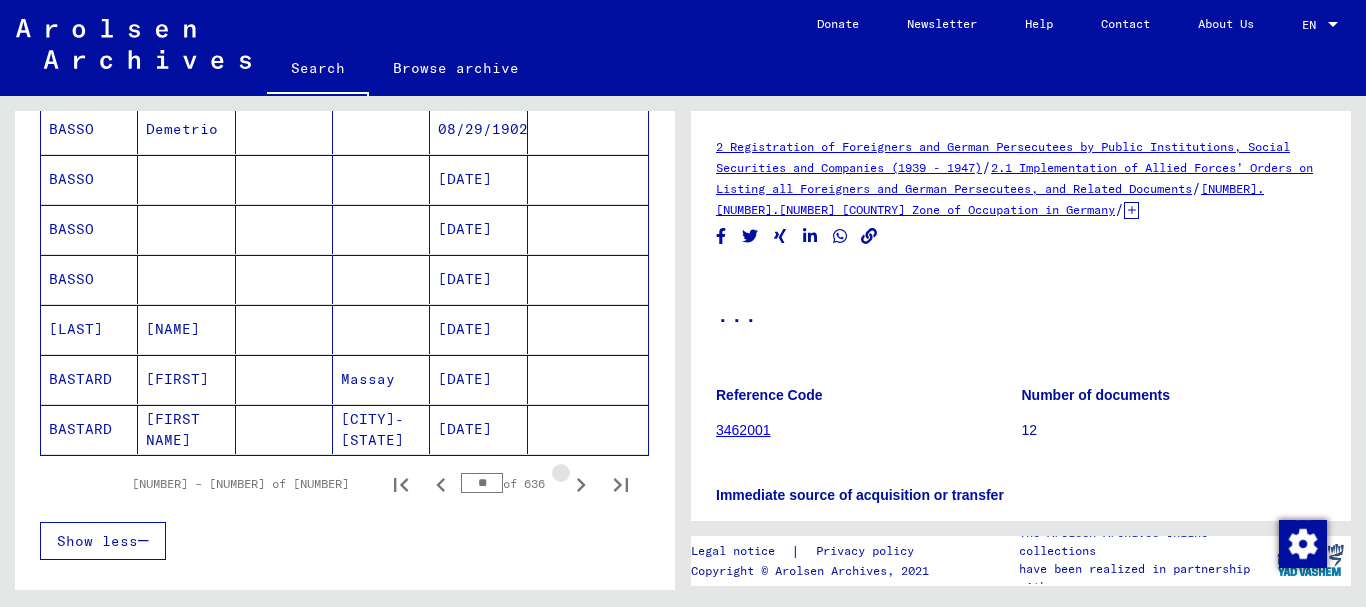 click 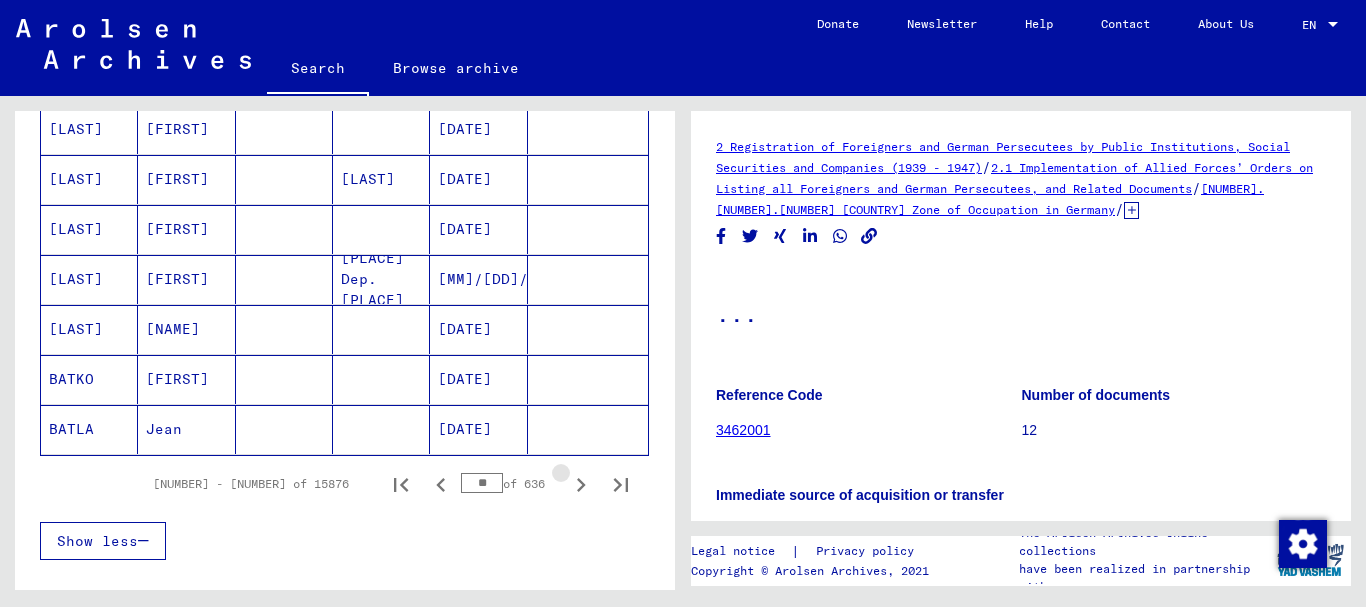 click 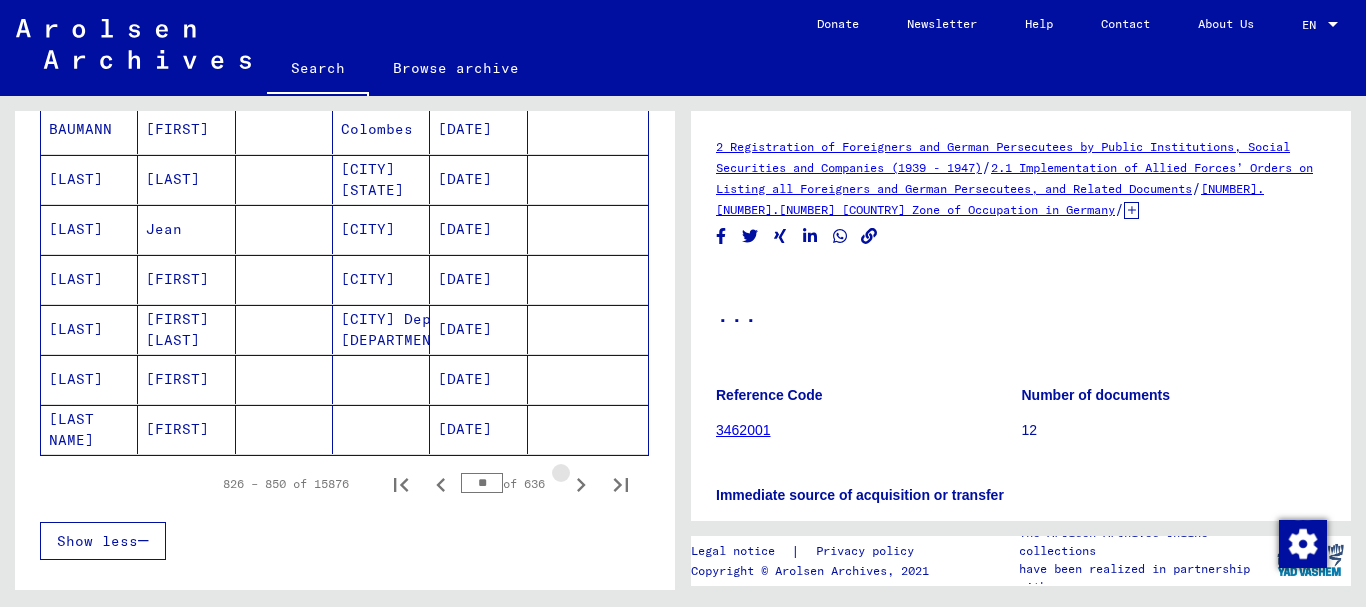 click 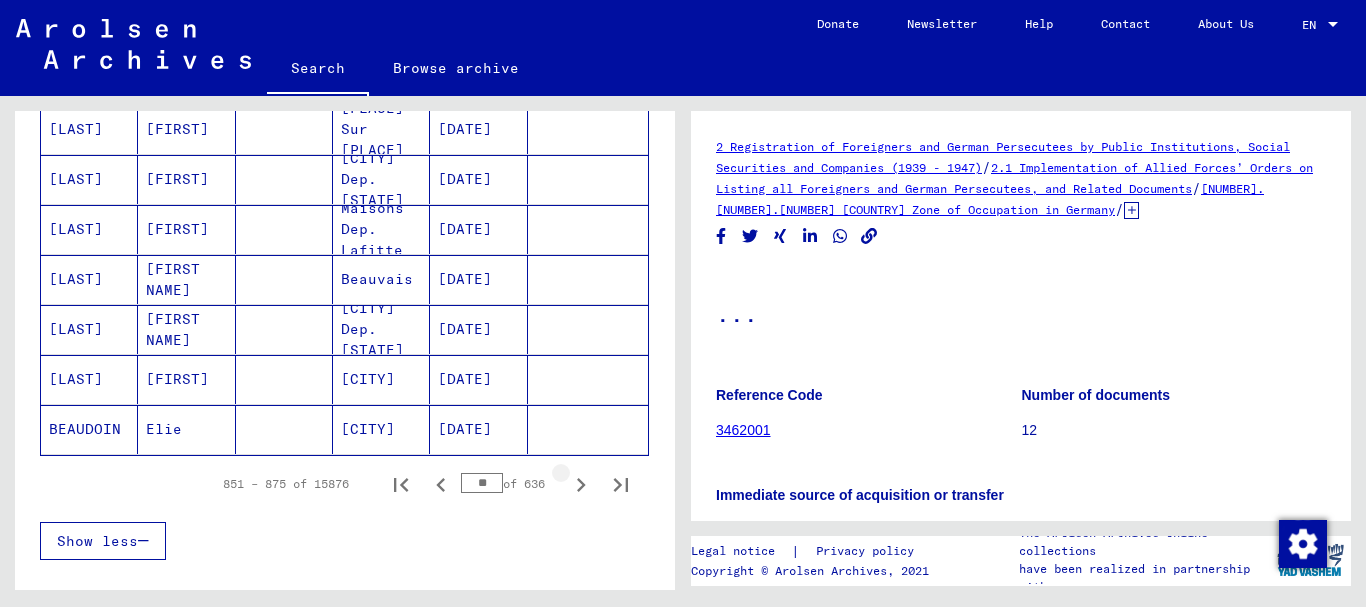 click 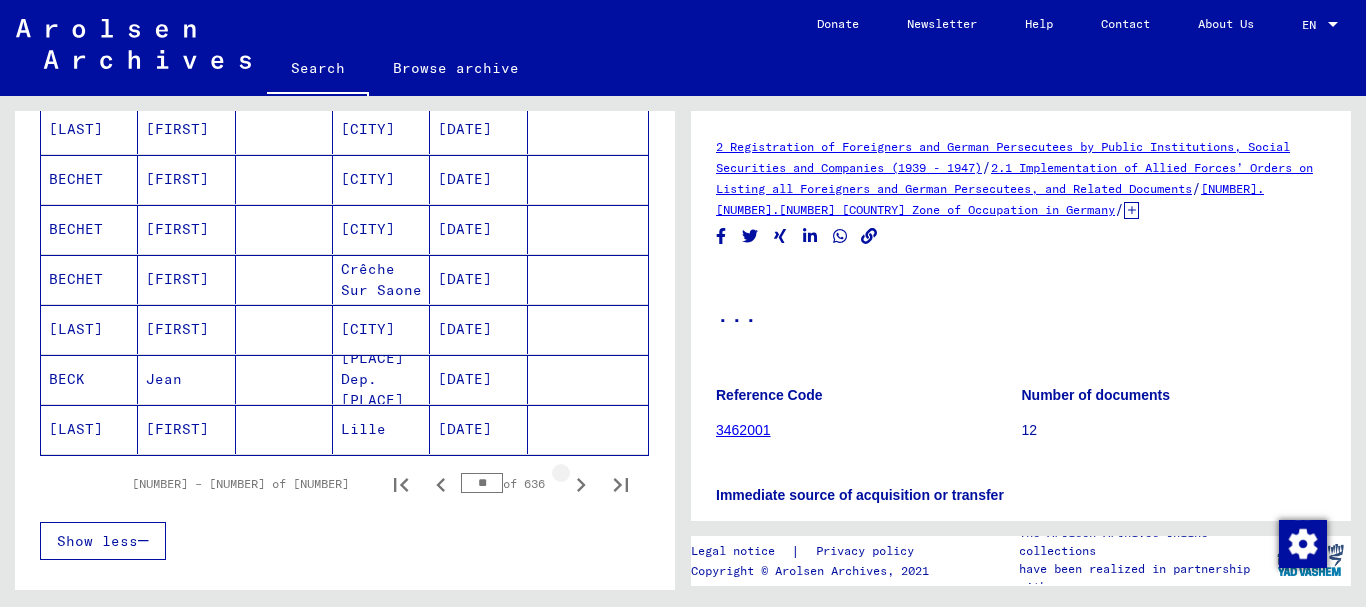 click 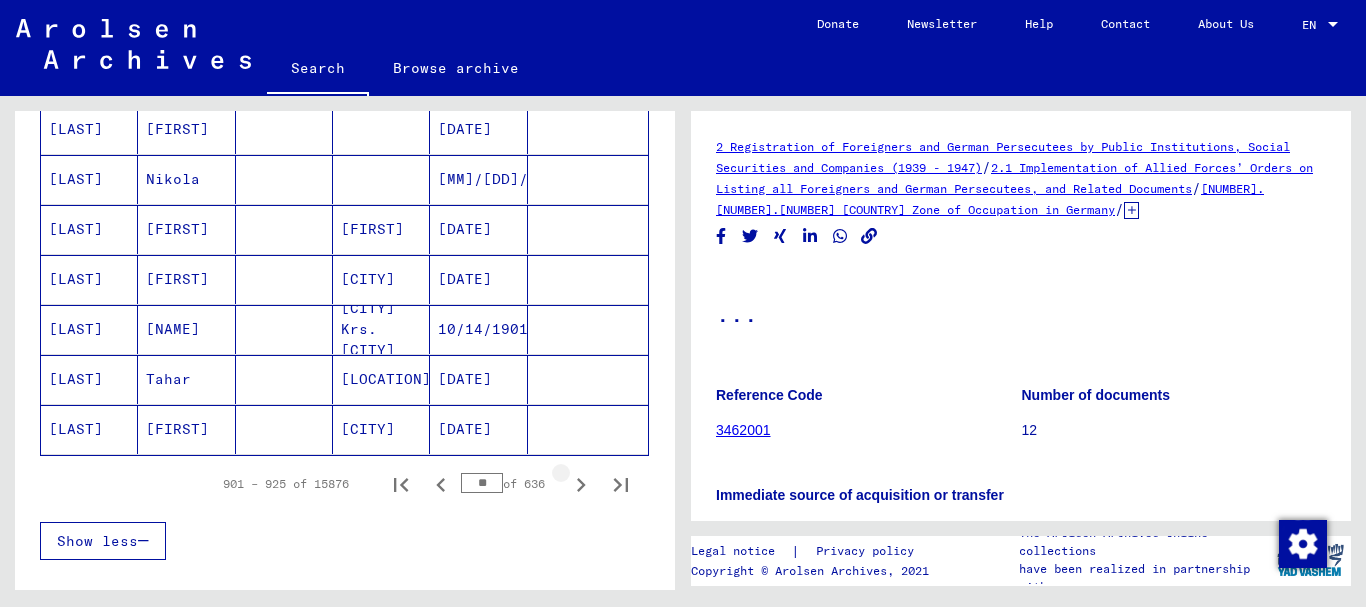 click 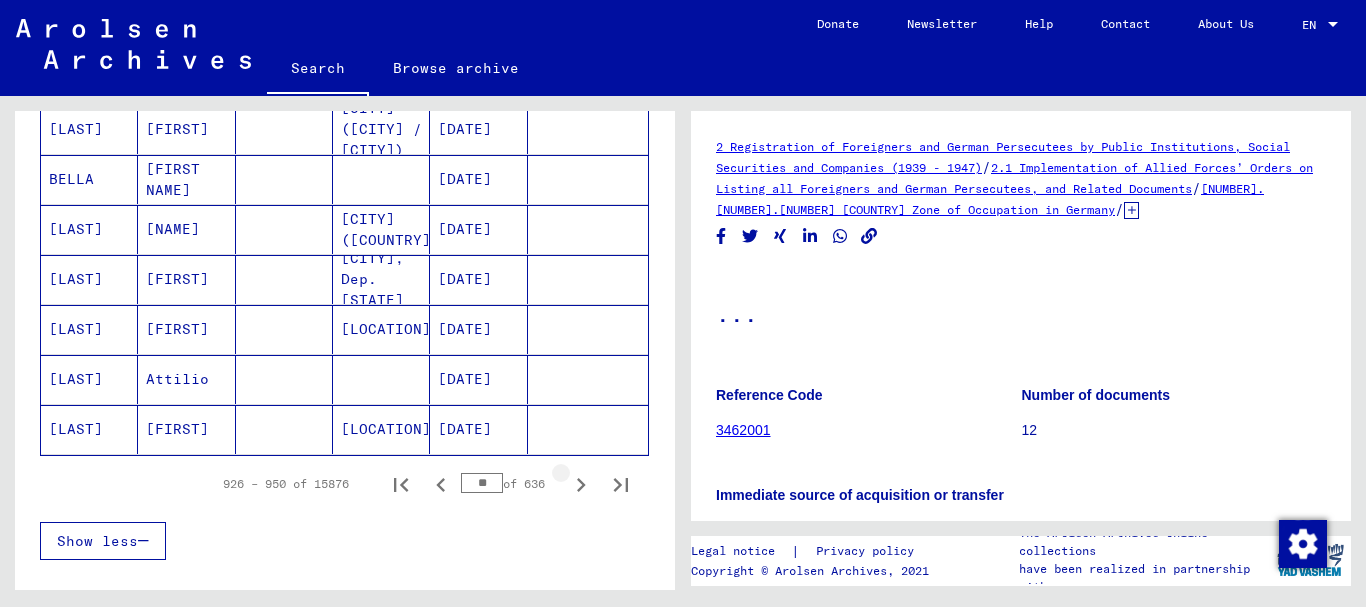click 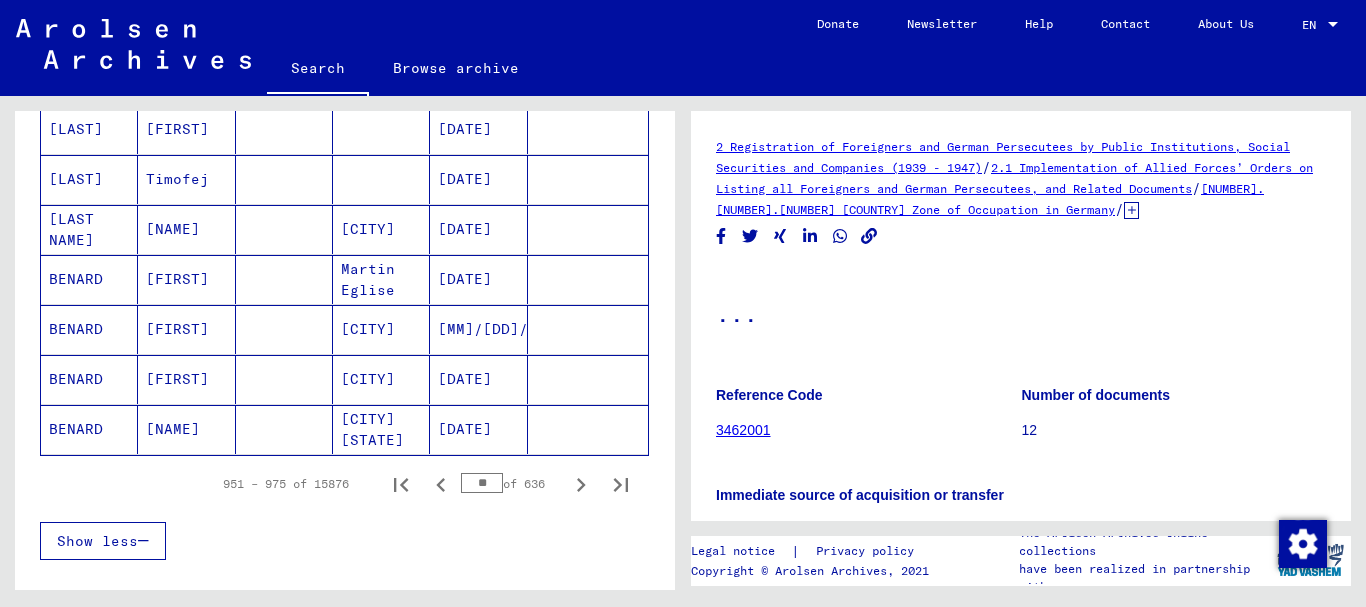 click 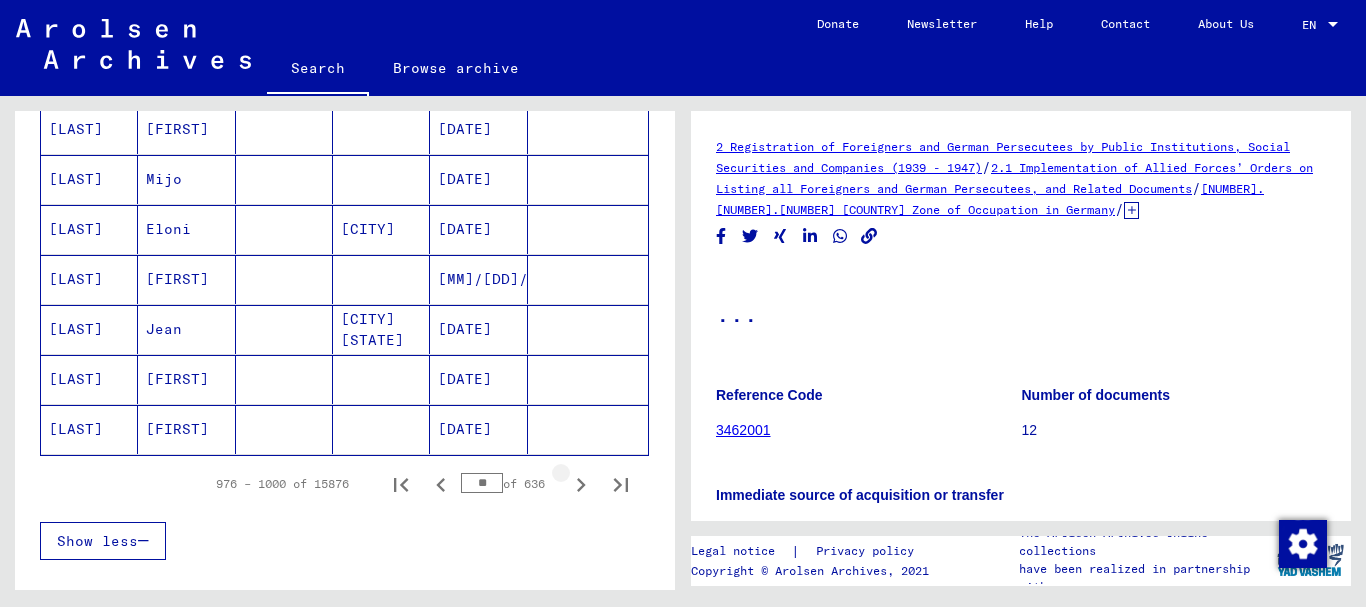 click 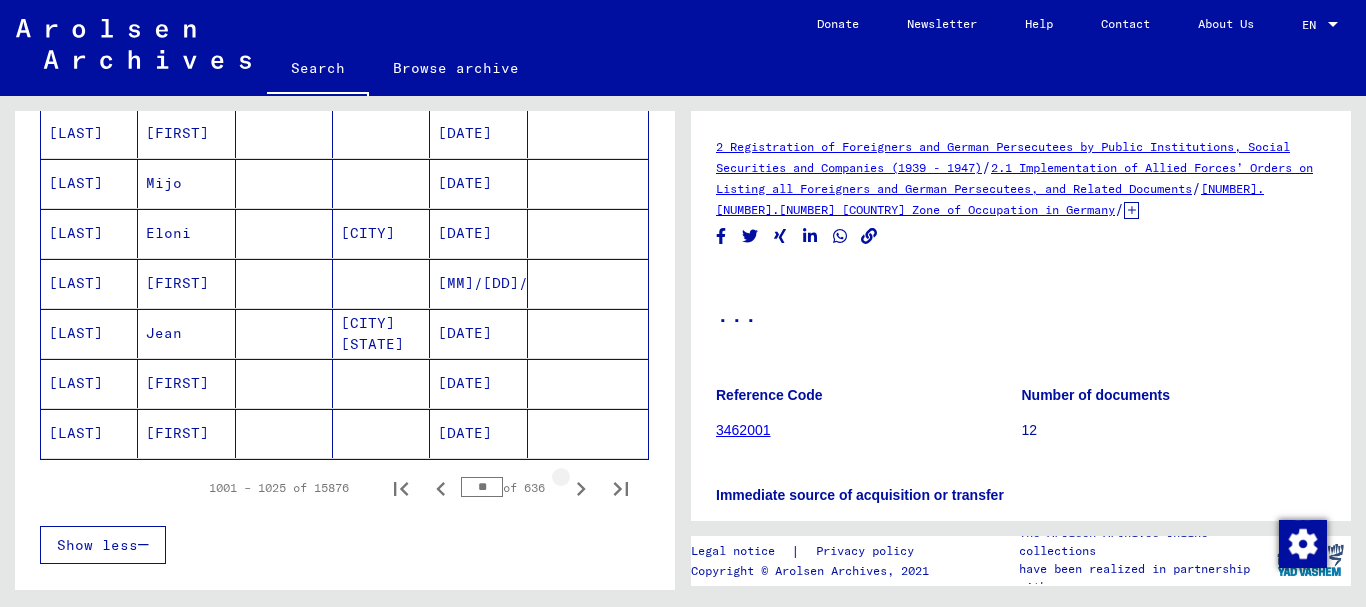 scroll, scrollTop: 1204, scrollLeft: 0, axis: vertical 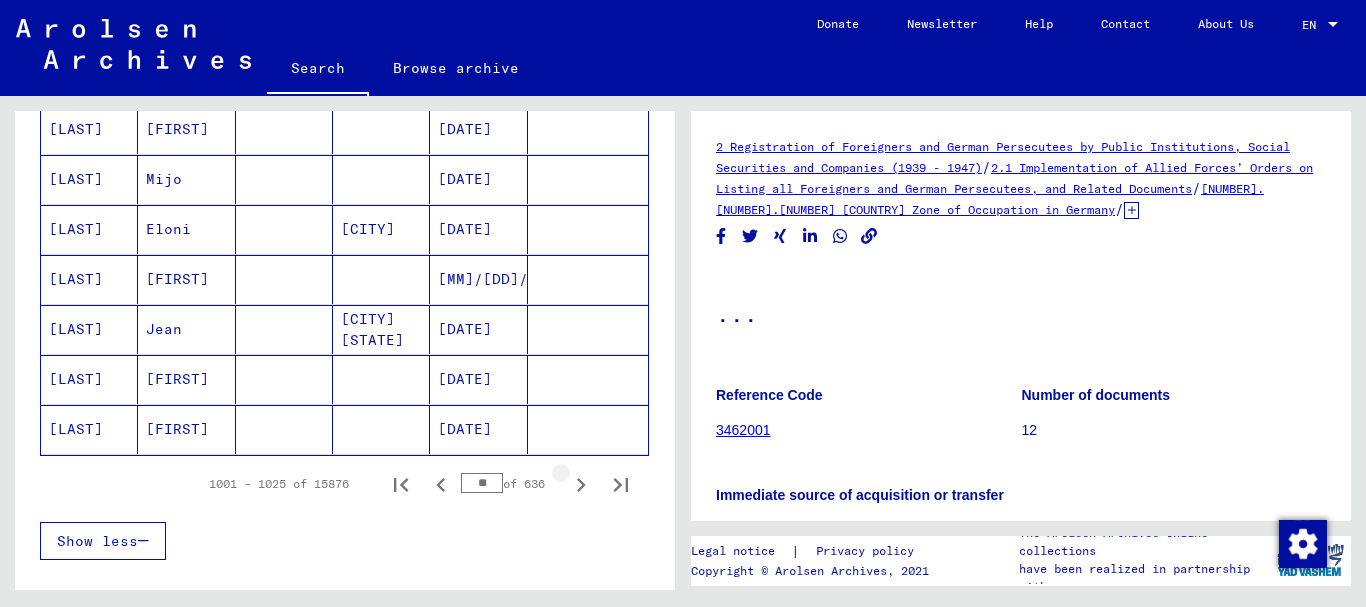 click 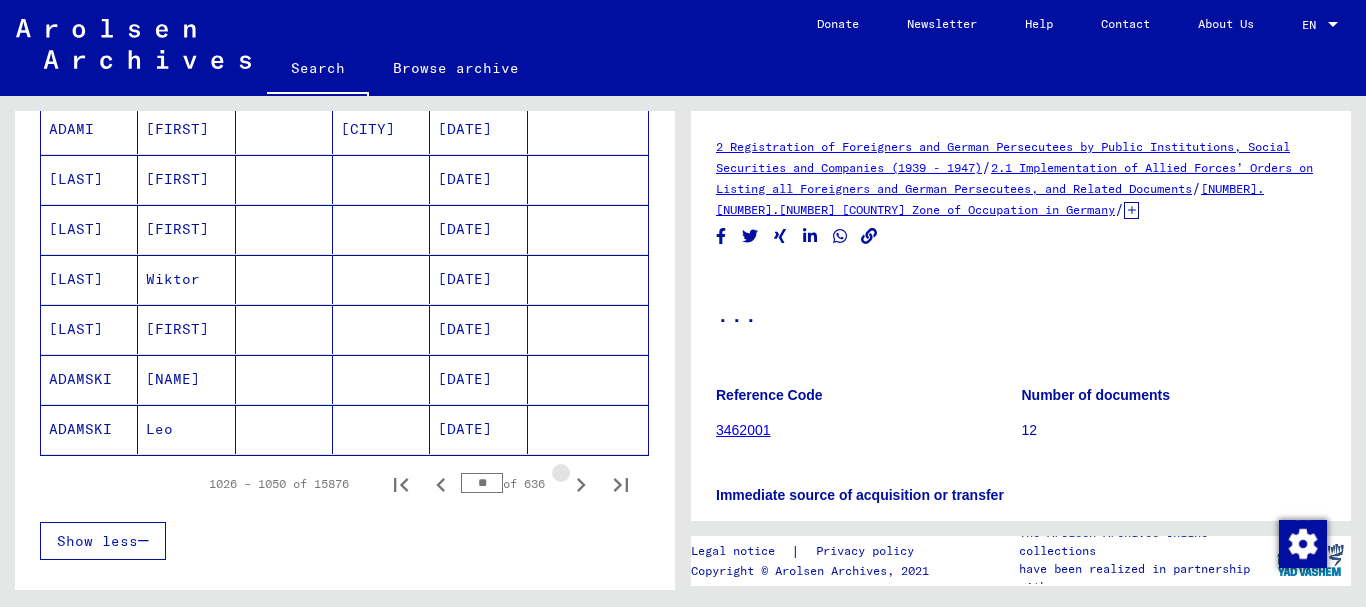 click 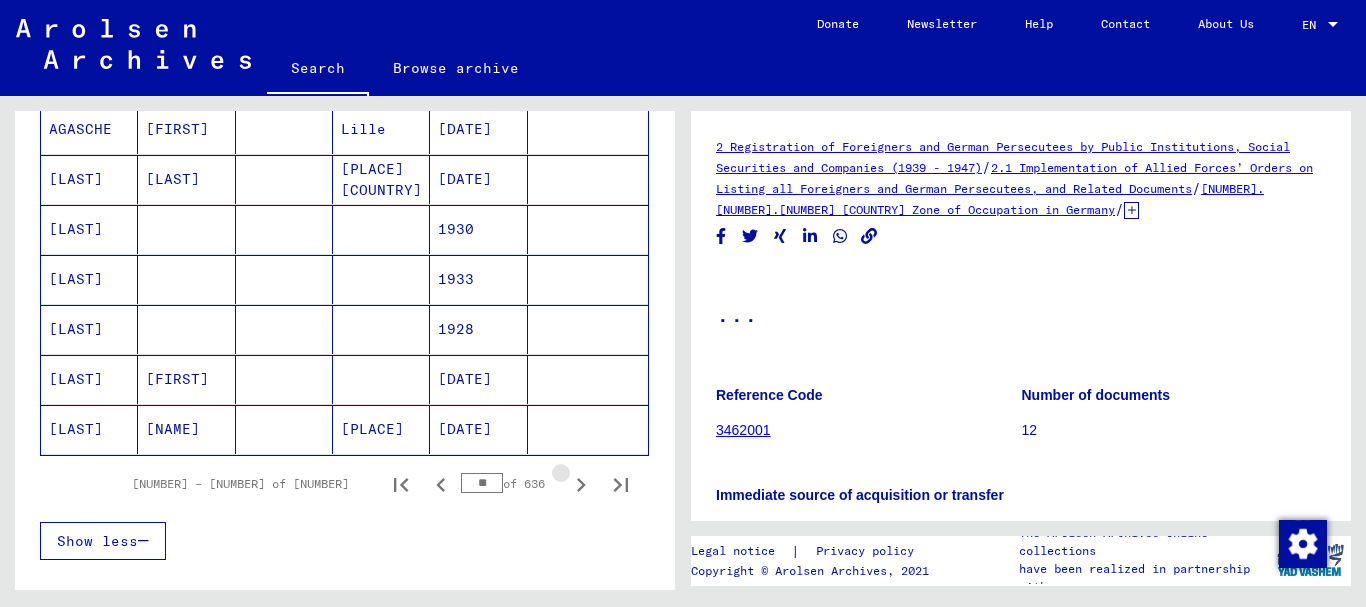 click 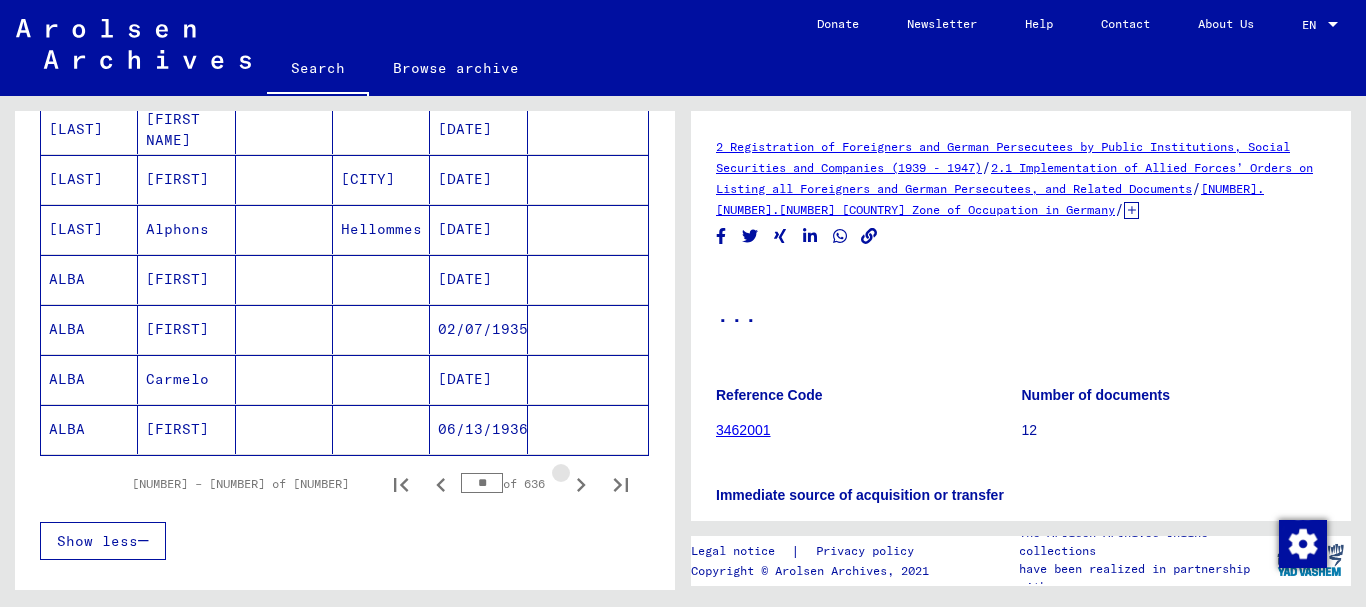 click 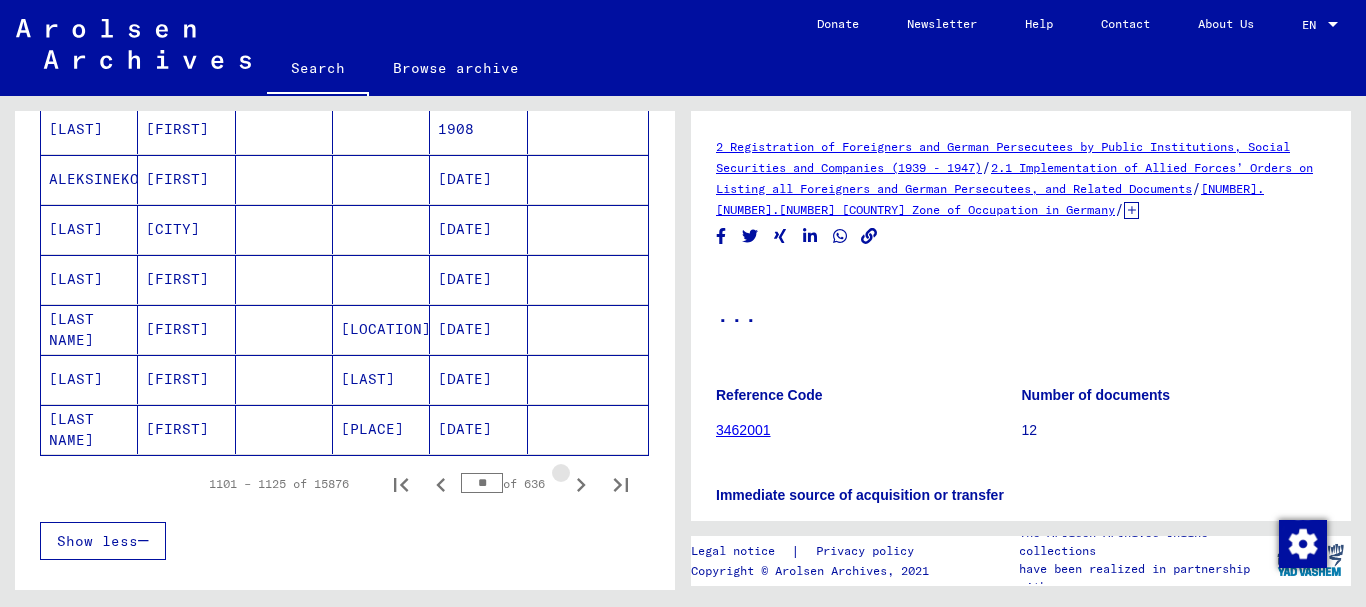 click 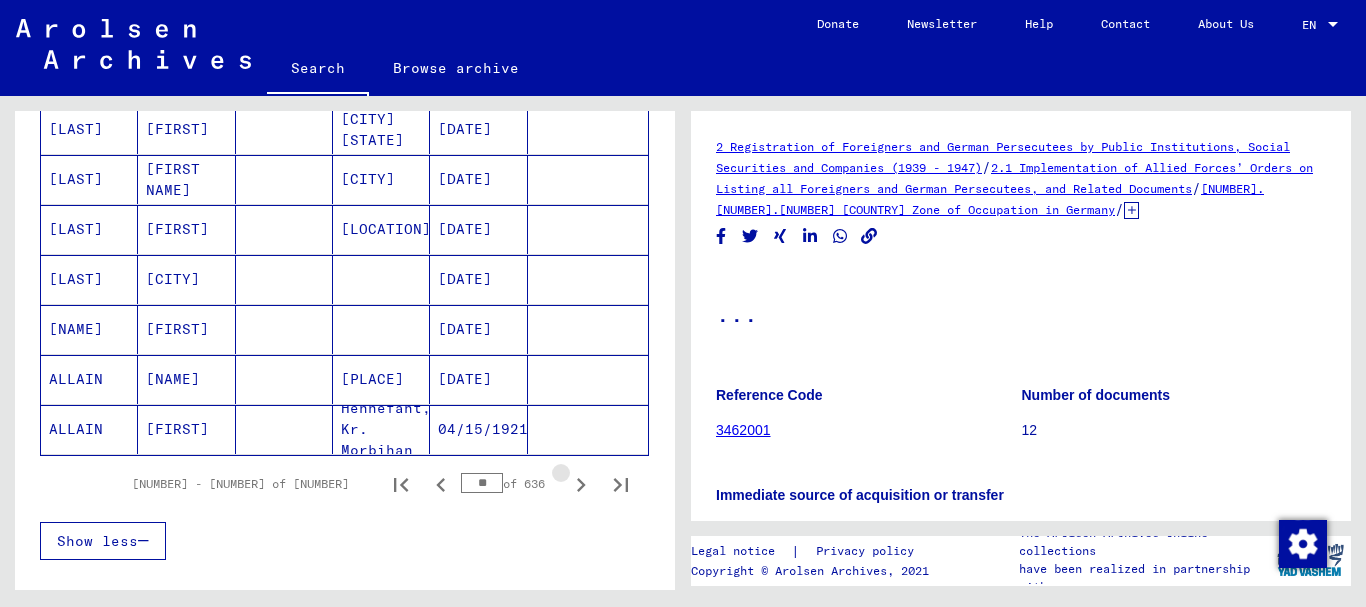click 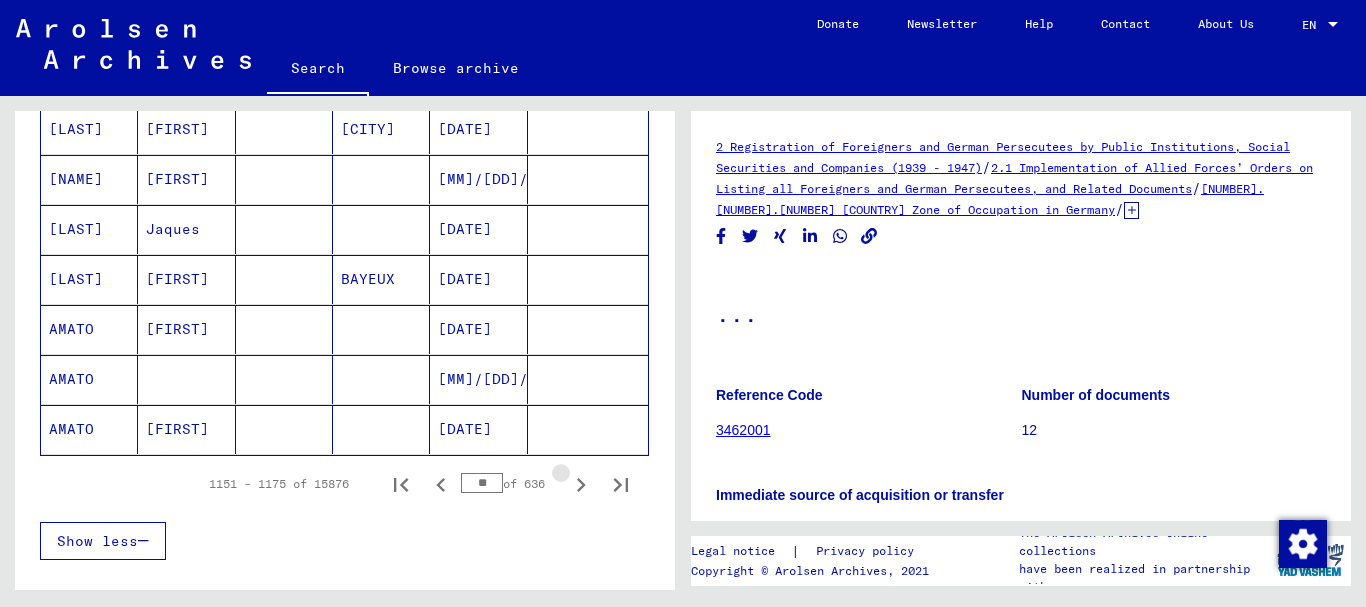 click 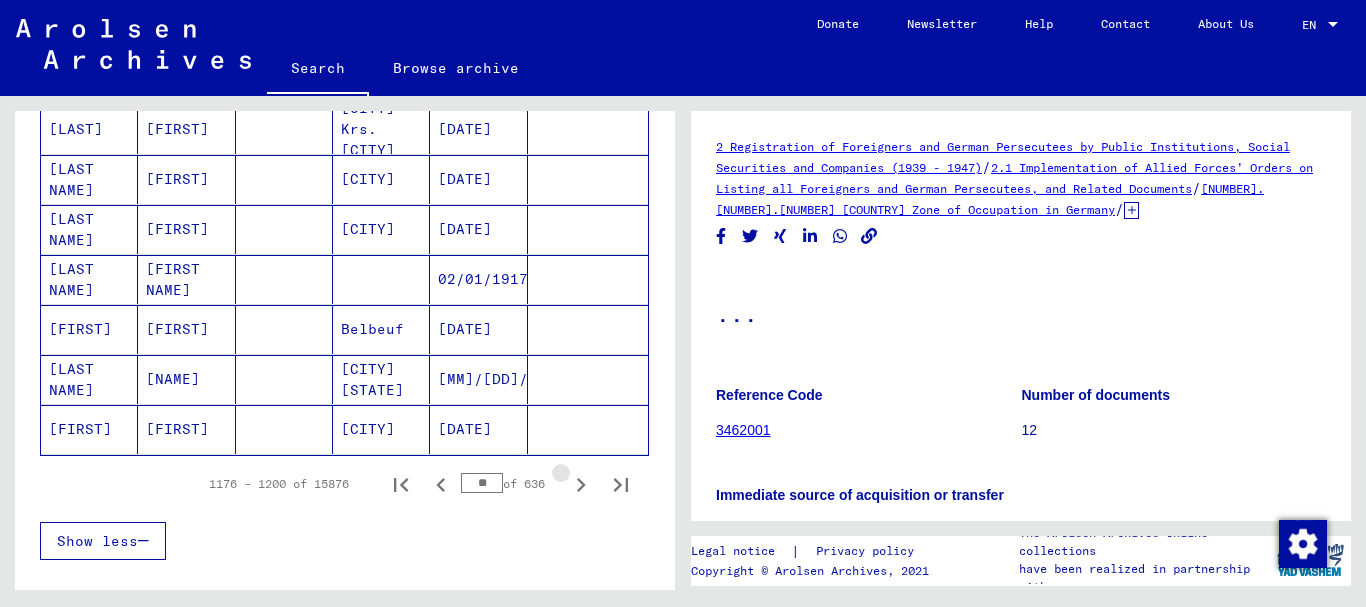 click 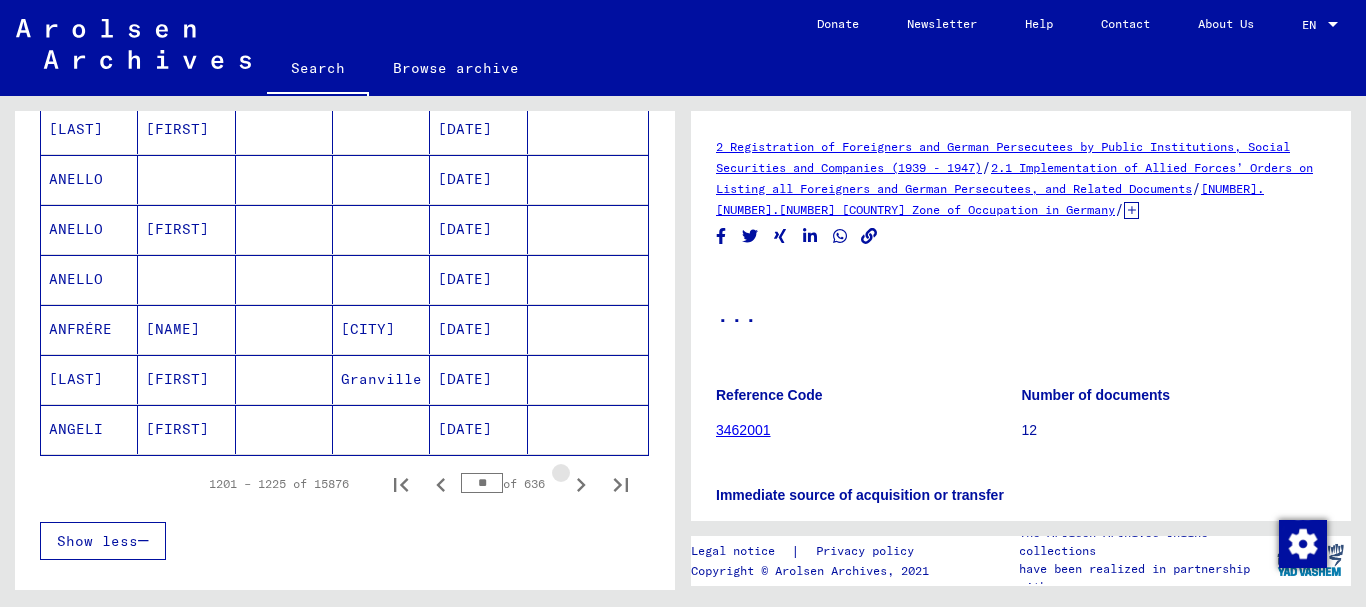 click 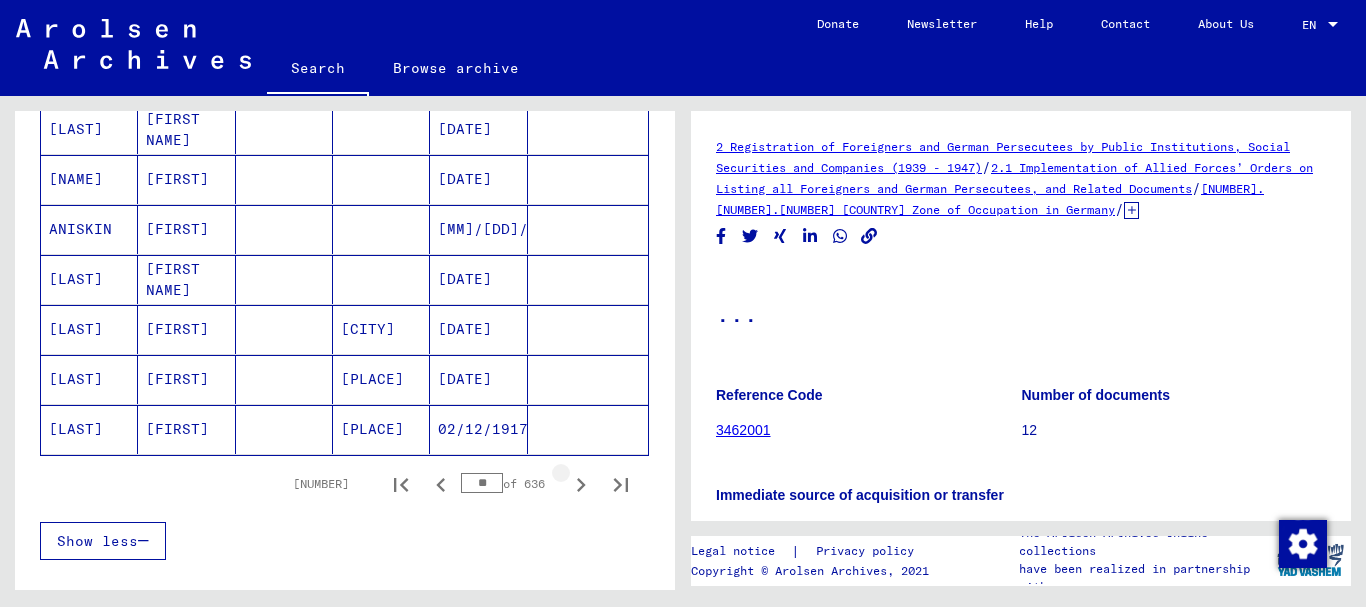 click 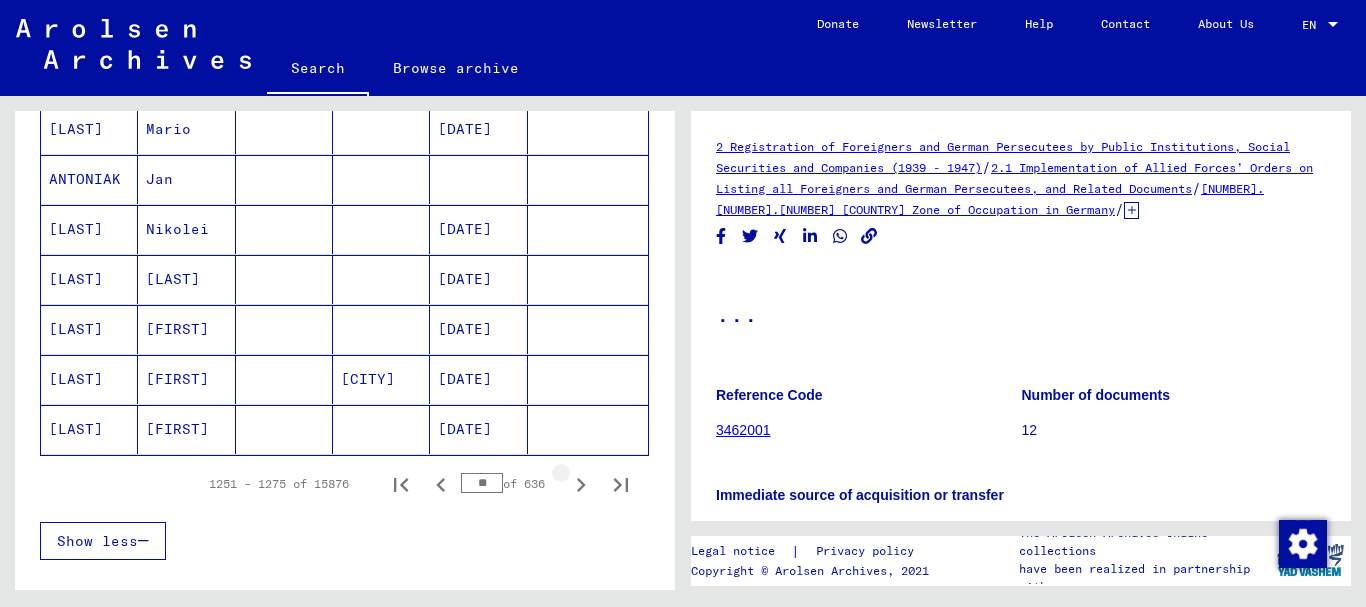 click 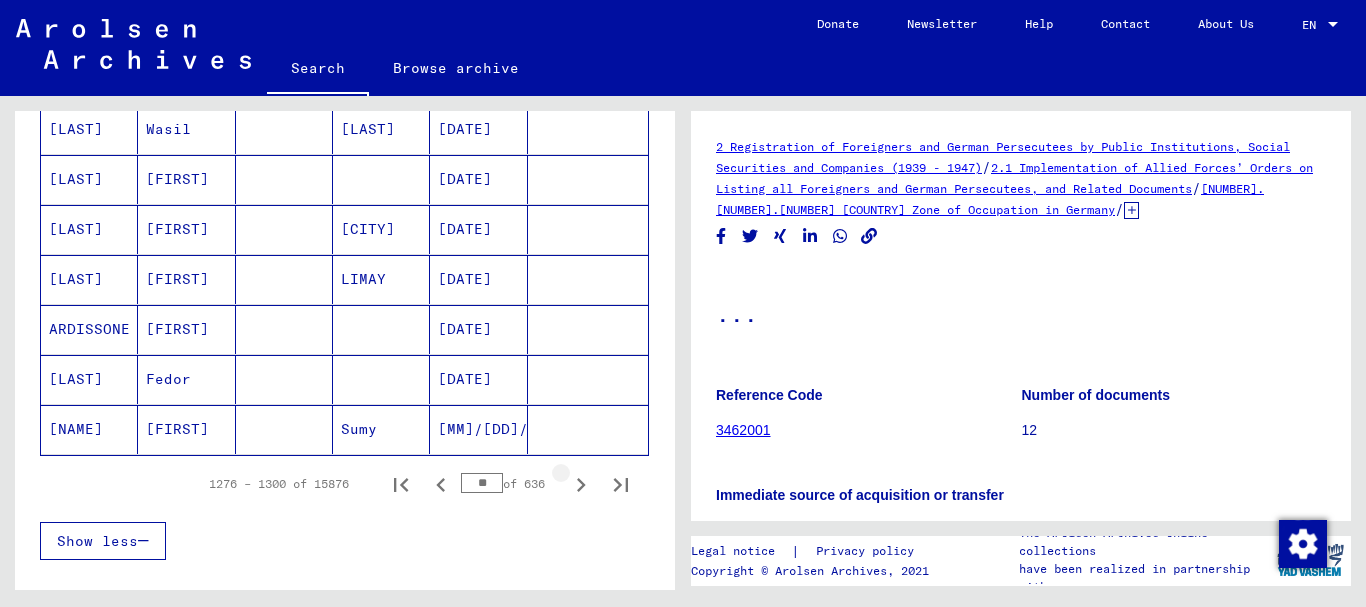 click 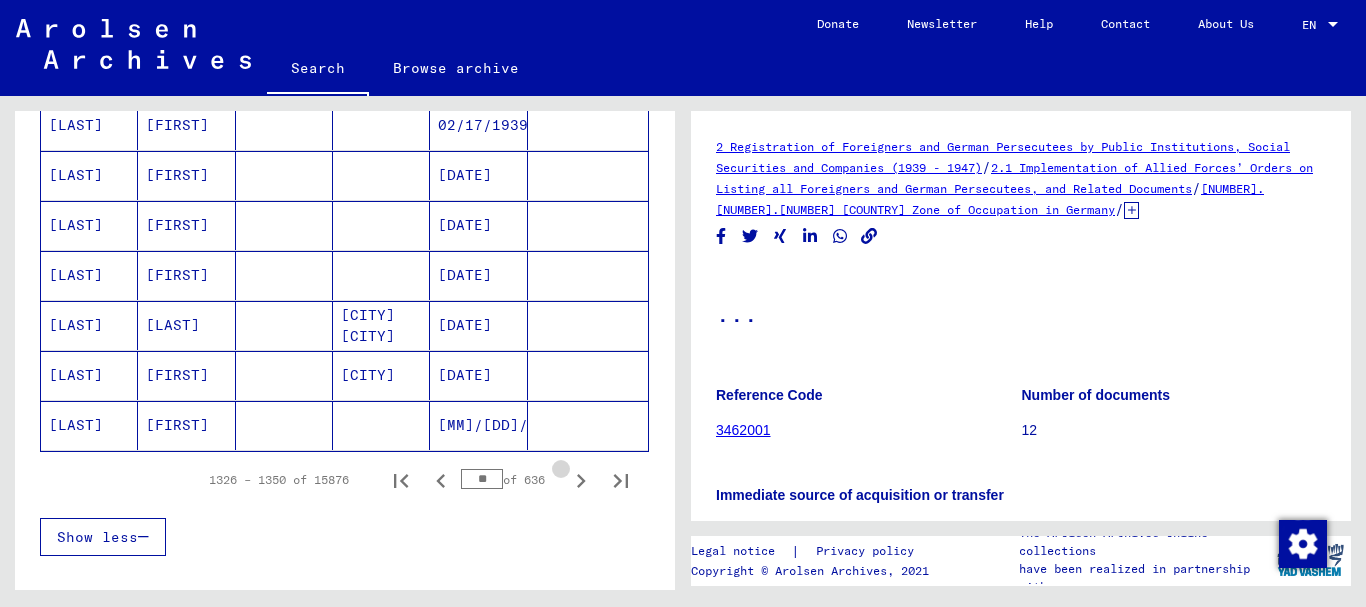 click 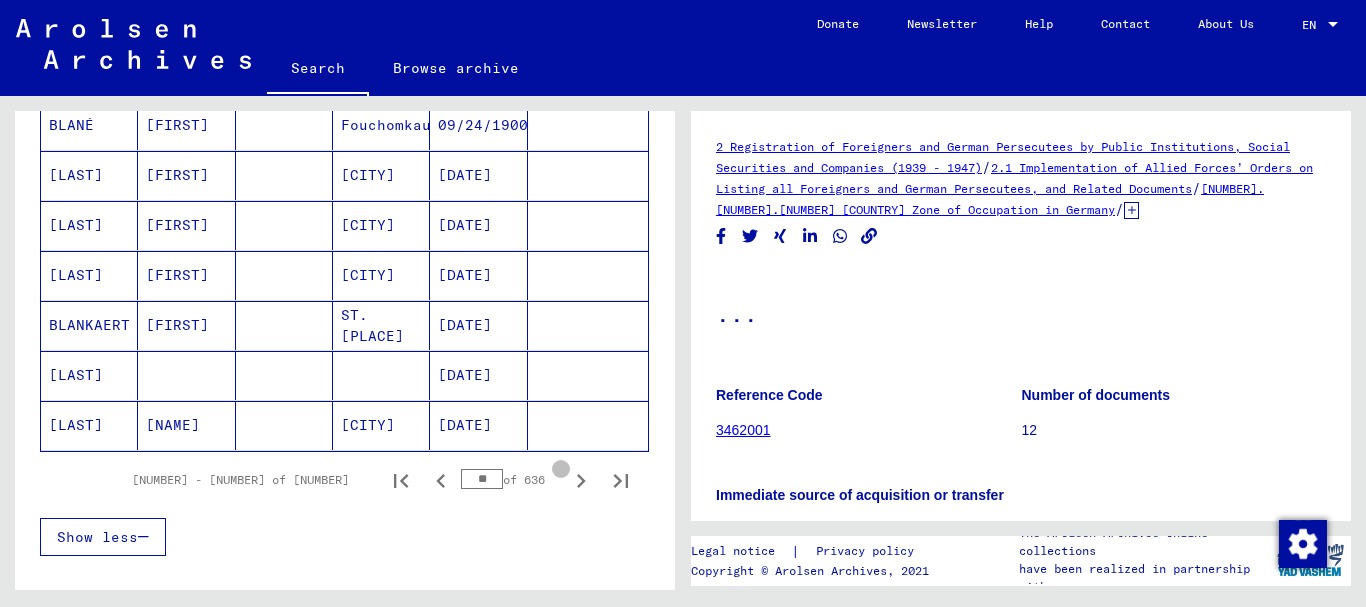scroll, scrollTop: 1200, scrollLeft: 0, axis: vertical 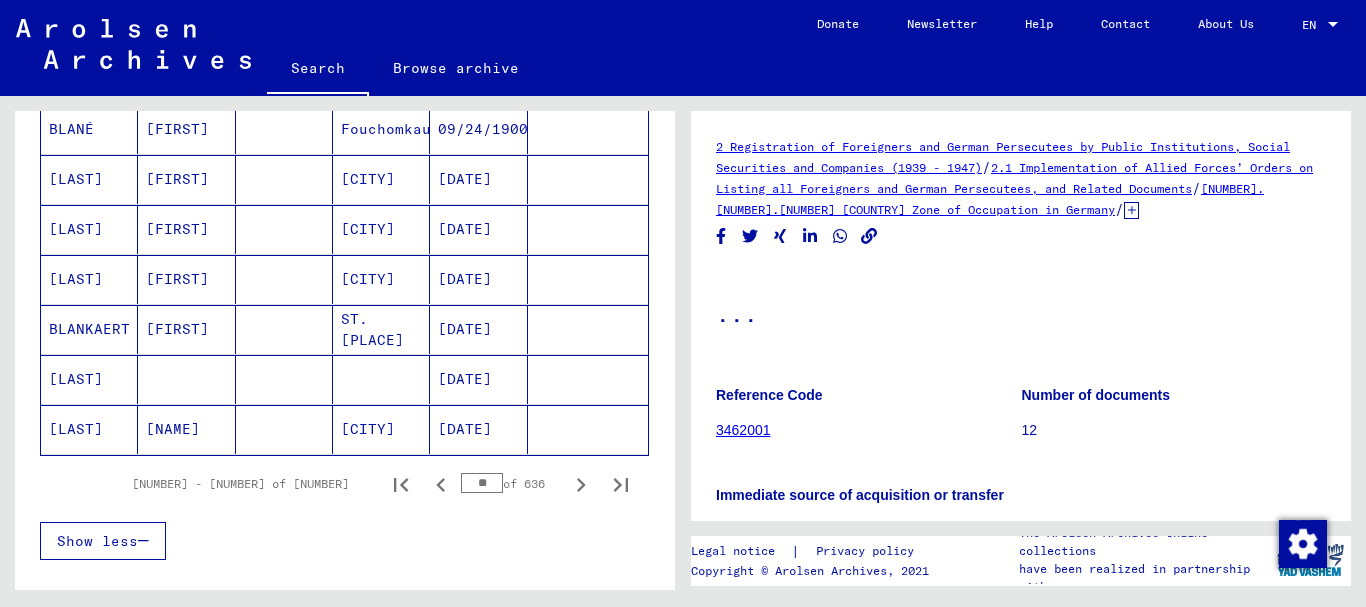 click 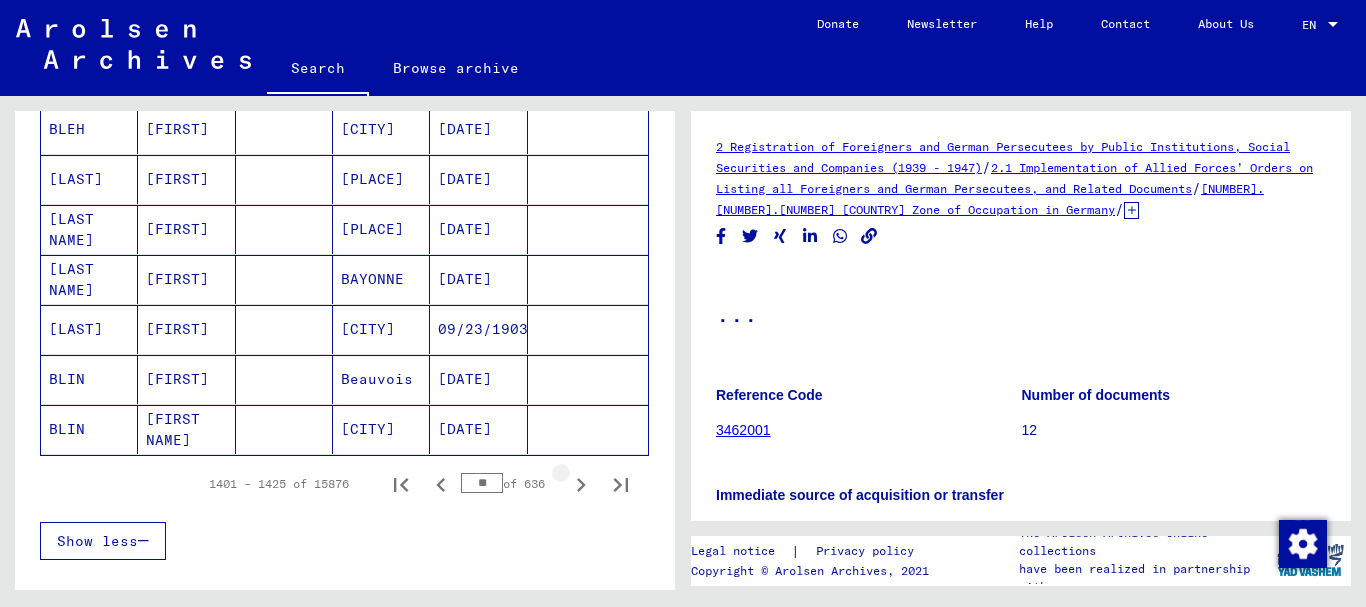 click 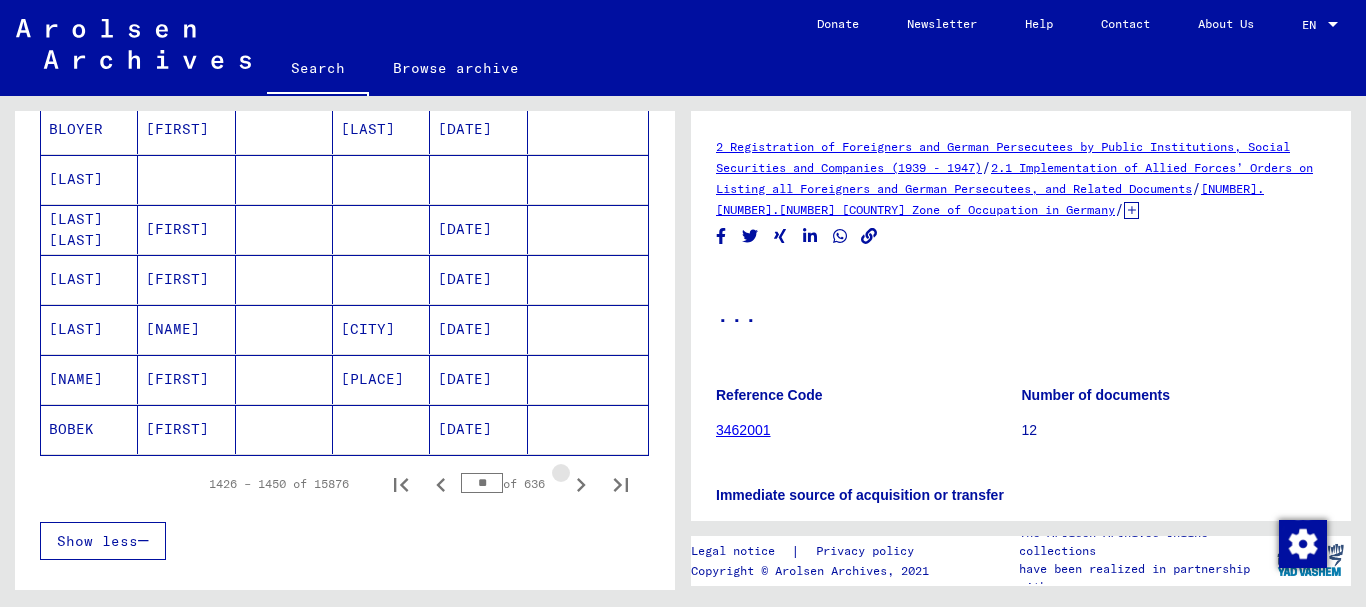 click 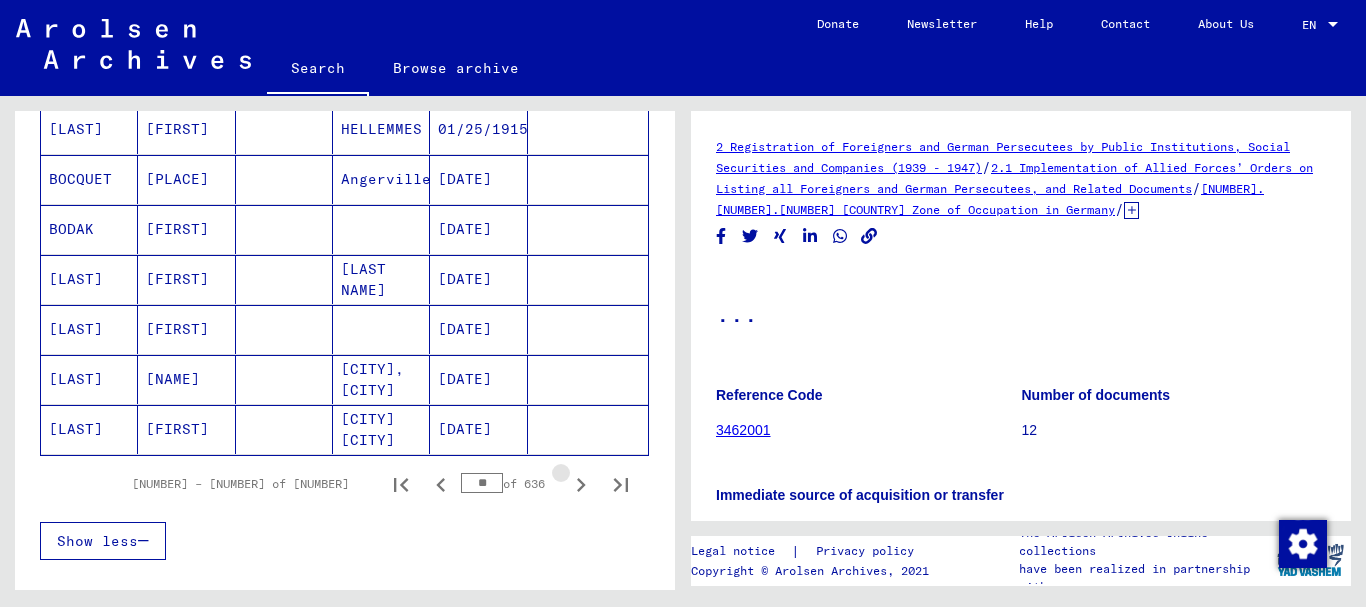 click 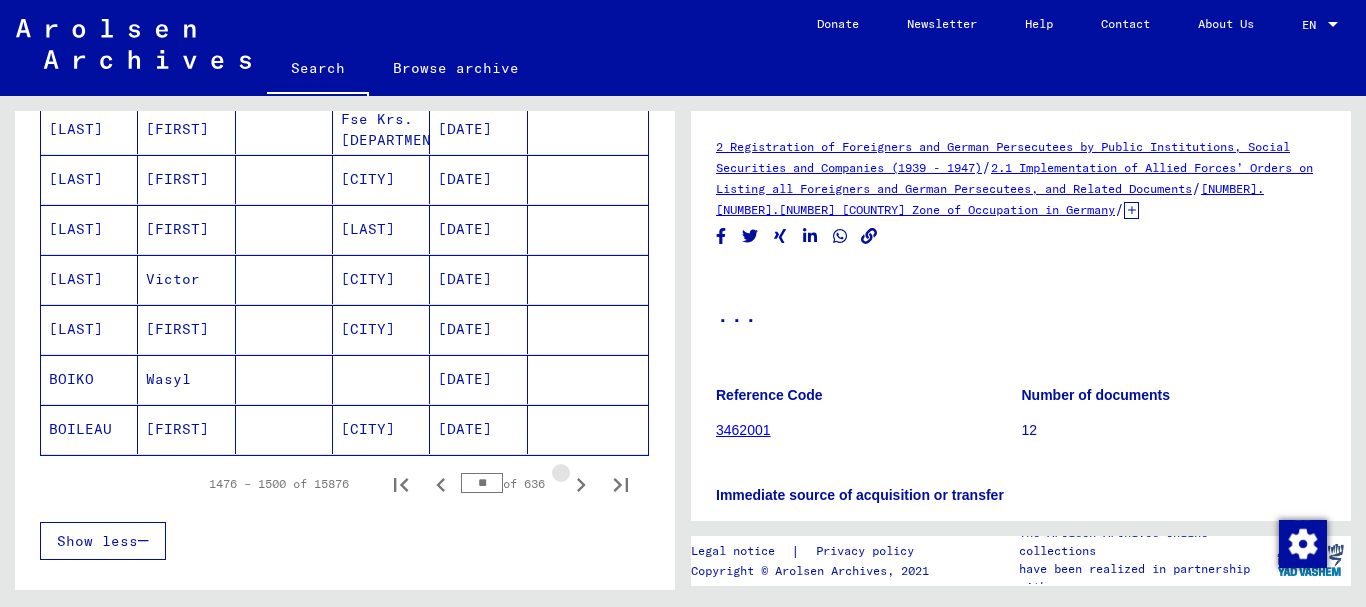 click 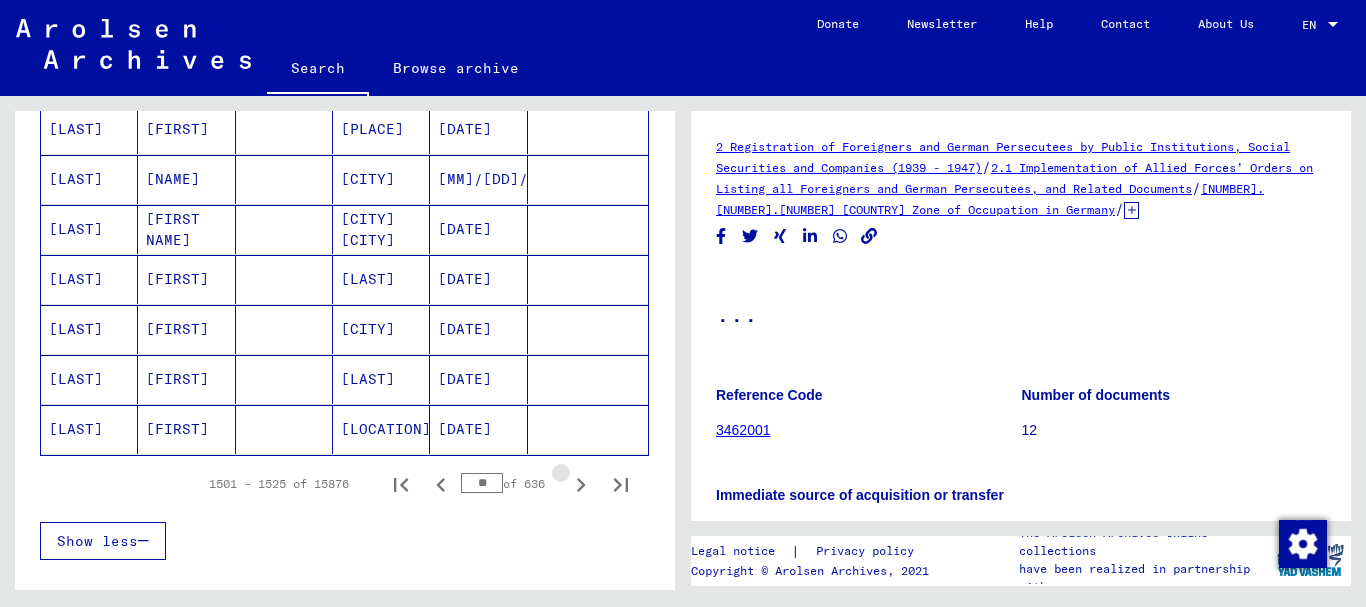 click 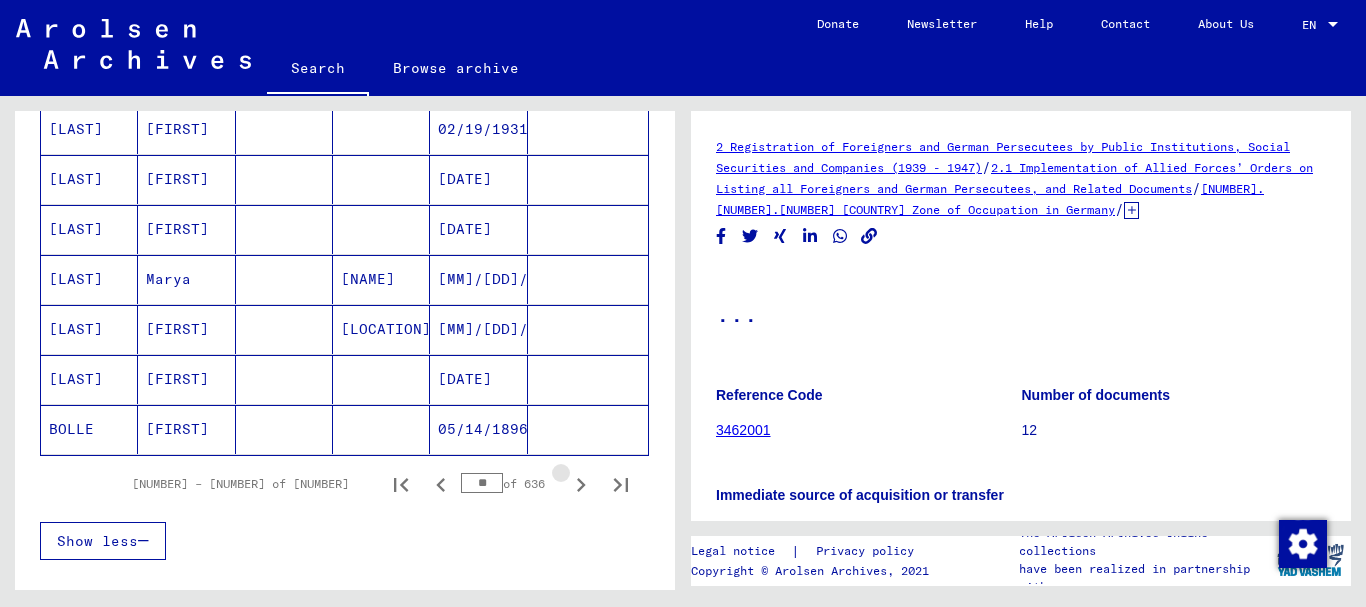 click 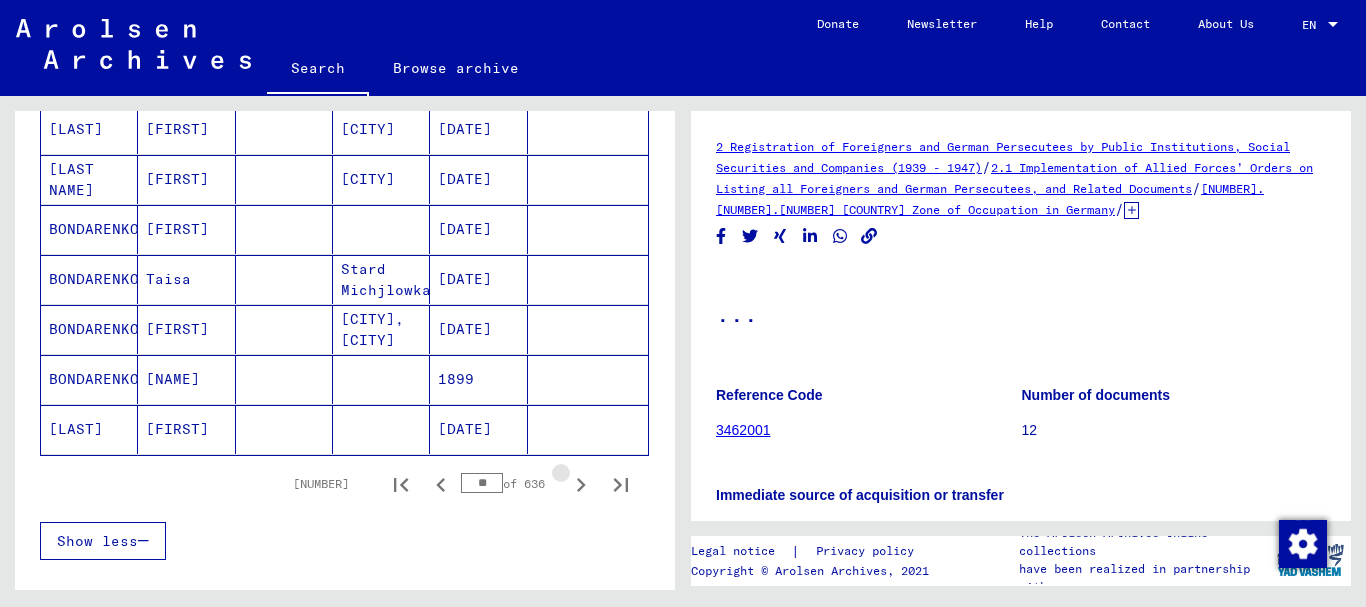click 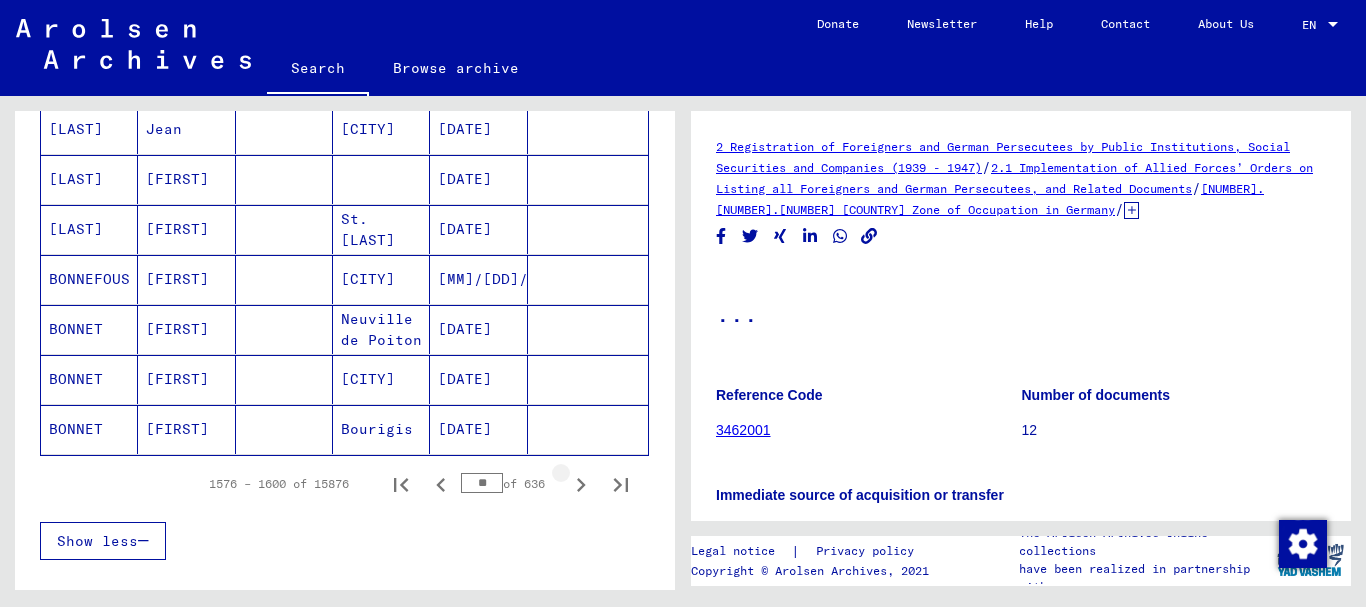 click 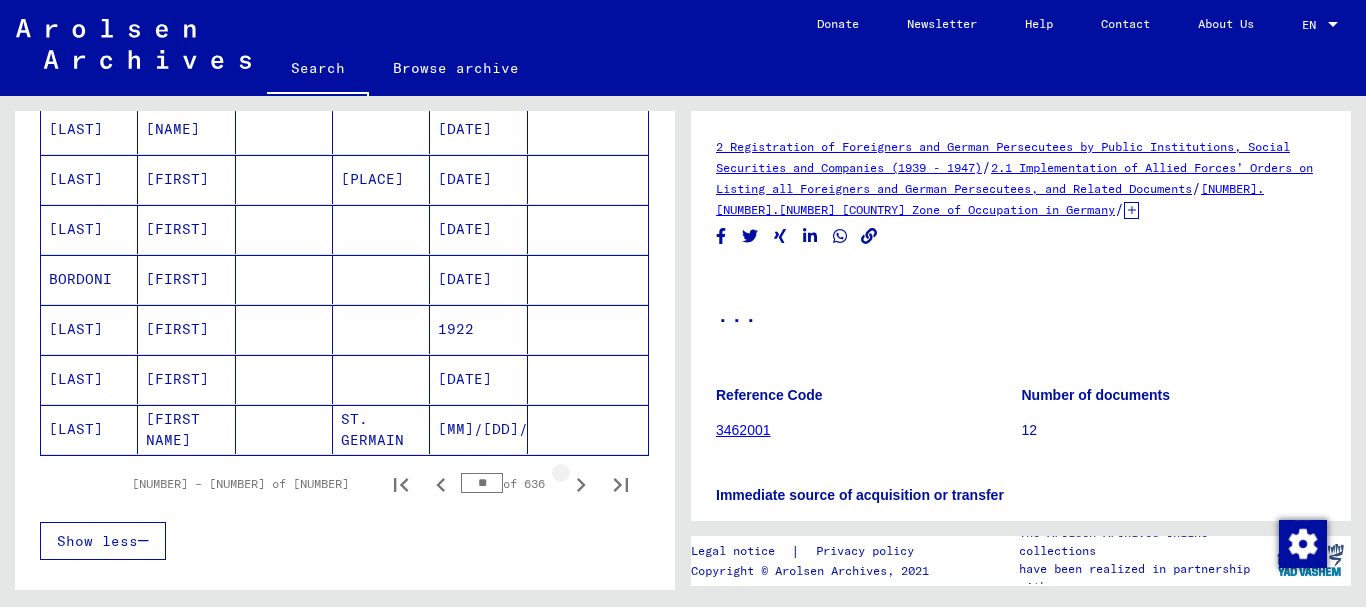 click 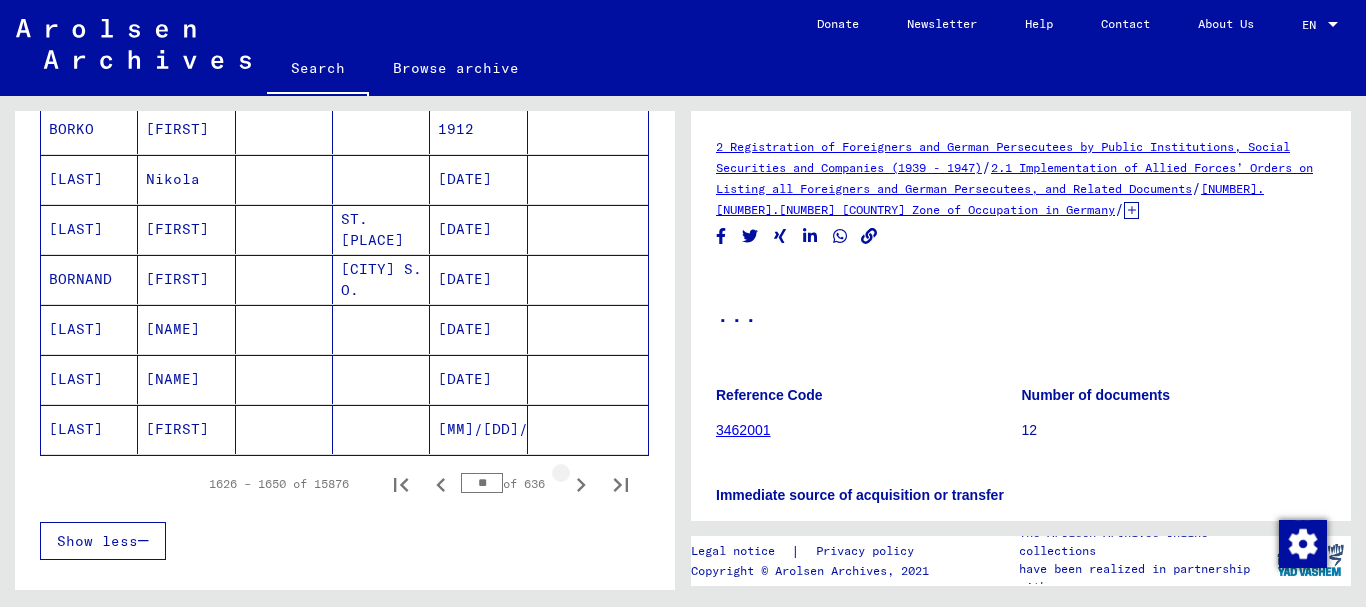 click 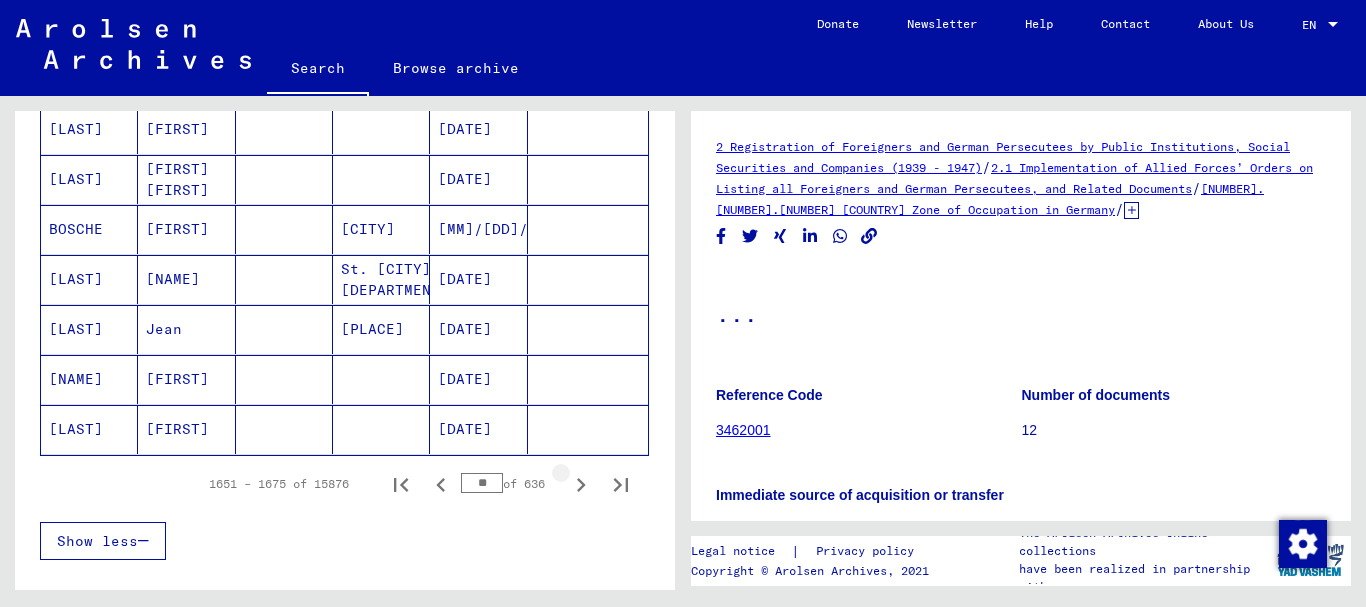 click 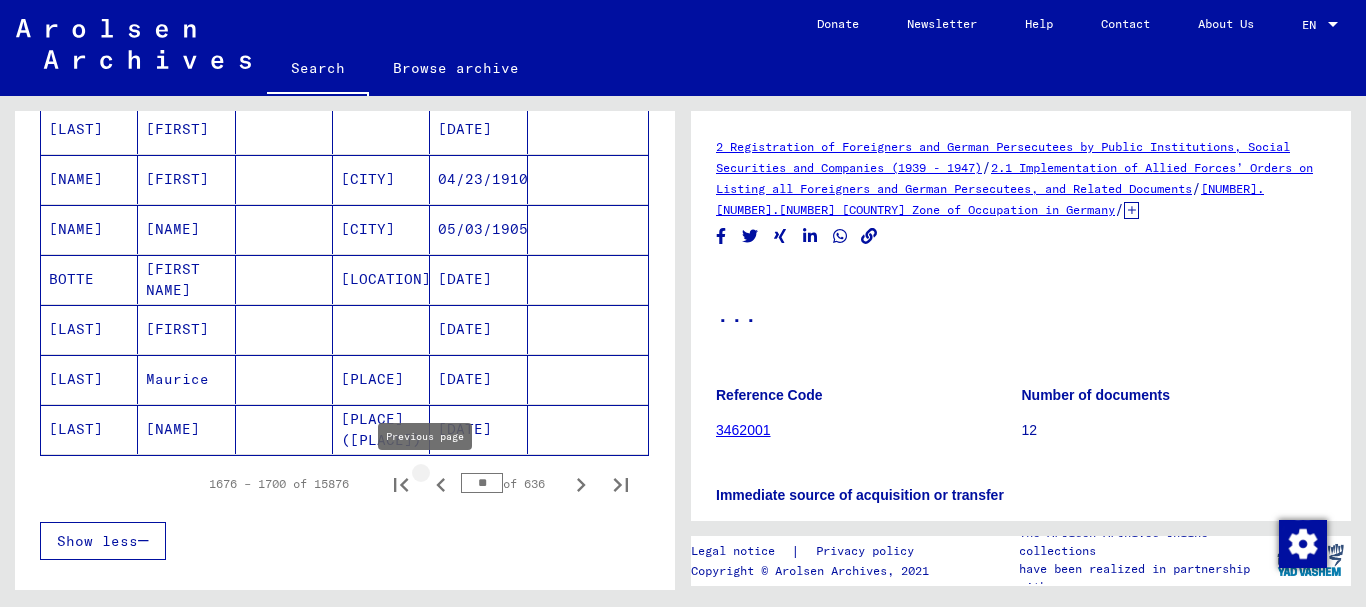 click 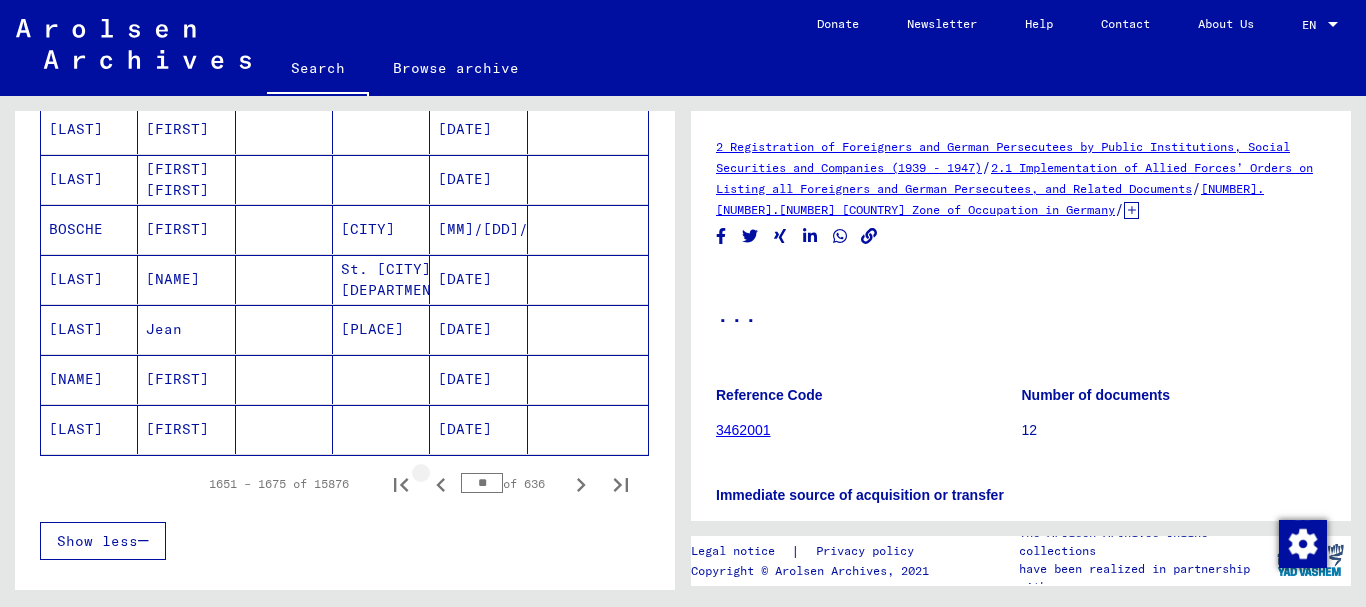 click 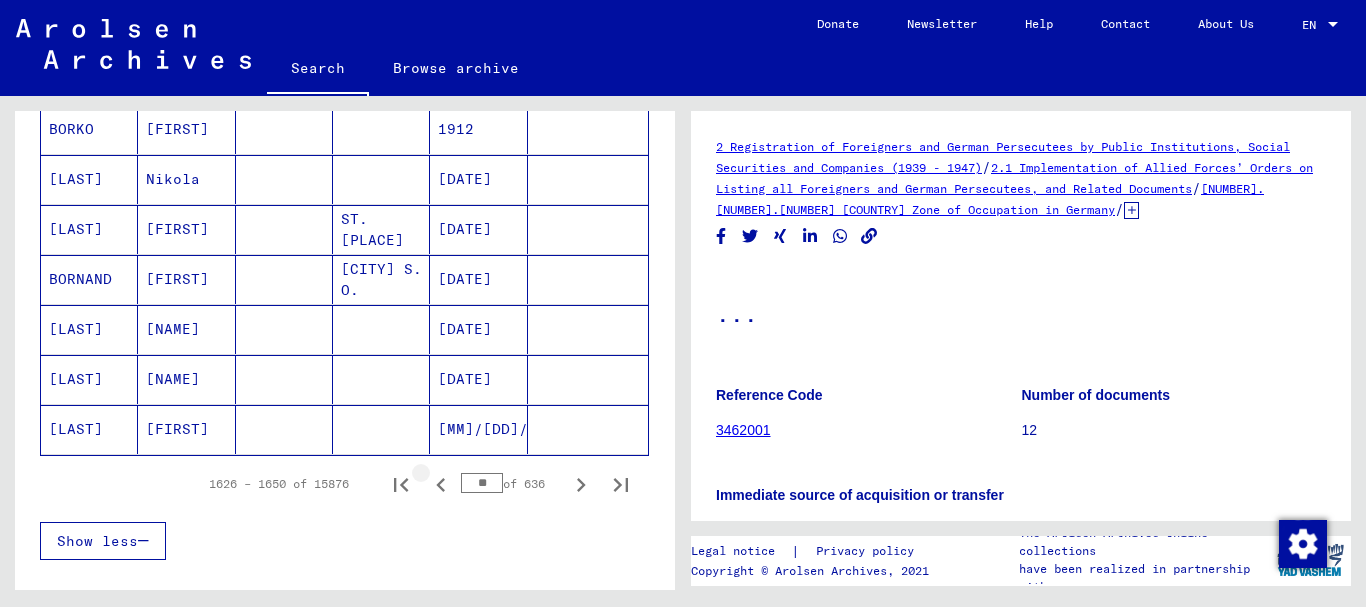 click 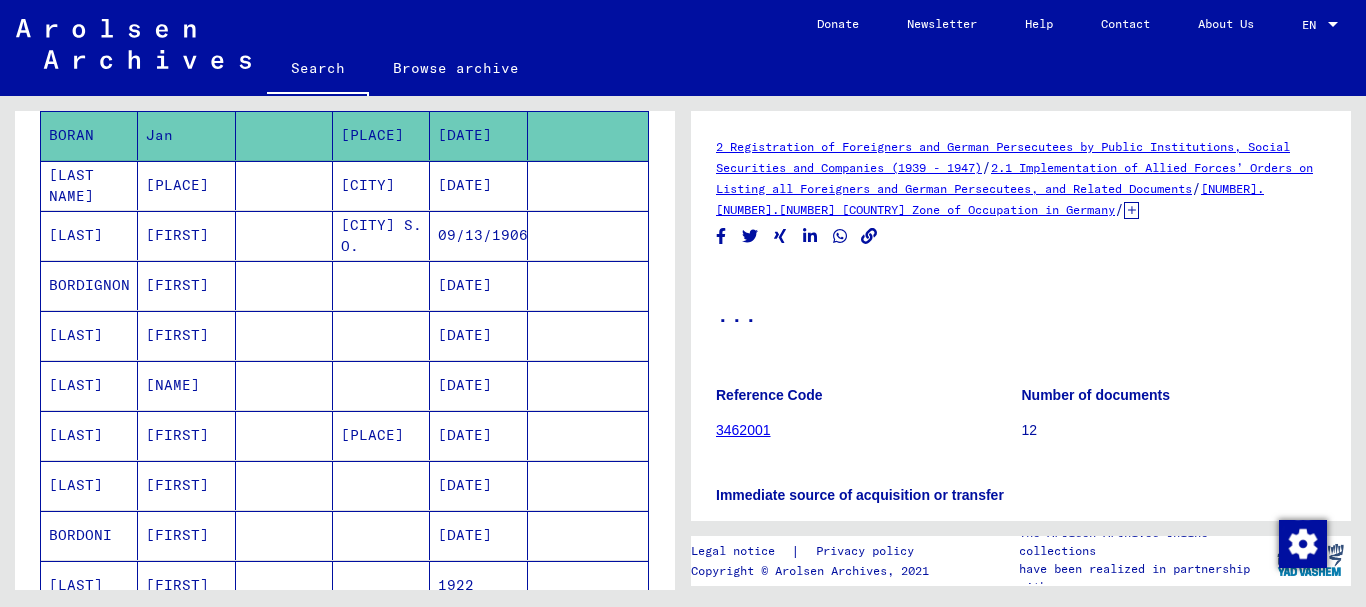 scroll, scrollTop: 1300, scrollLeft: 0, axis: vertical 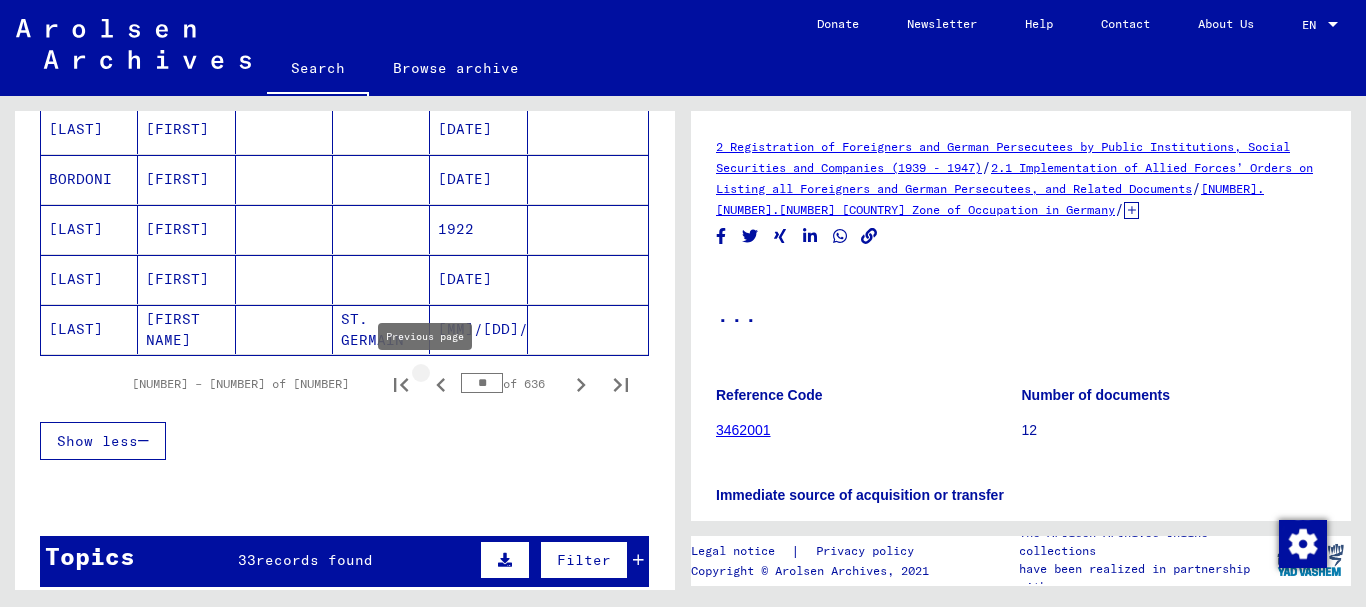 click 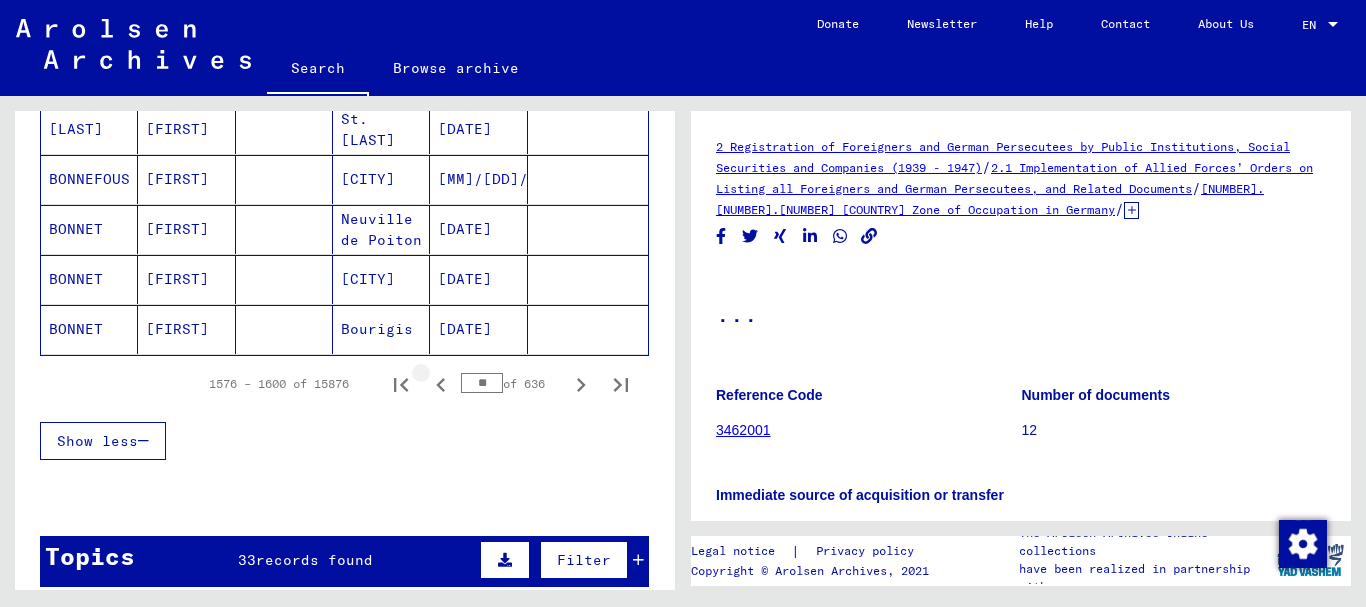 click 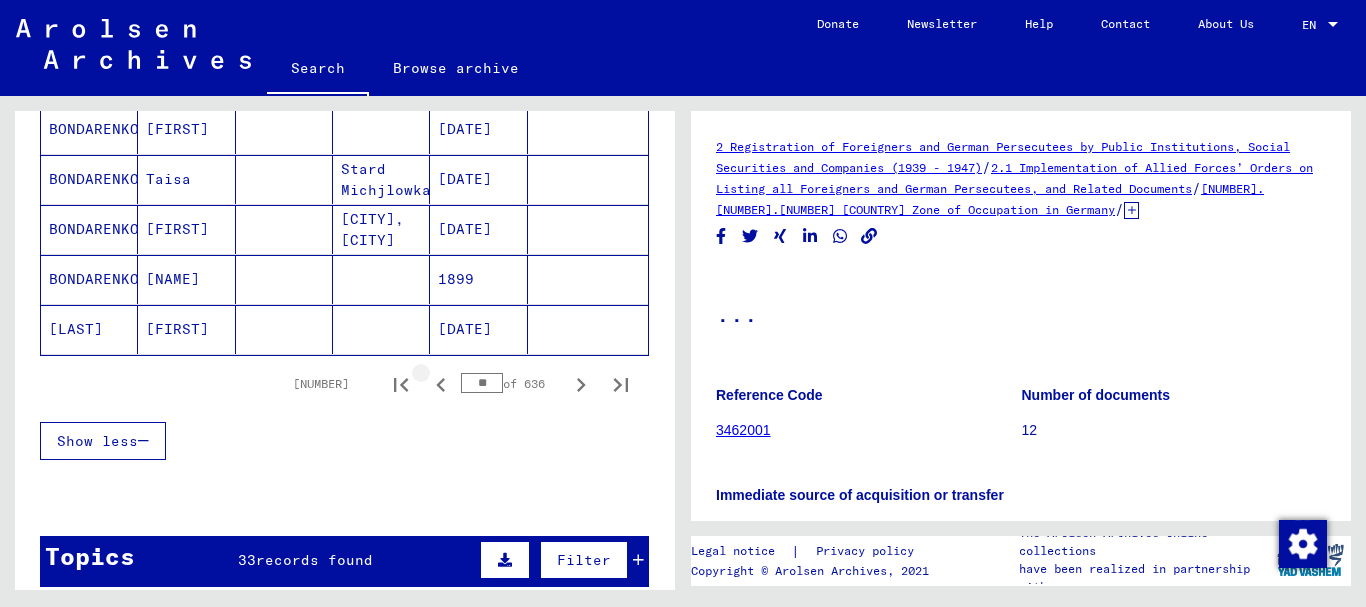 click 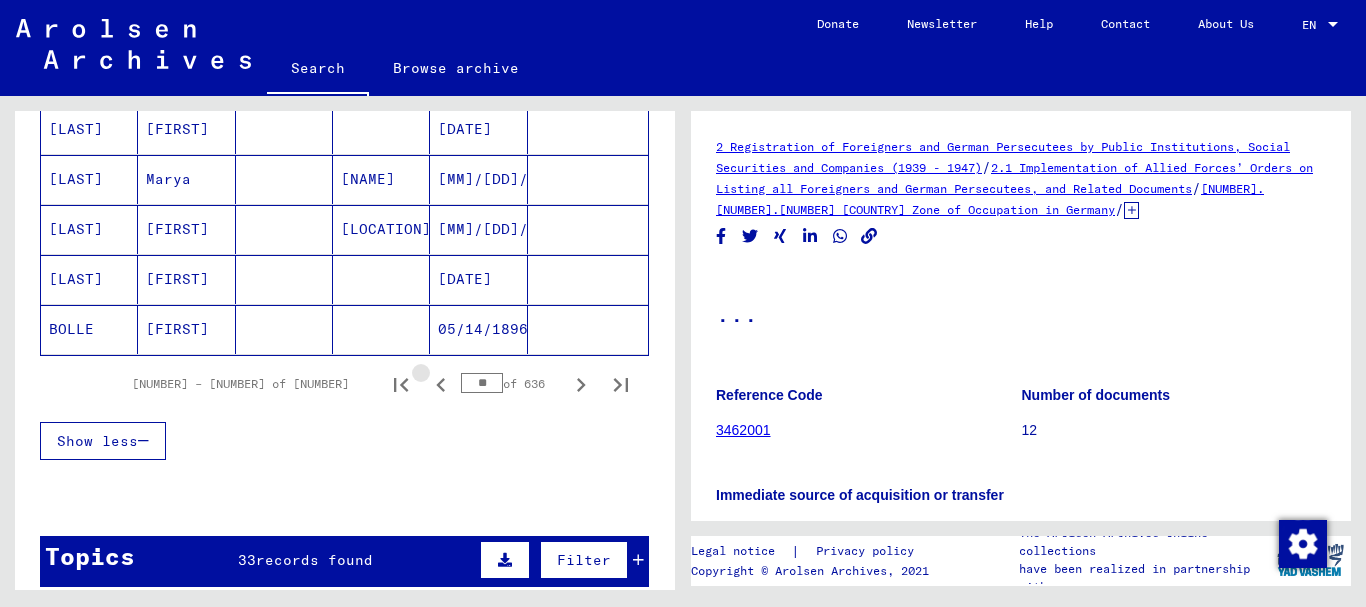 click 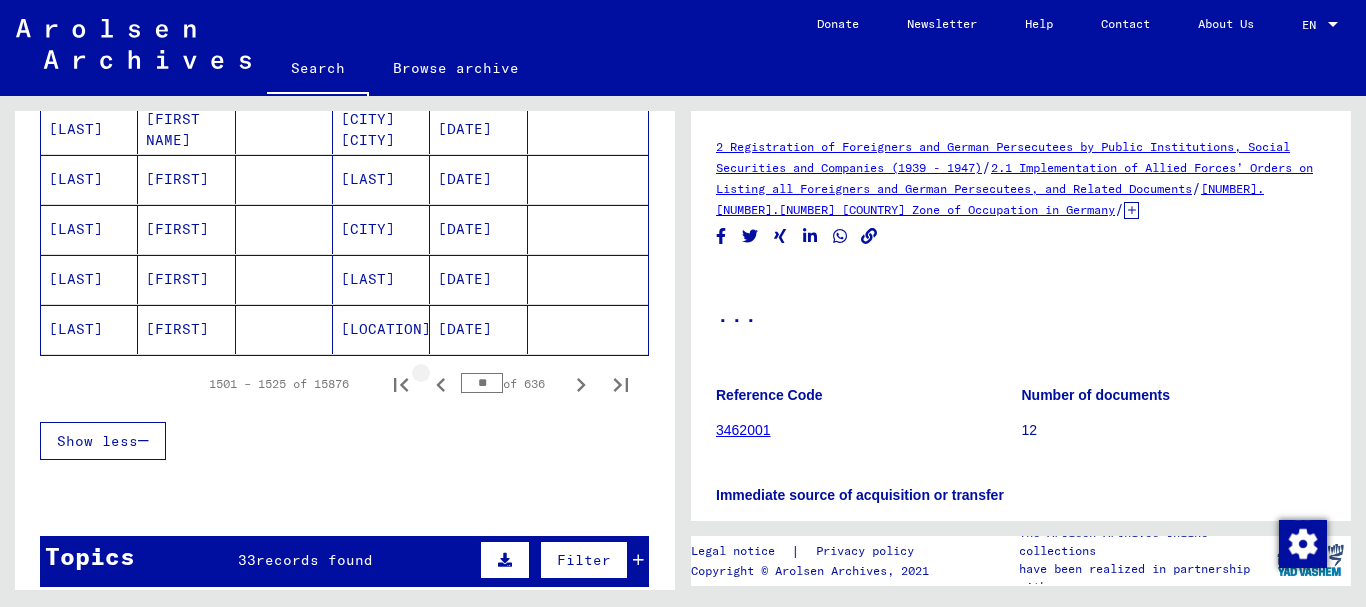 click 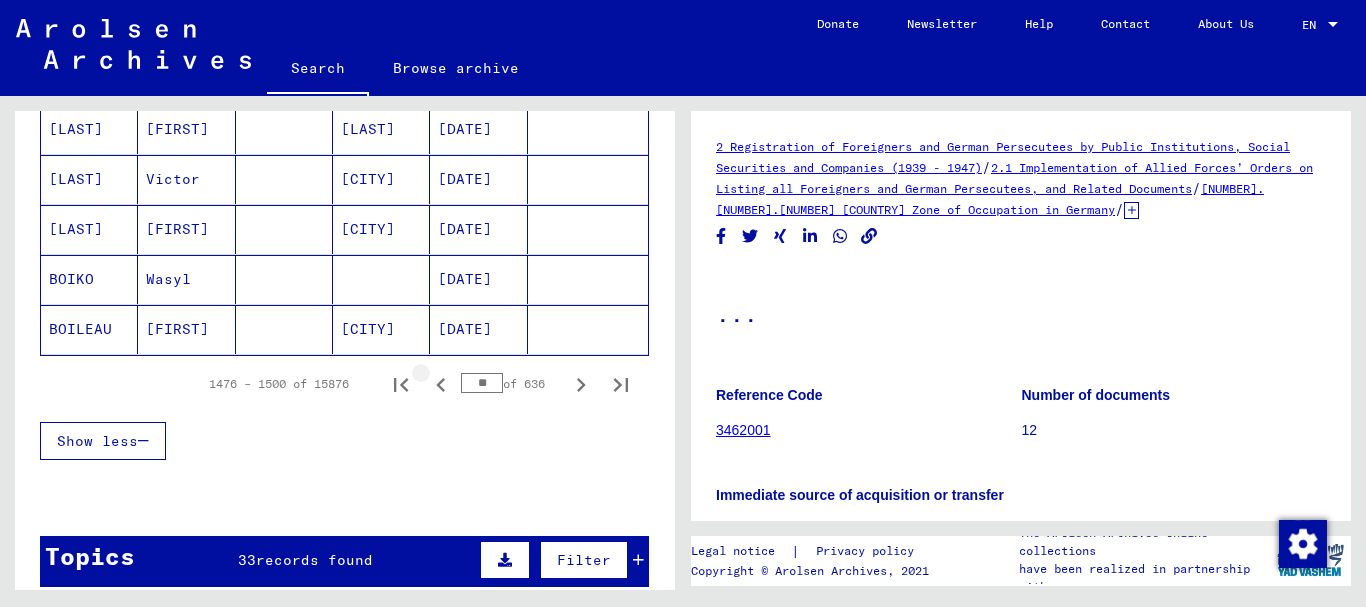 click 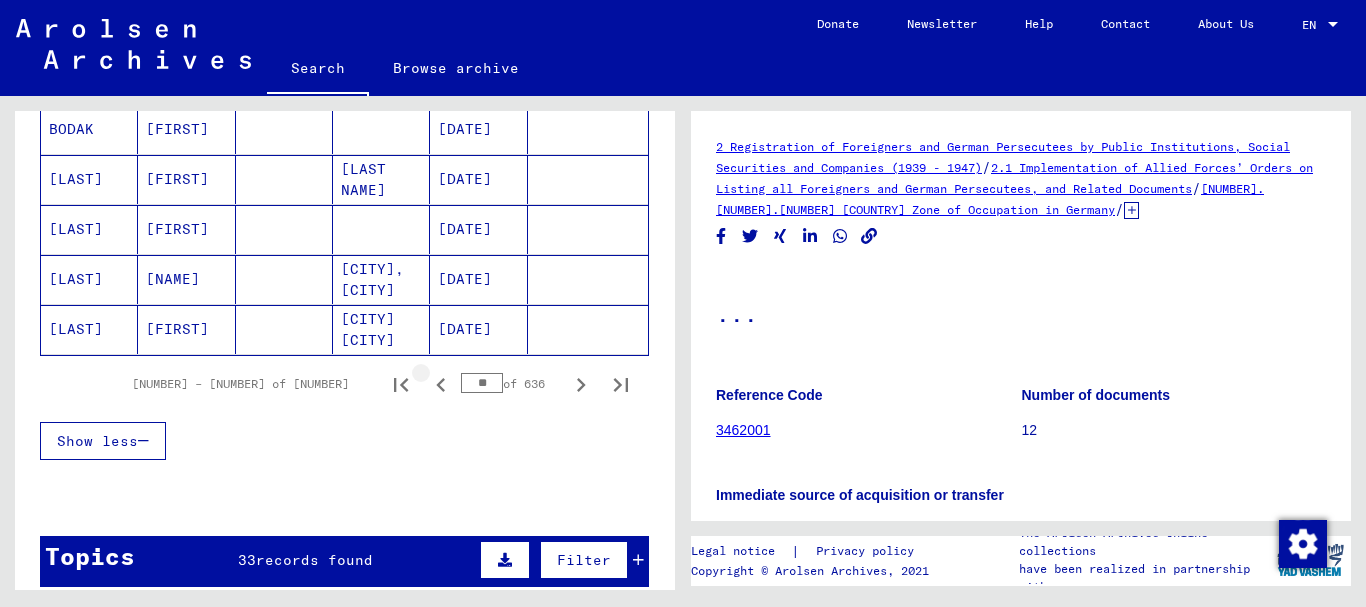 click 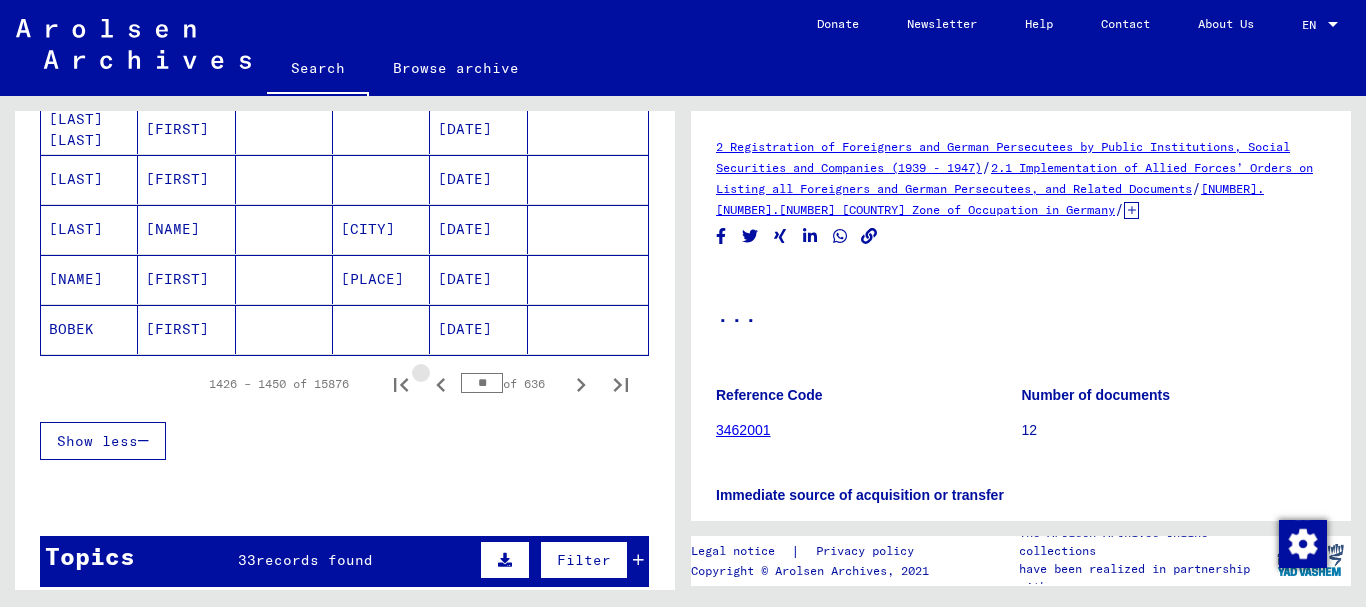 click 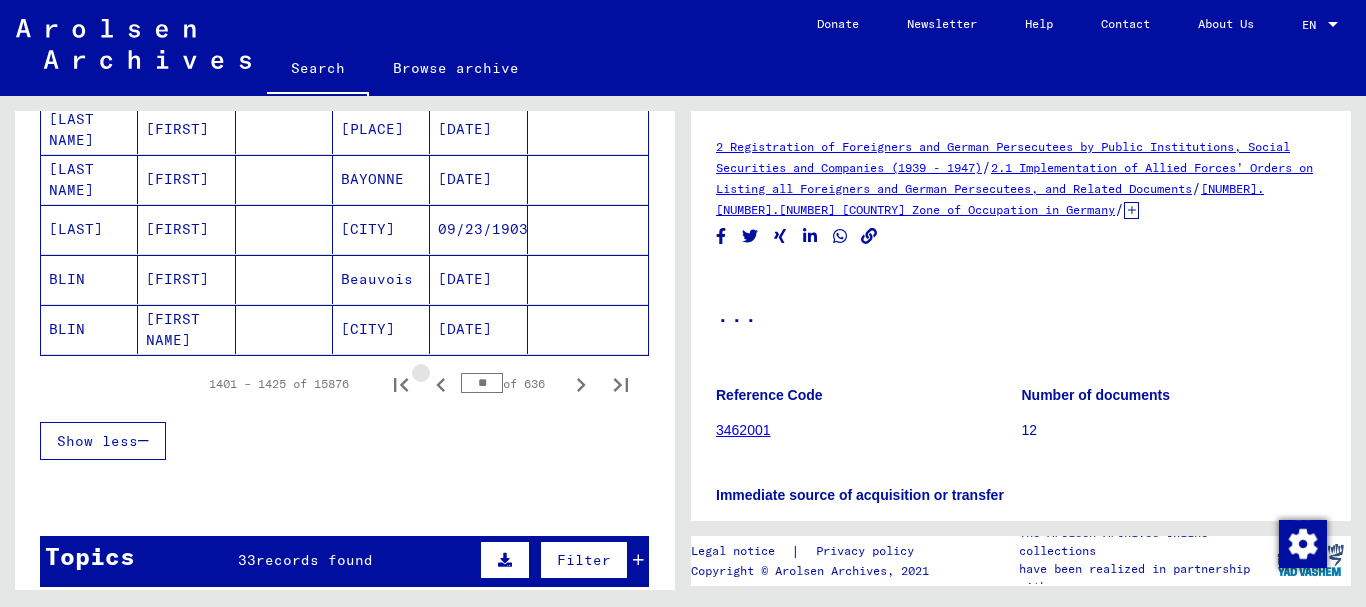 click 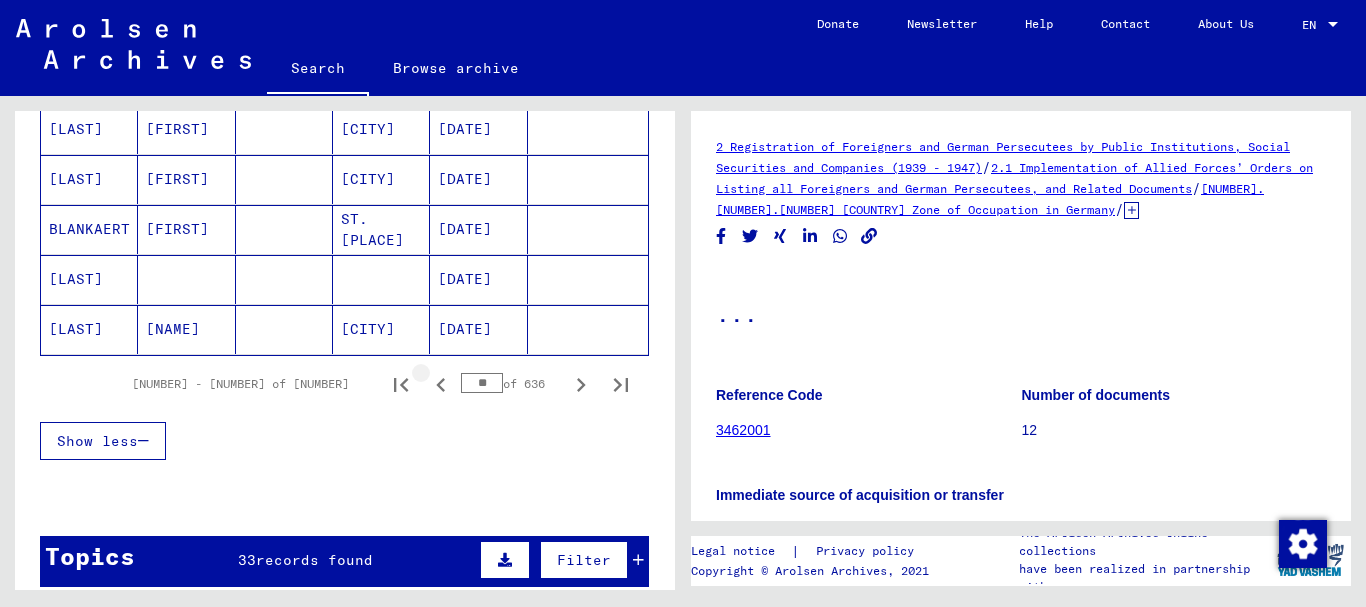 click 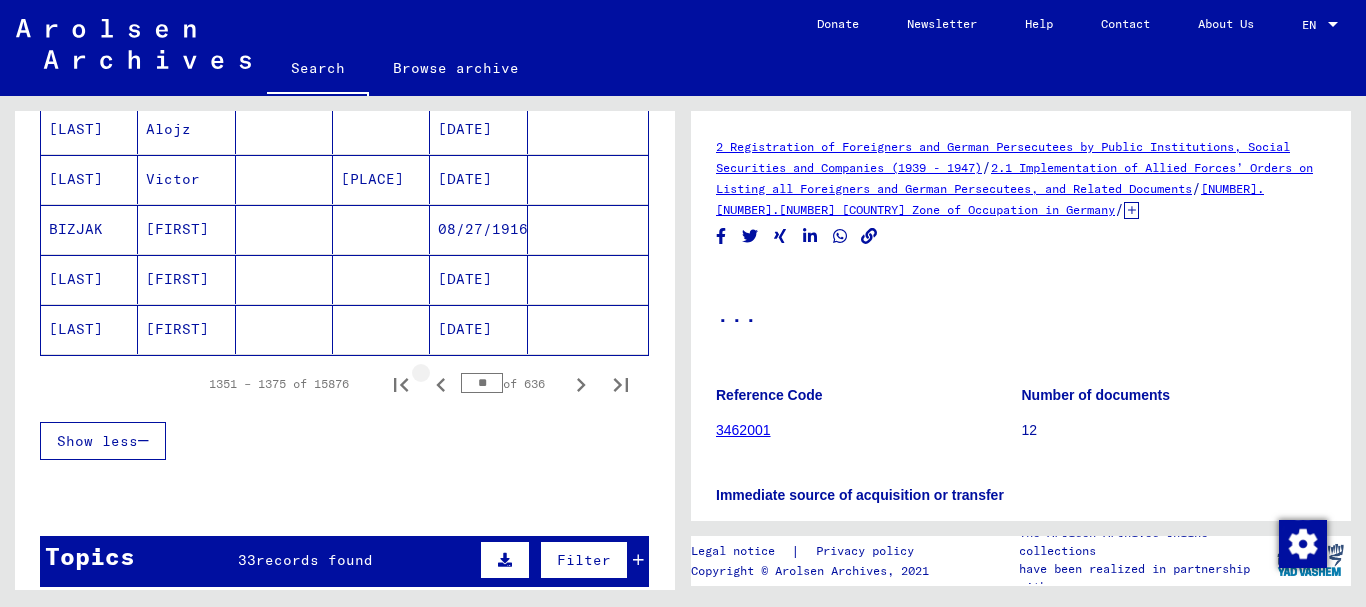 click 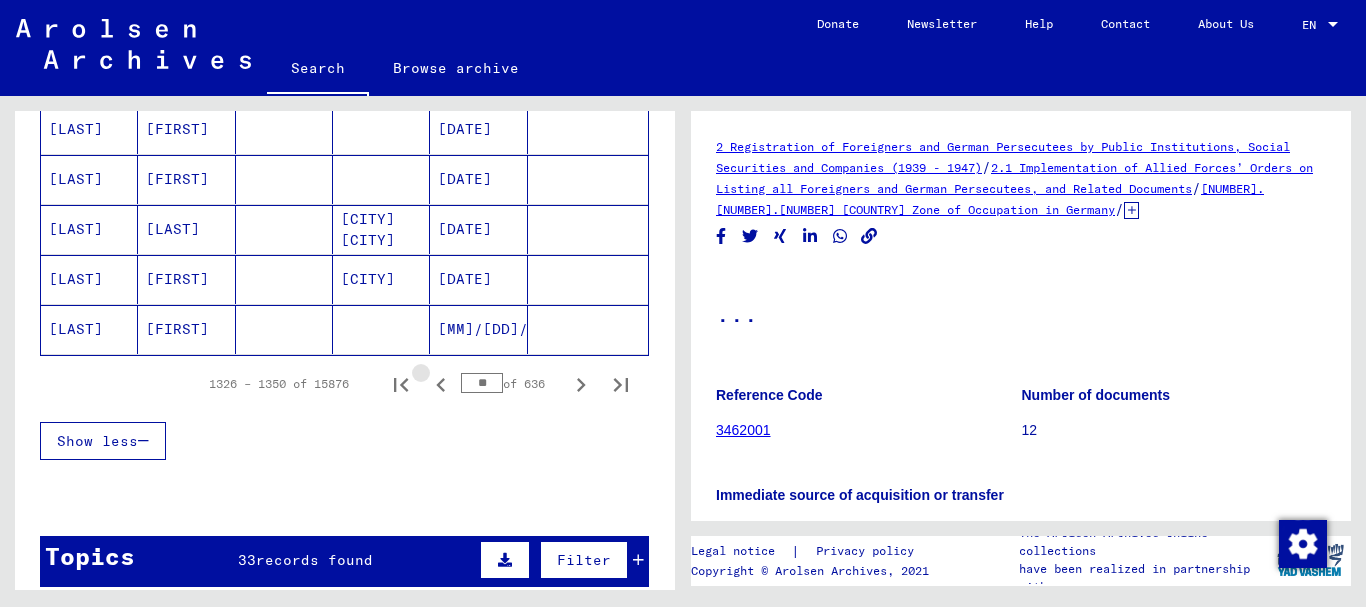 click 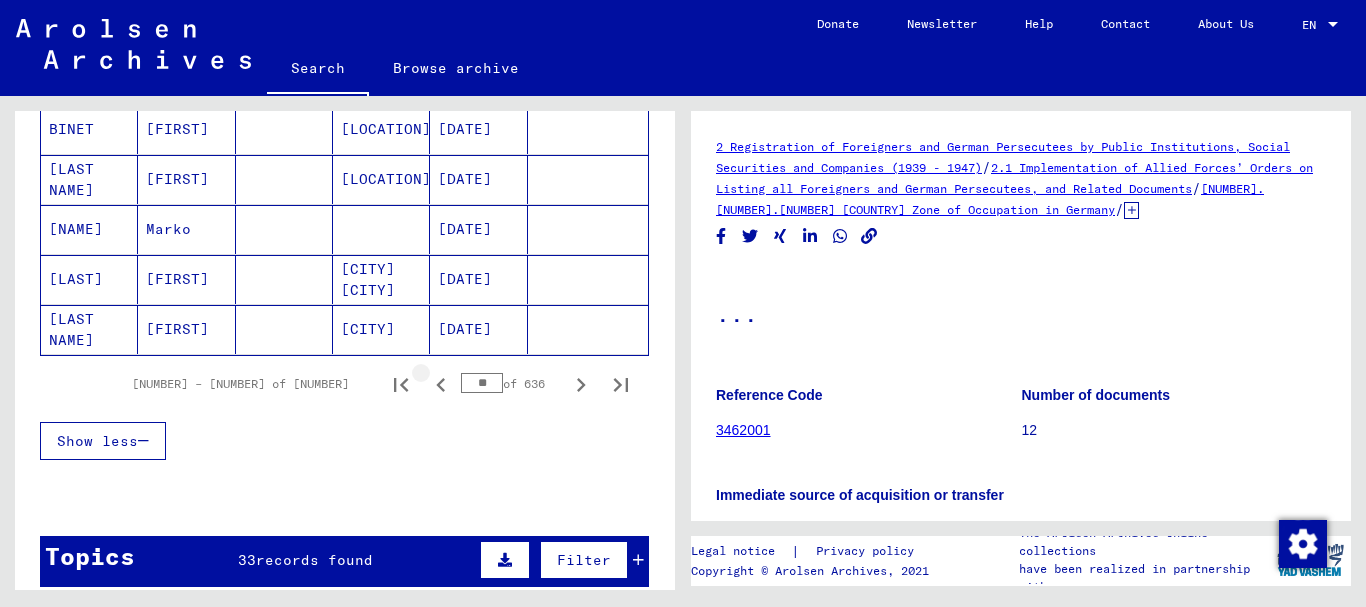 click 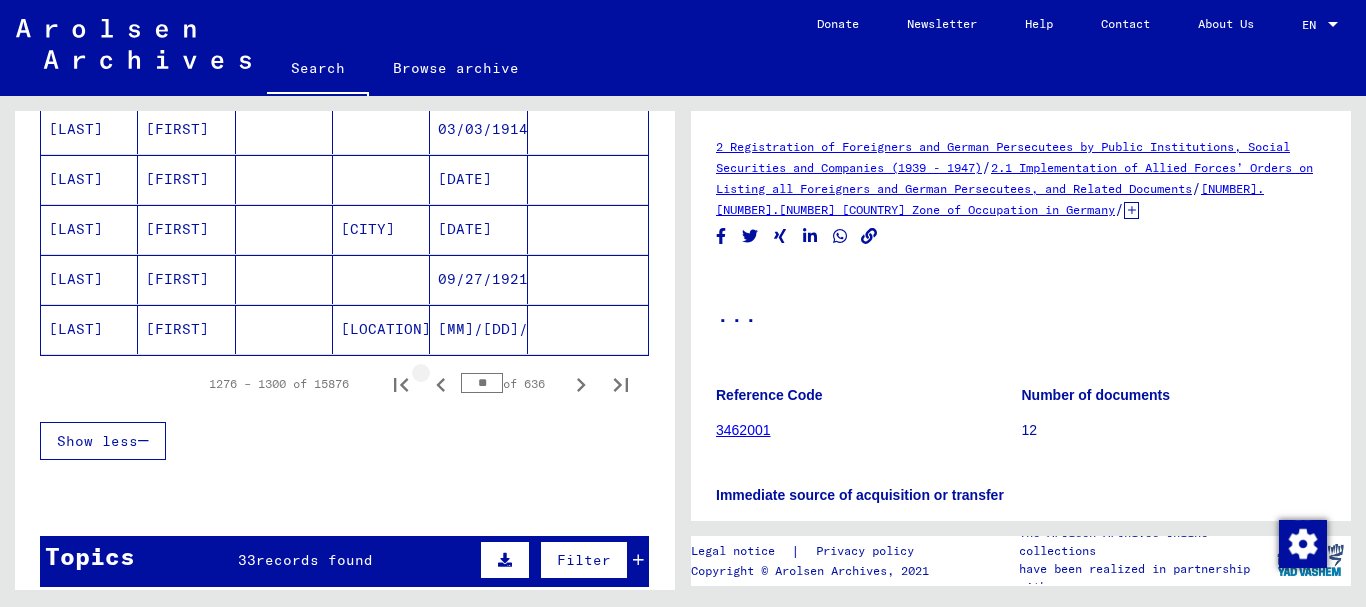 click 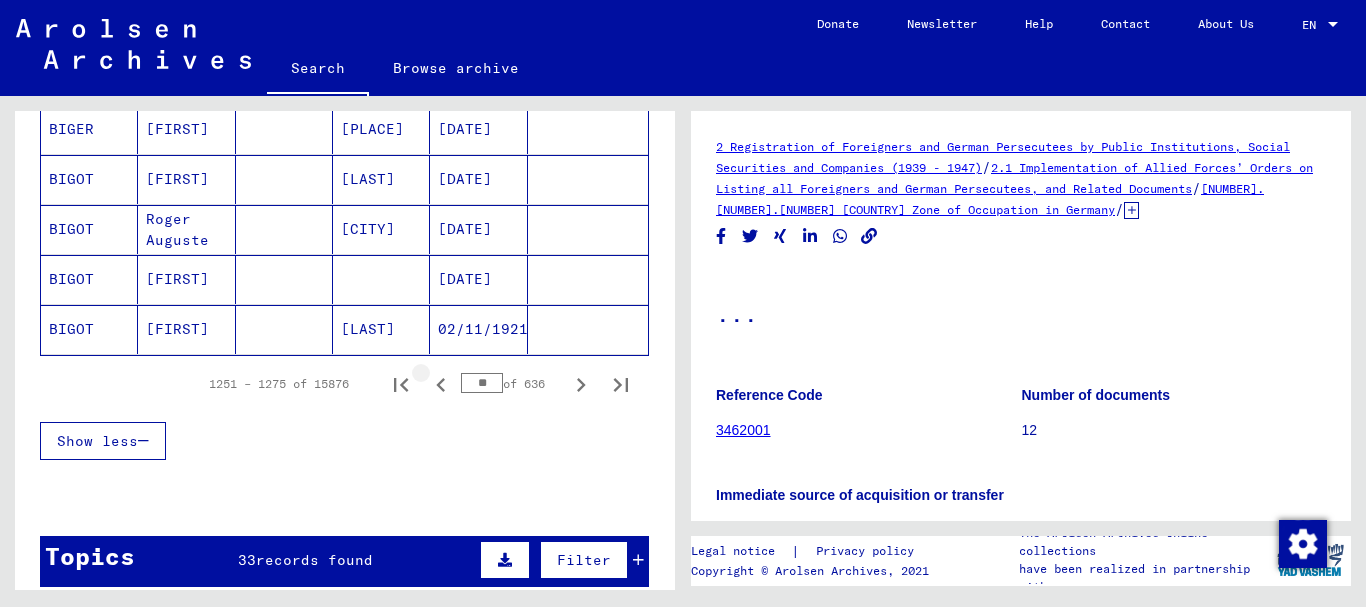 click 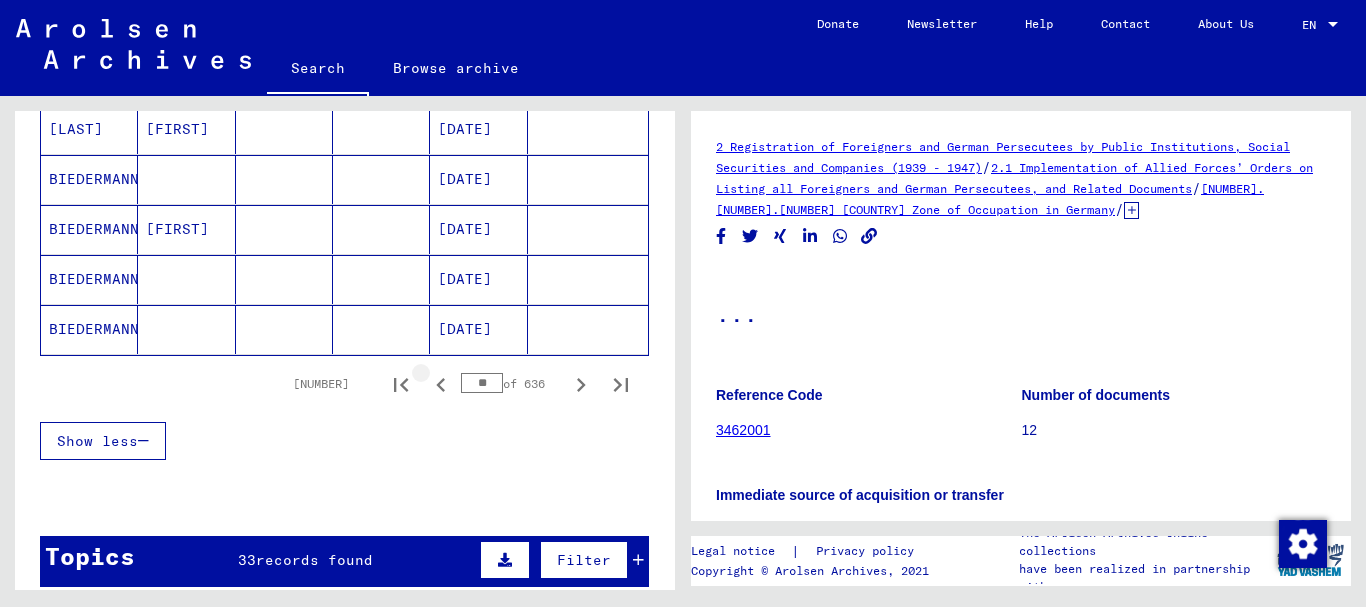 click 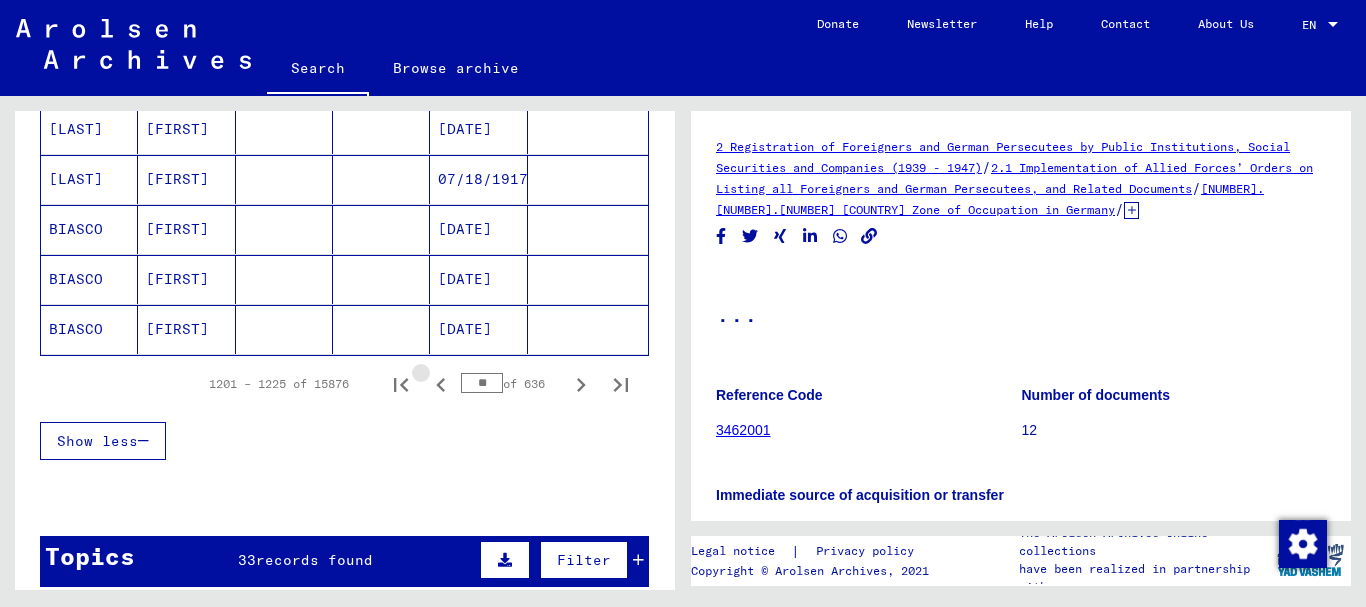 click 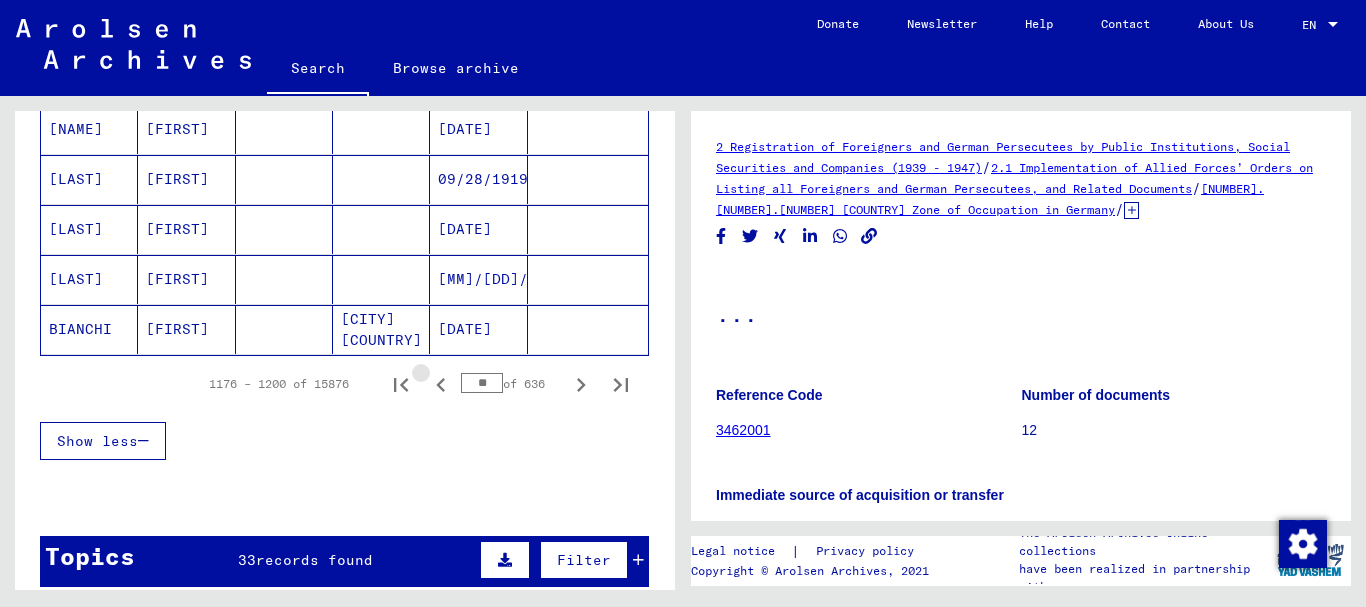 click 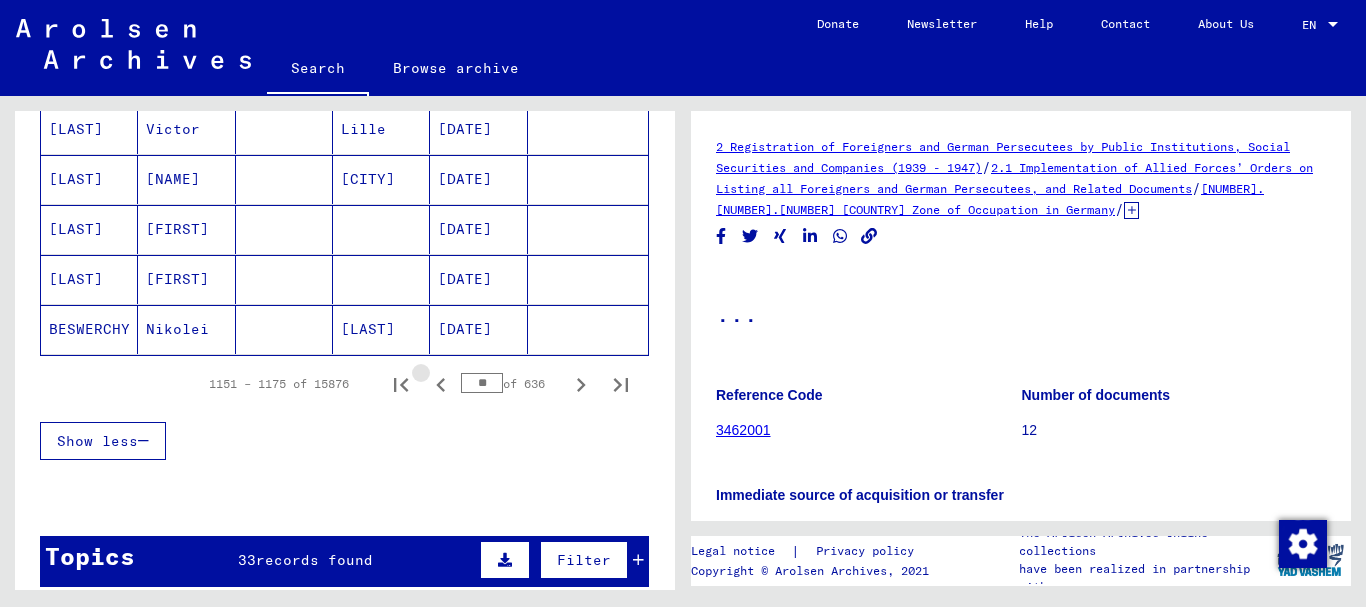 click 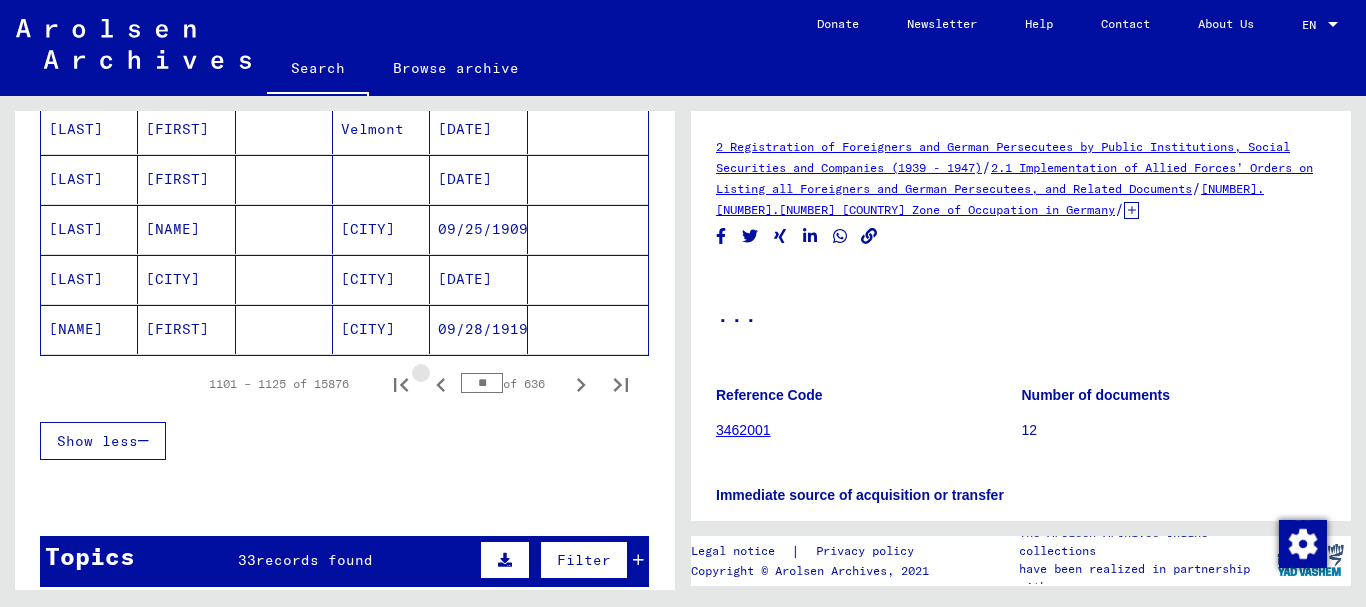 click 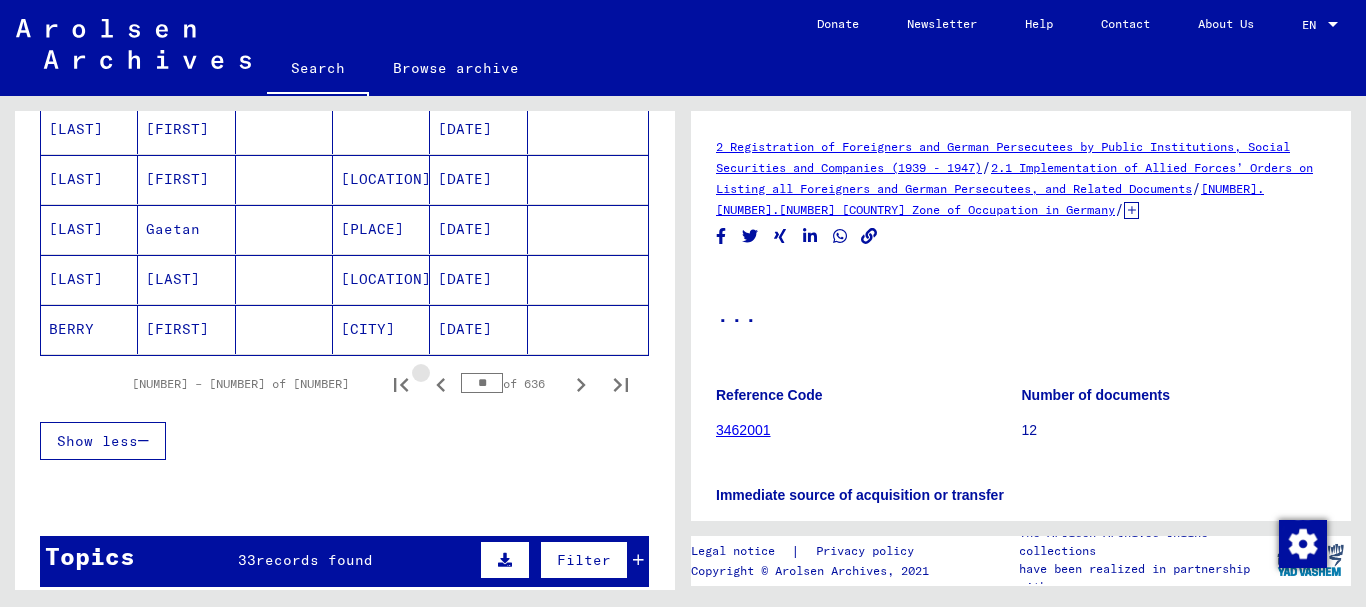 click 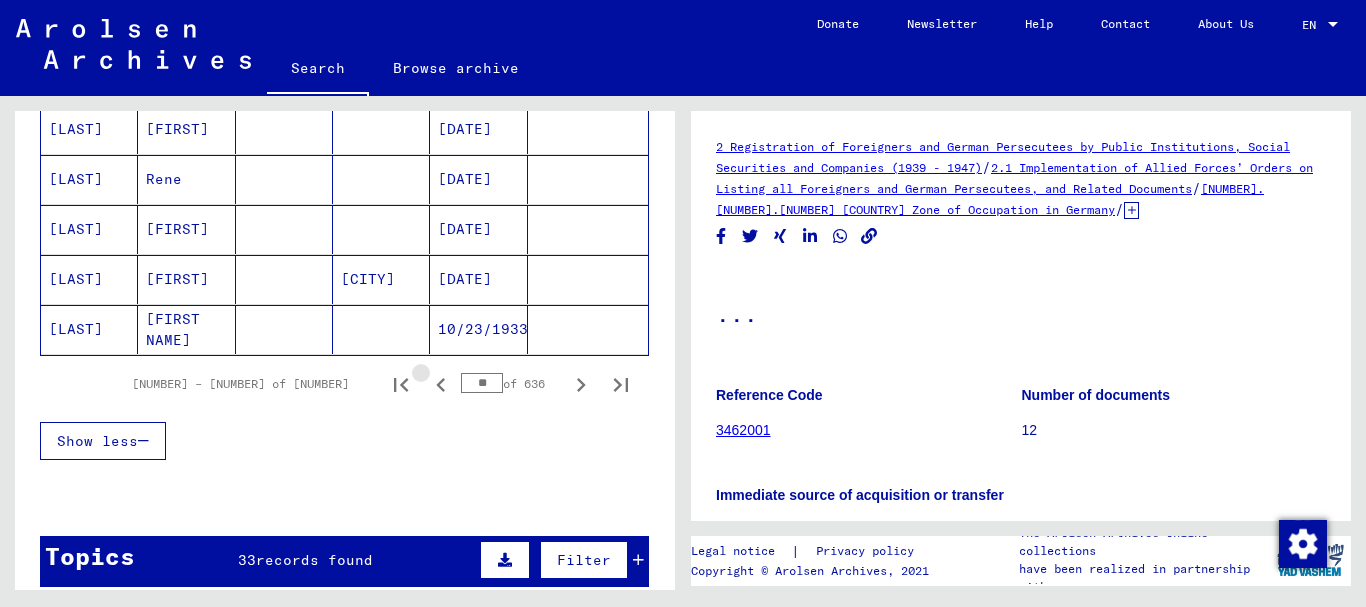 click 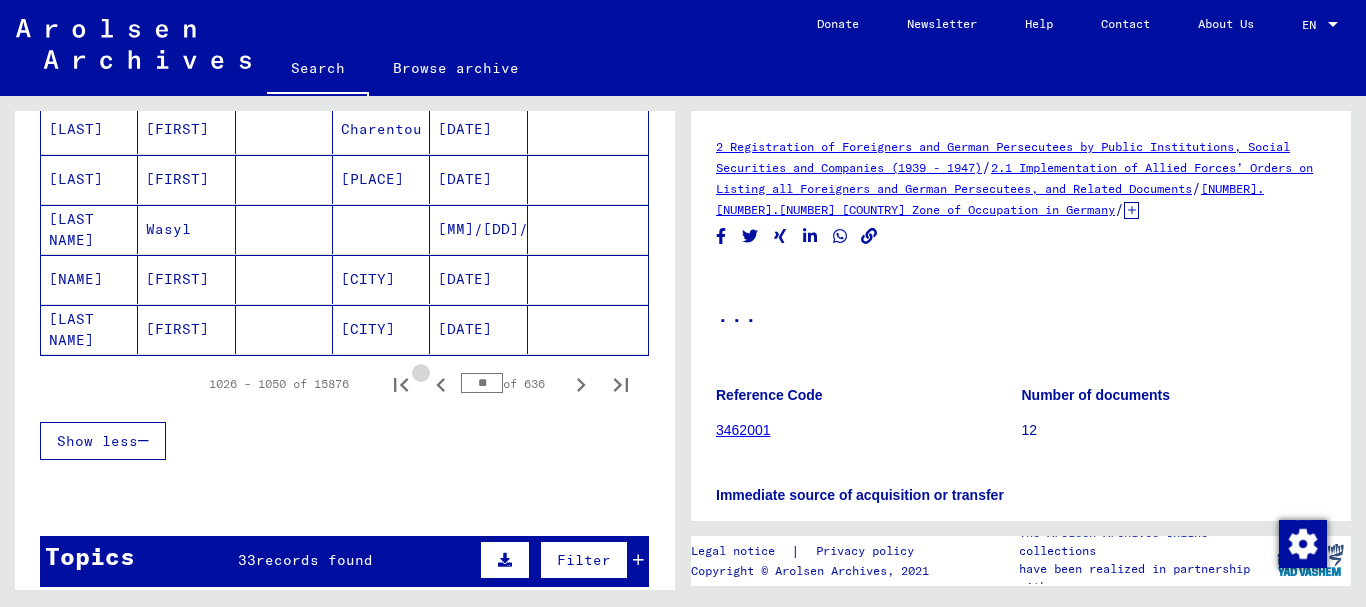 click 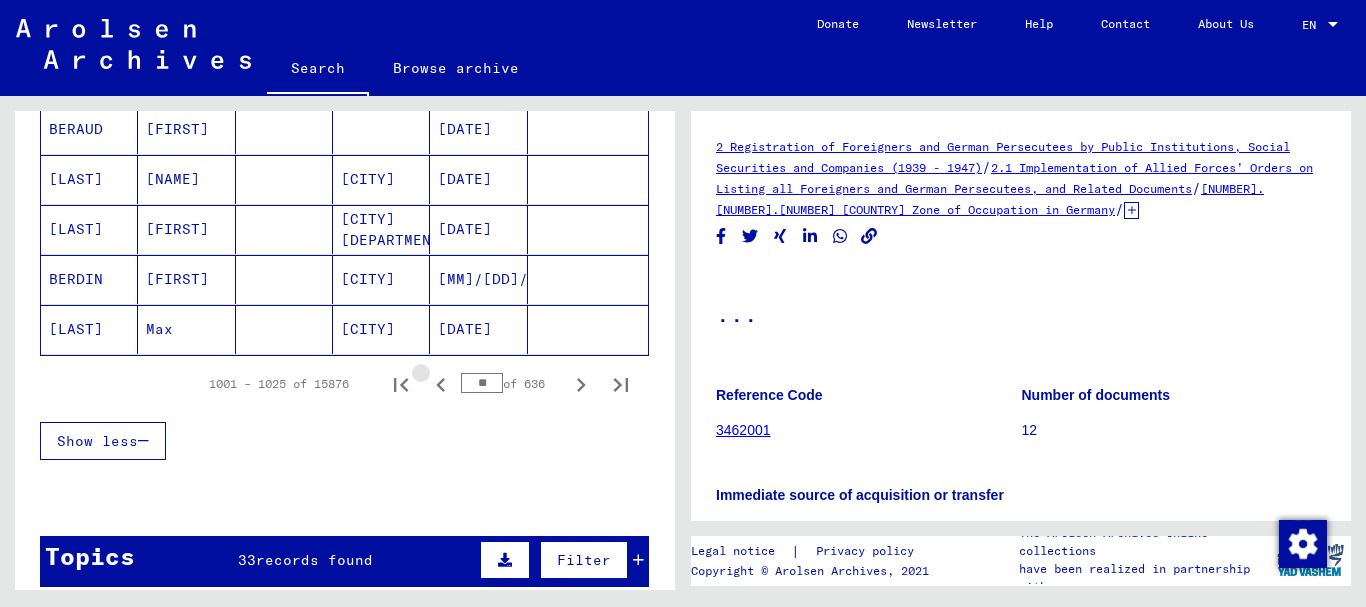 click 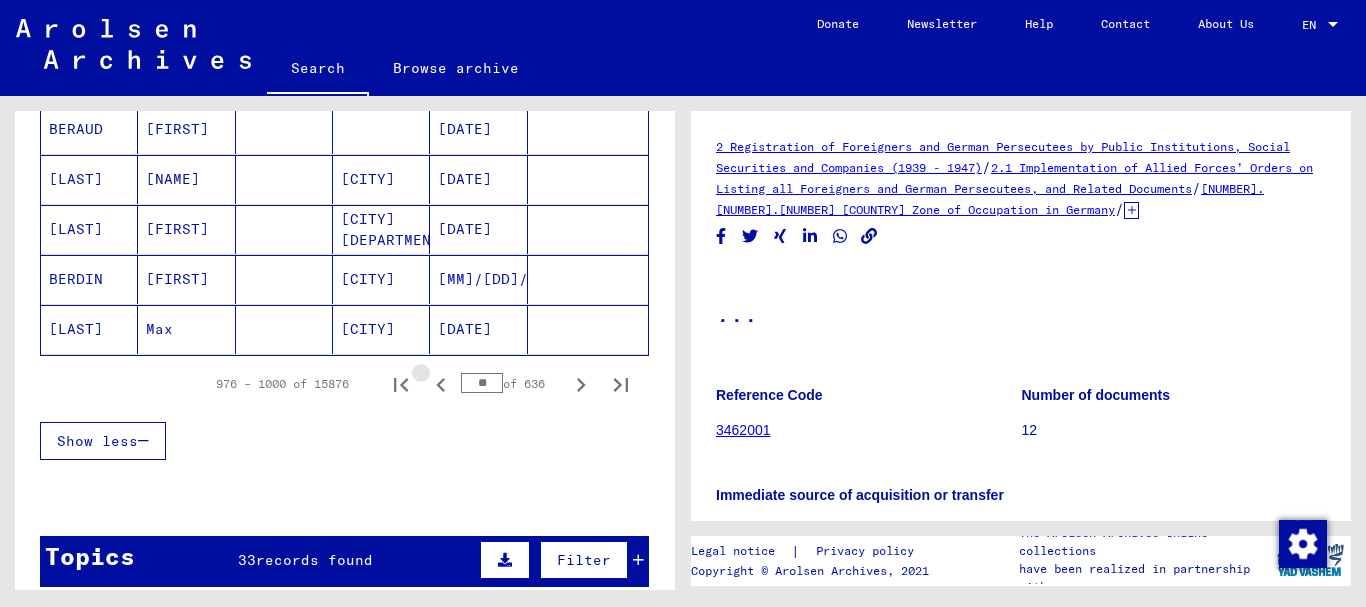 click 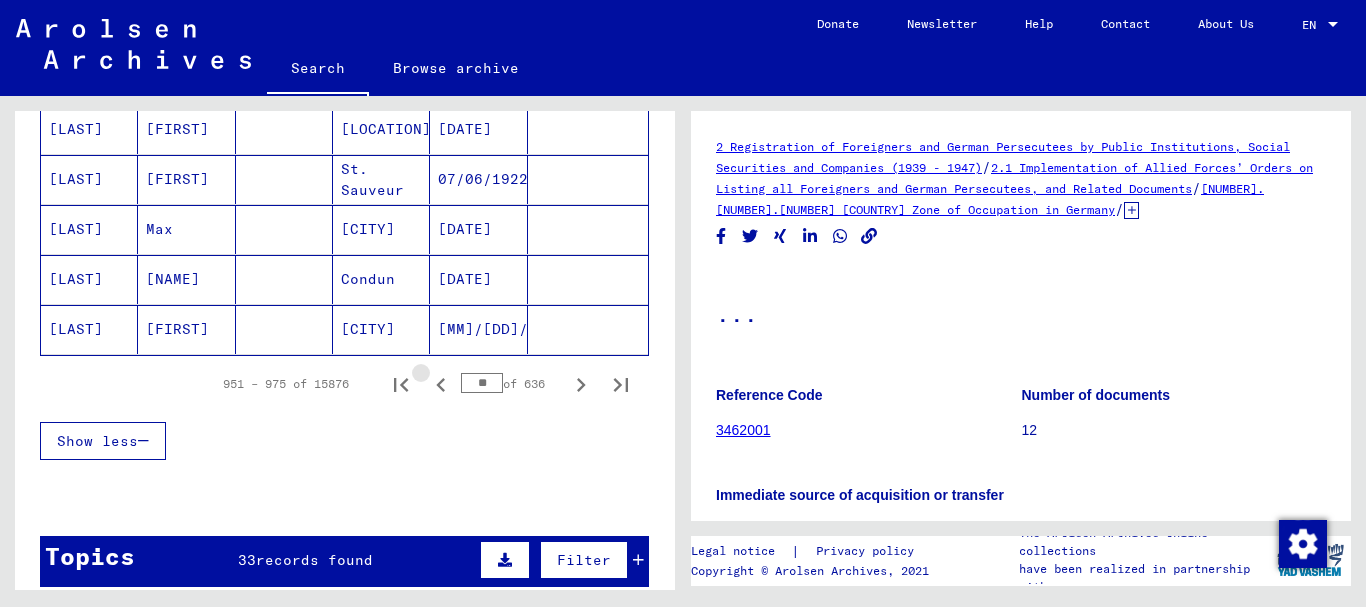 click 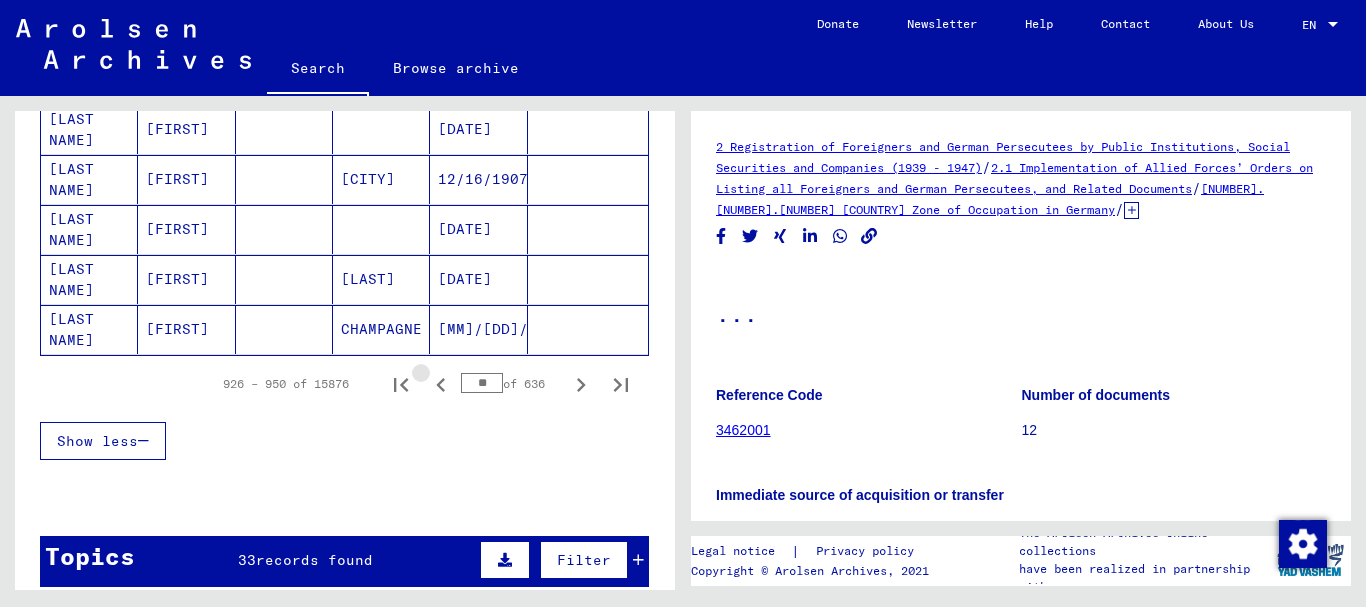 click 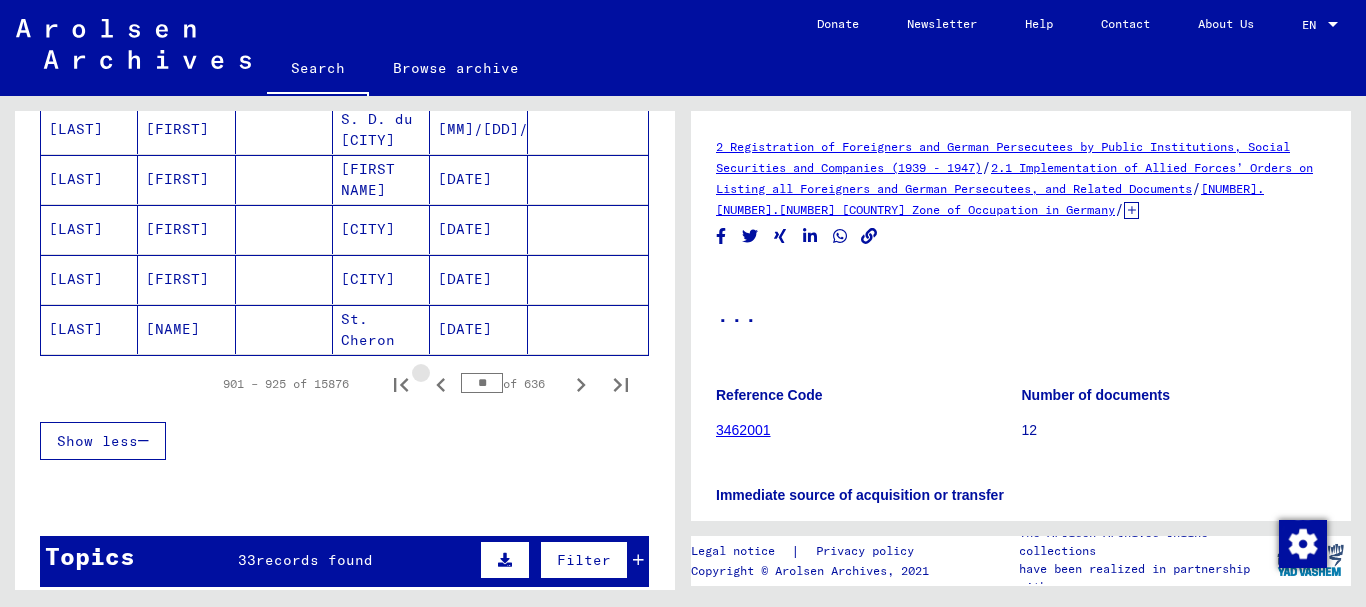 click 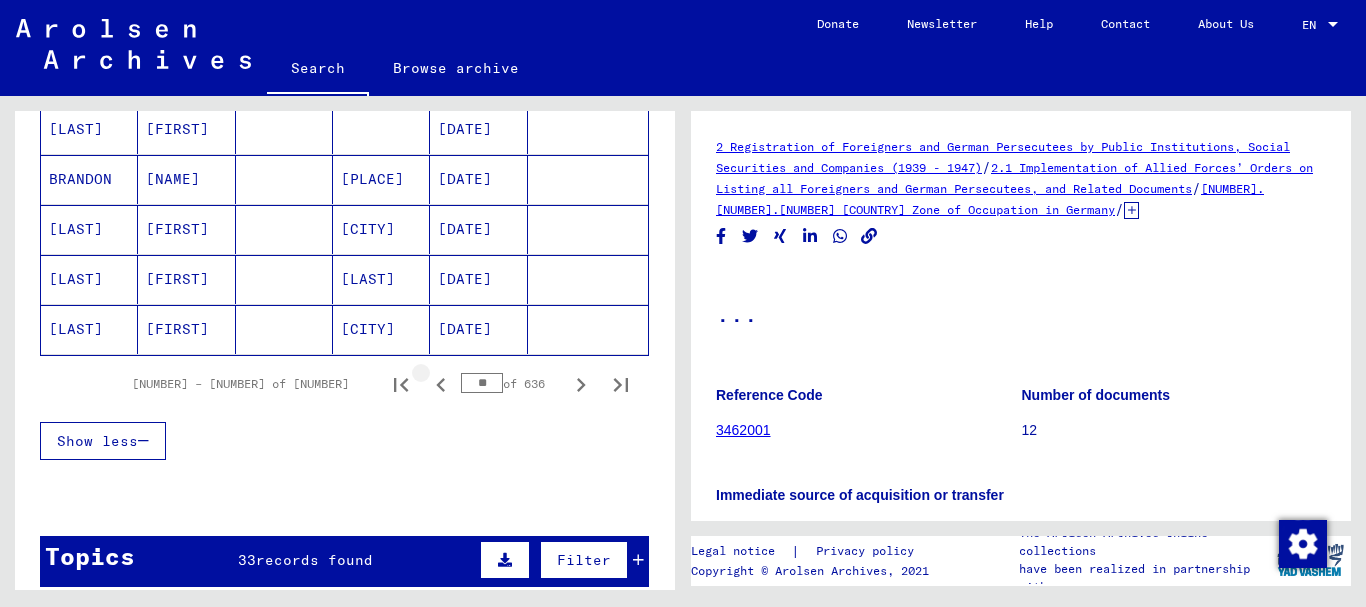 click 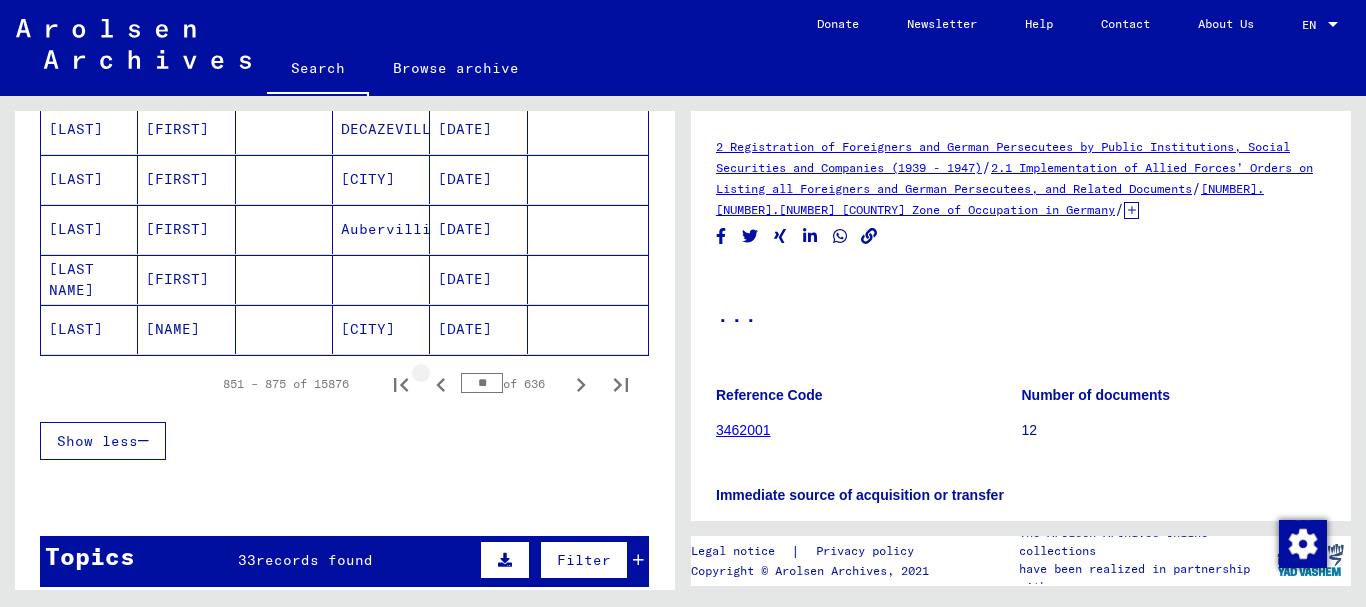 click 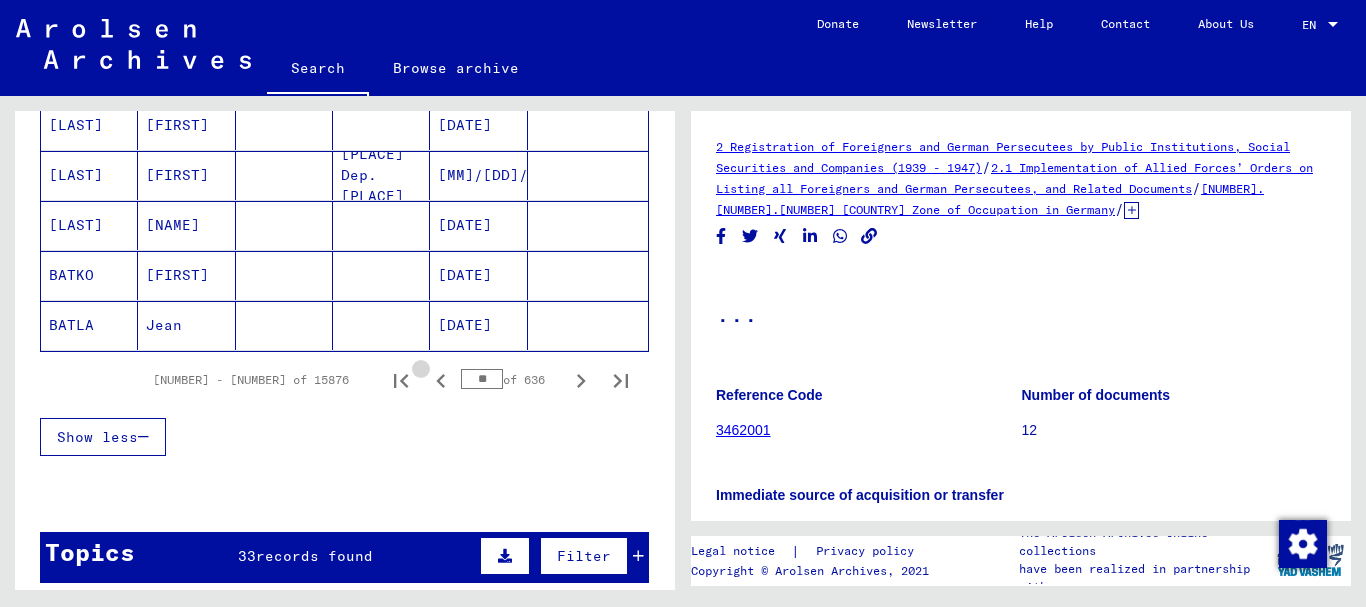 click 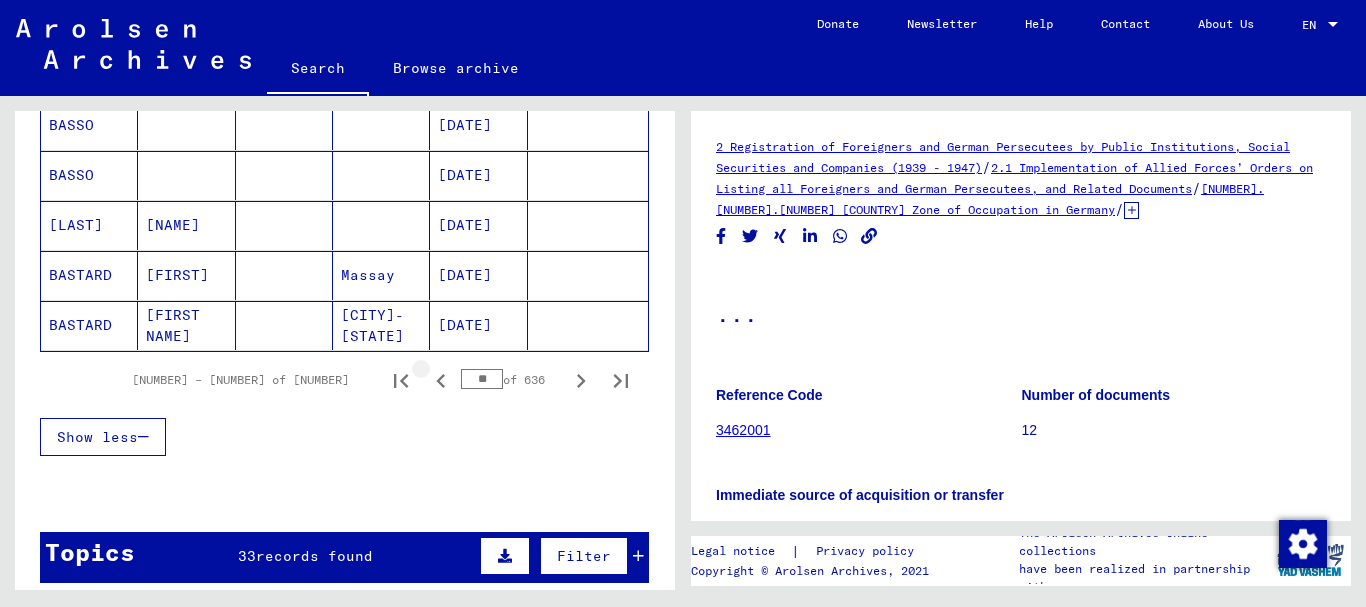 scroll, scrollTop: 1300, scrollLeft: 0, axis: vertical 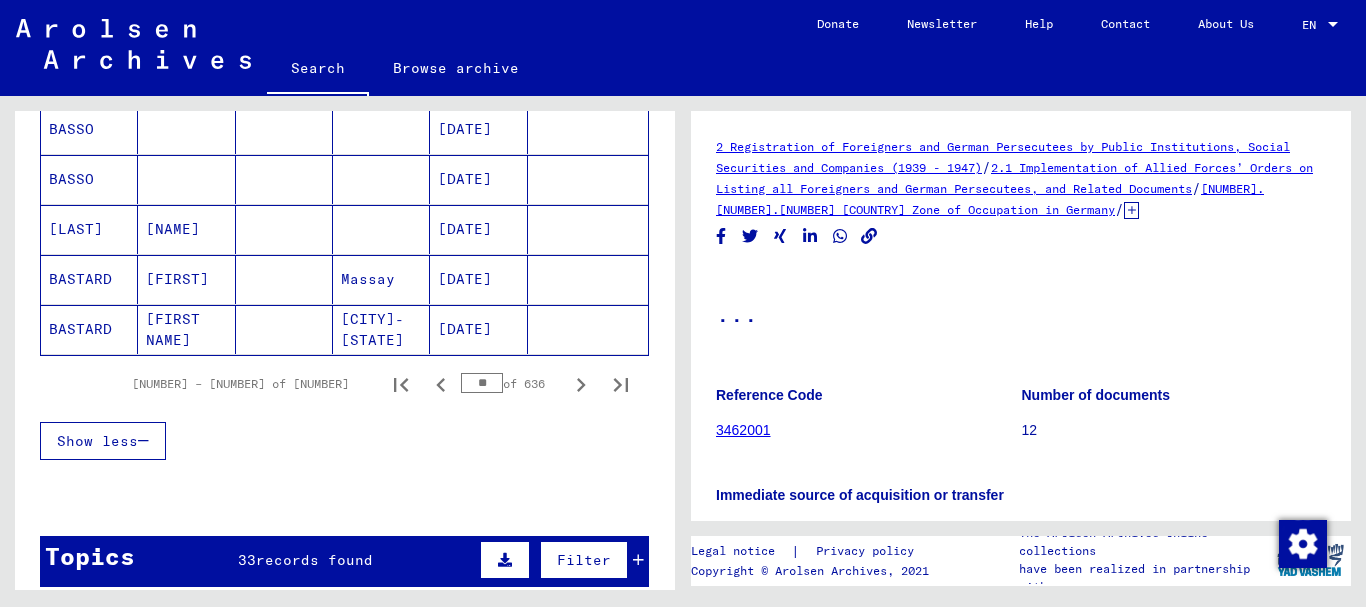 click 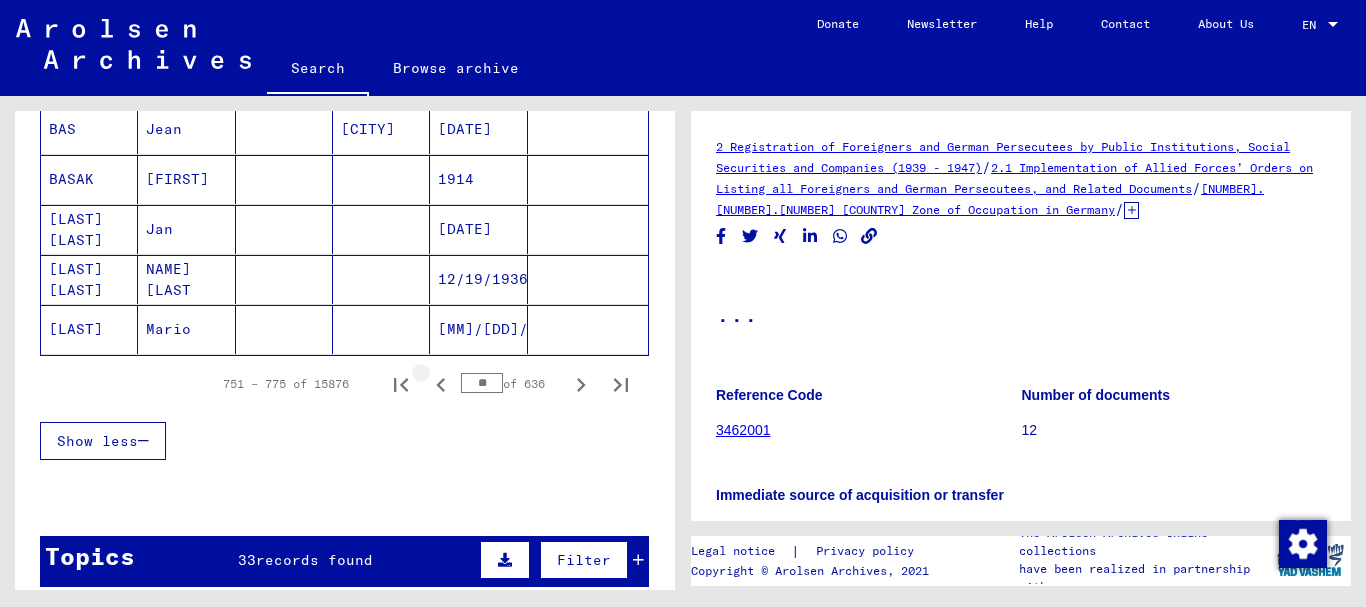 click 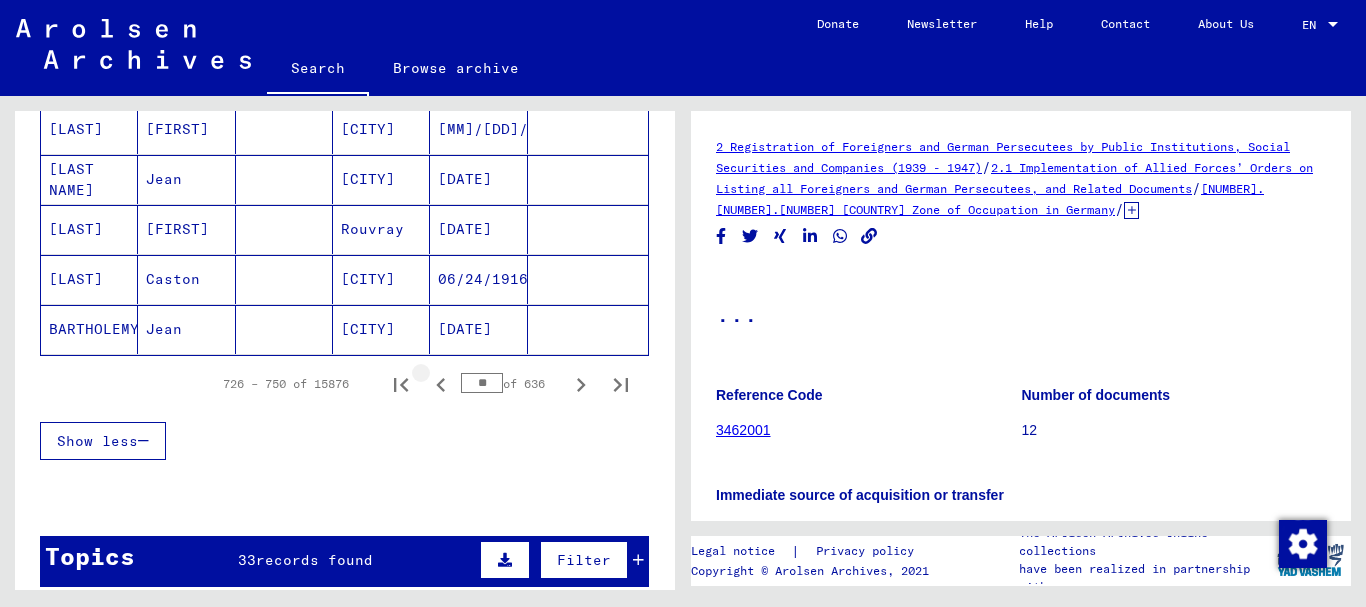 click 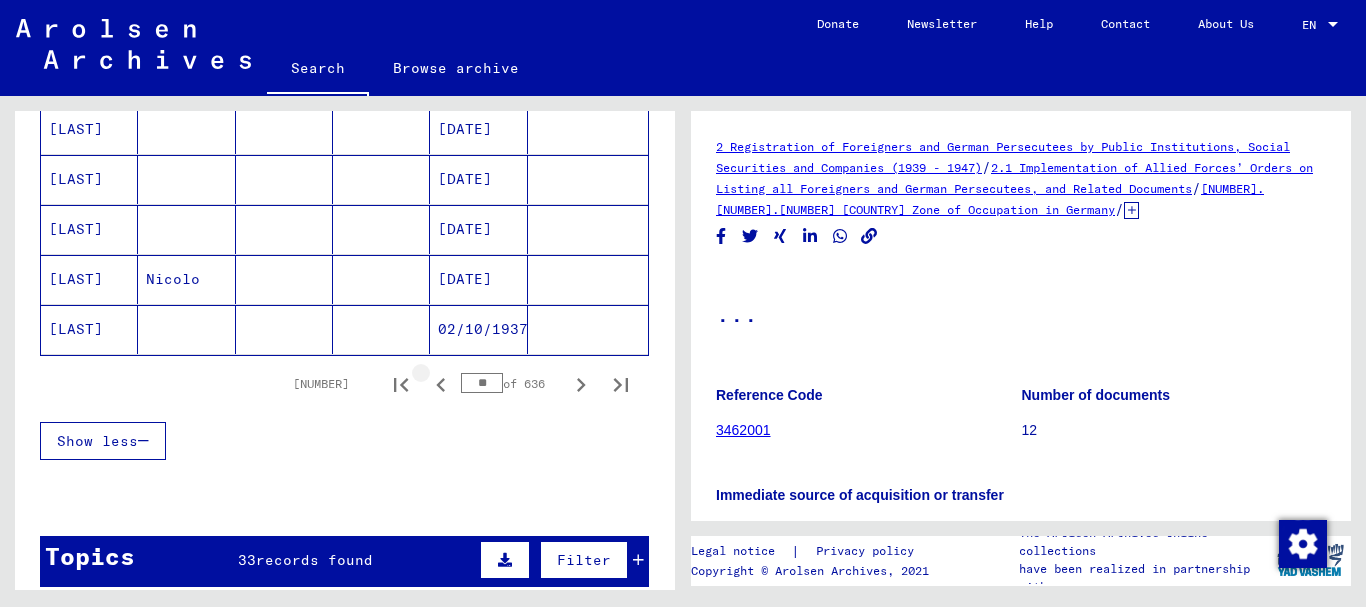 click 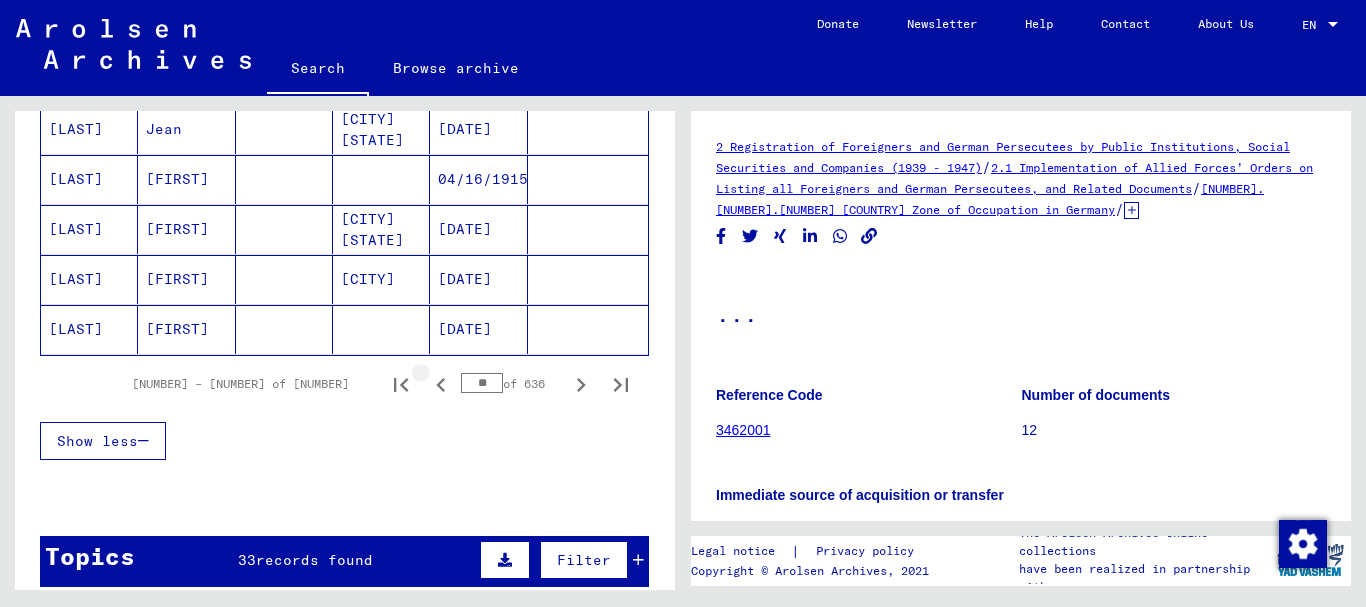 click 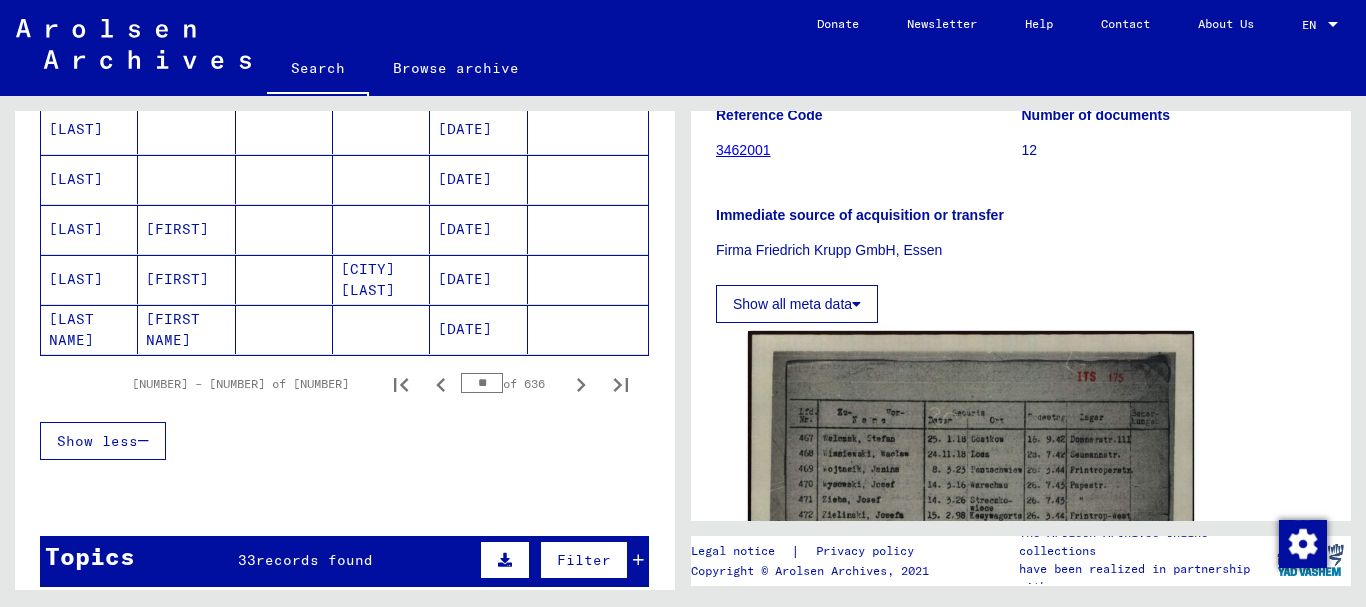 scroll, scrollTop: 0, scrollLeft: 0, axis: both 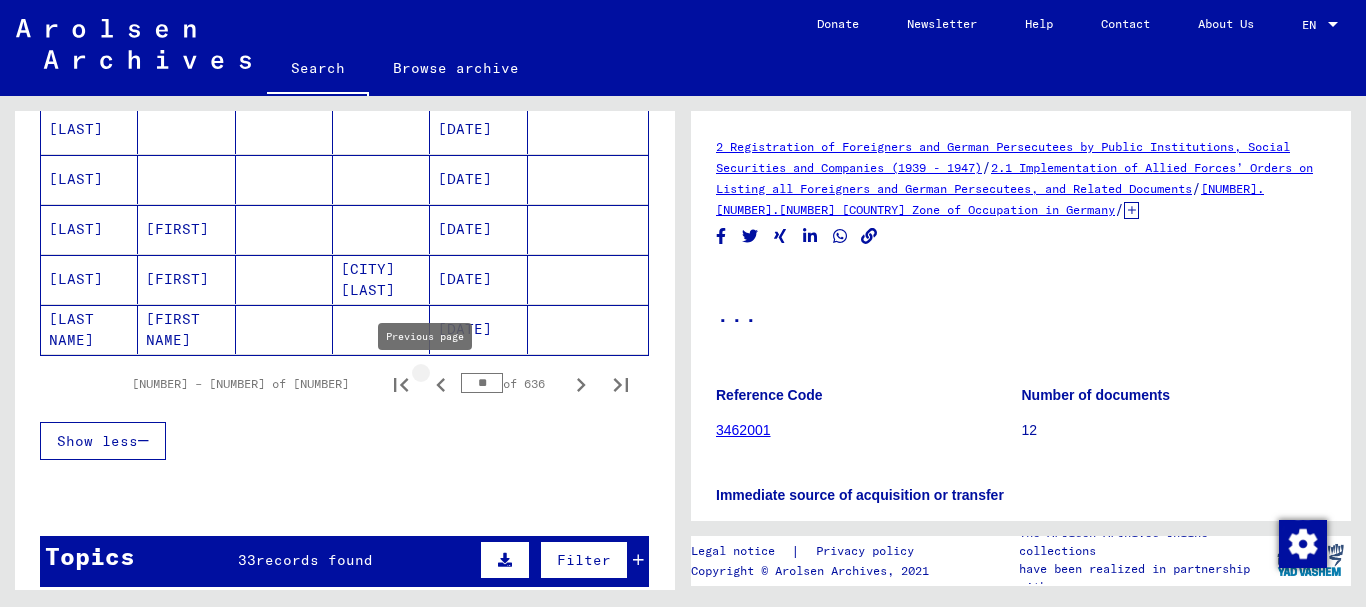click 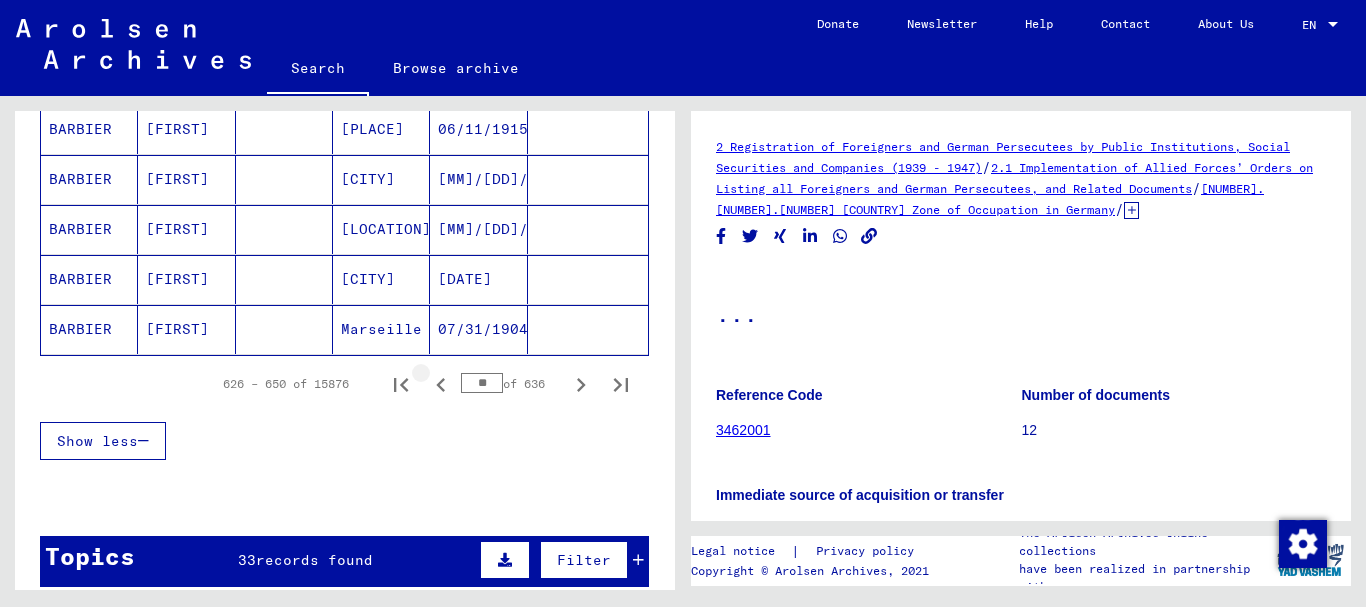 click 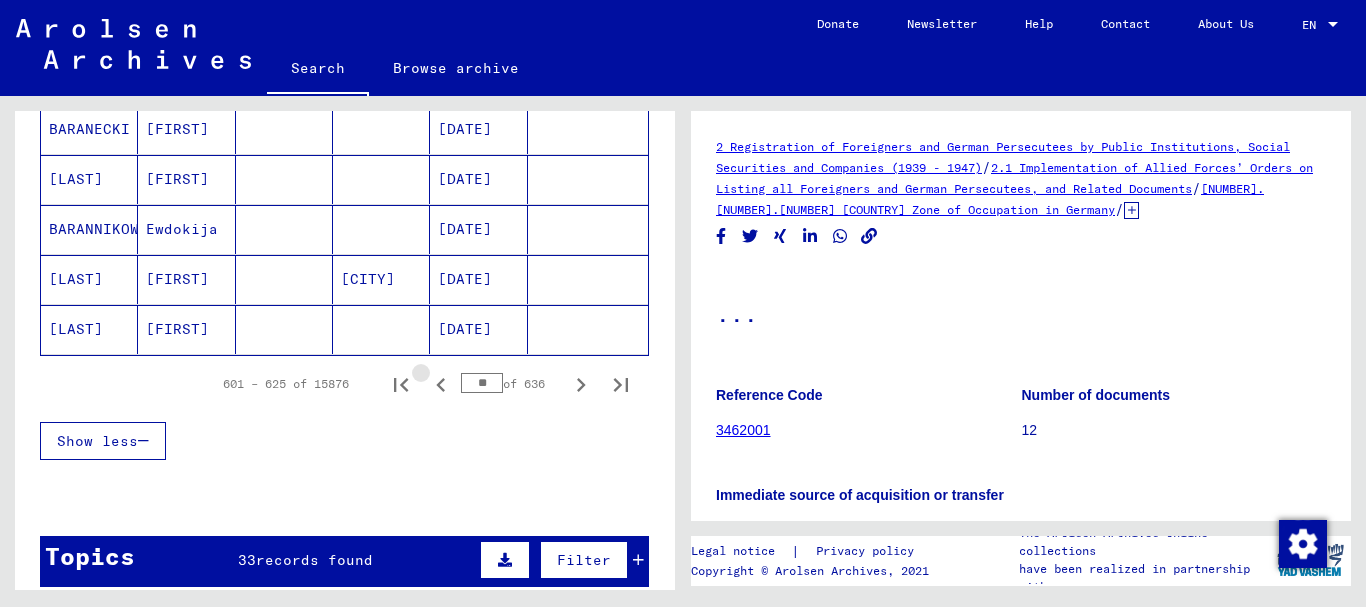 click 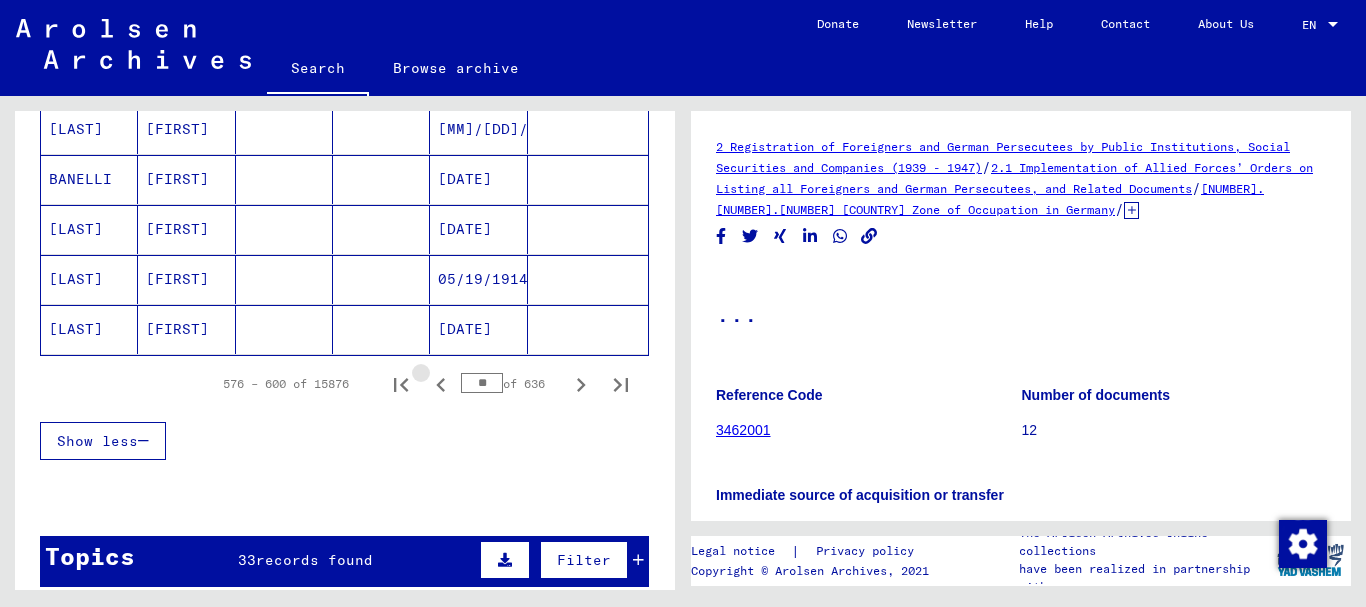 click 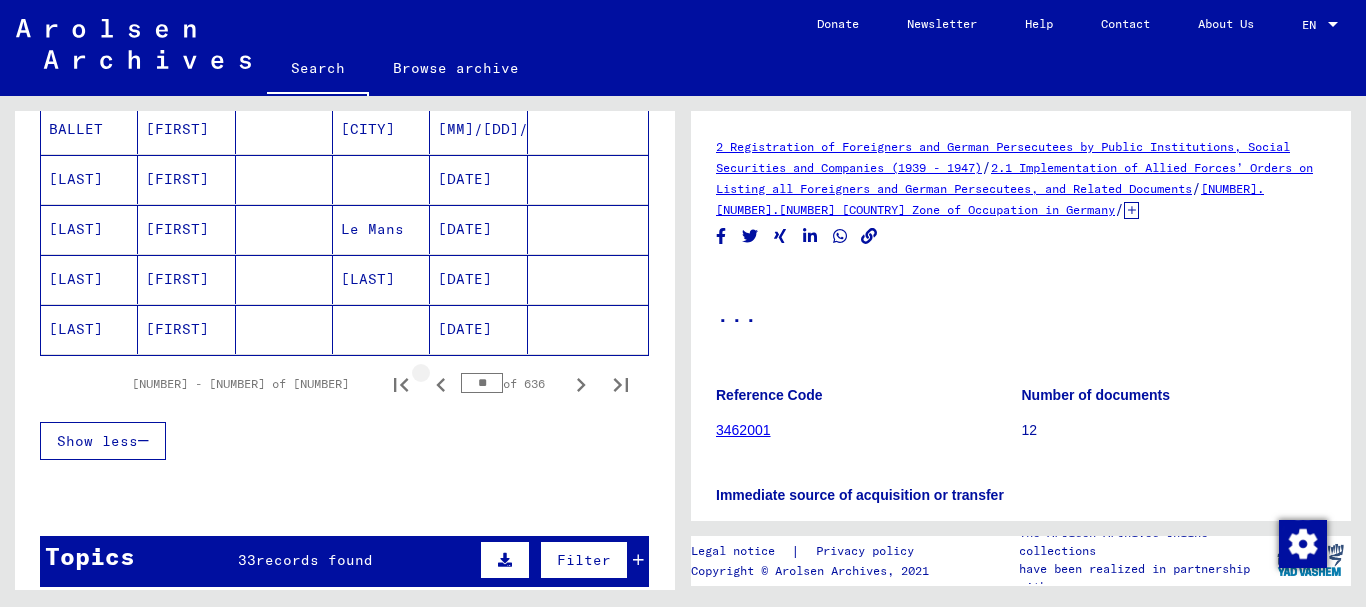 click 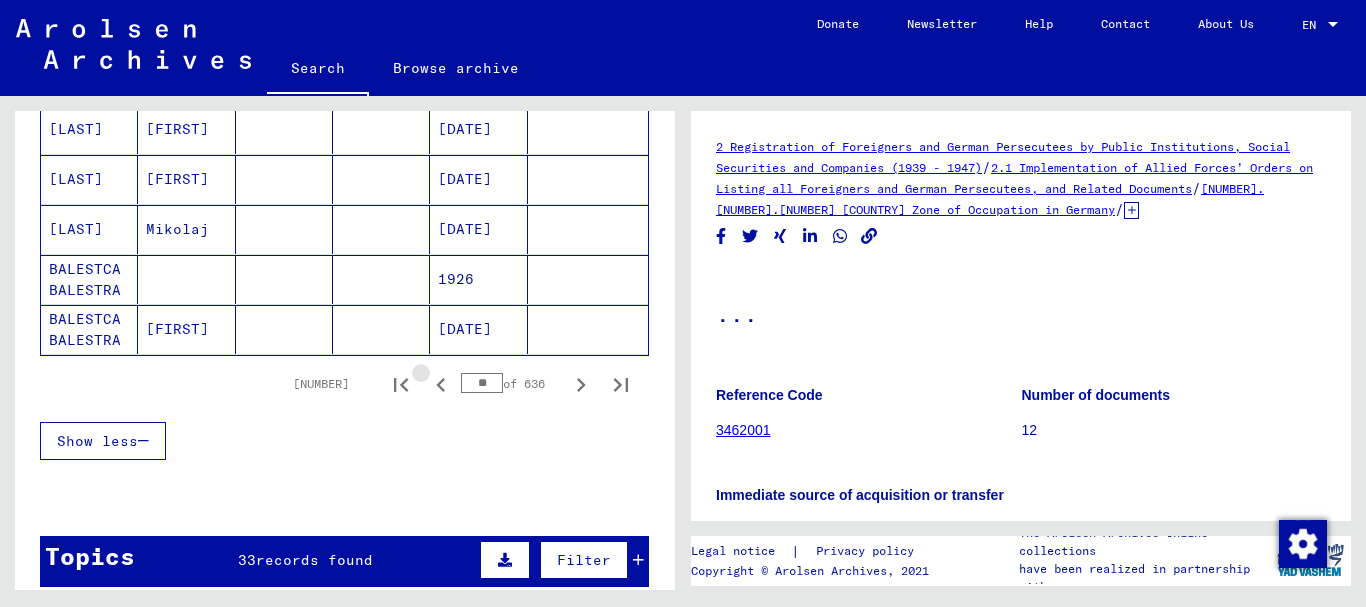 click 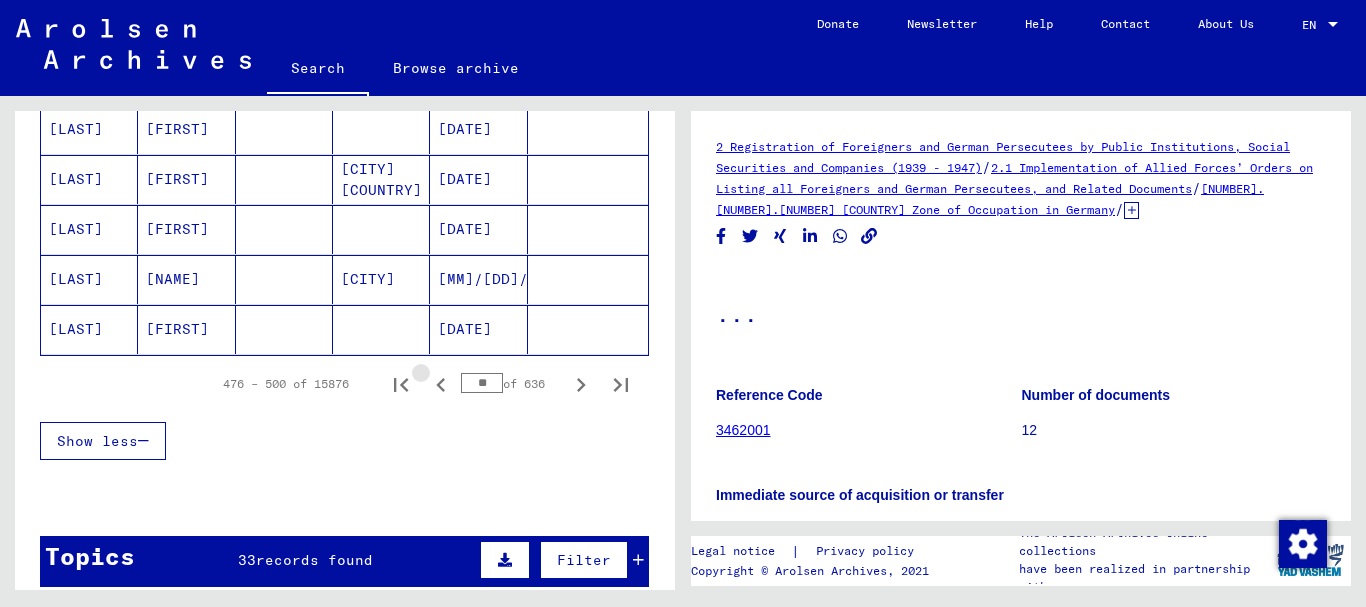 click 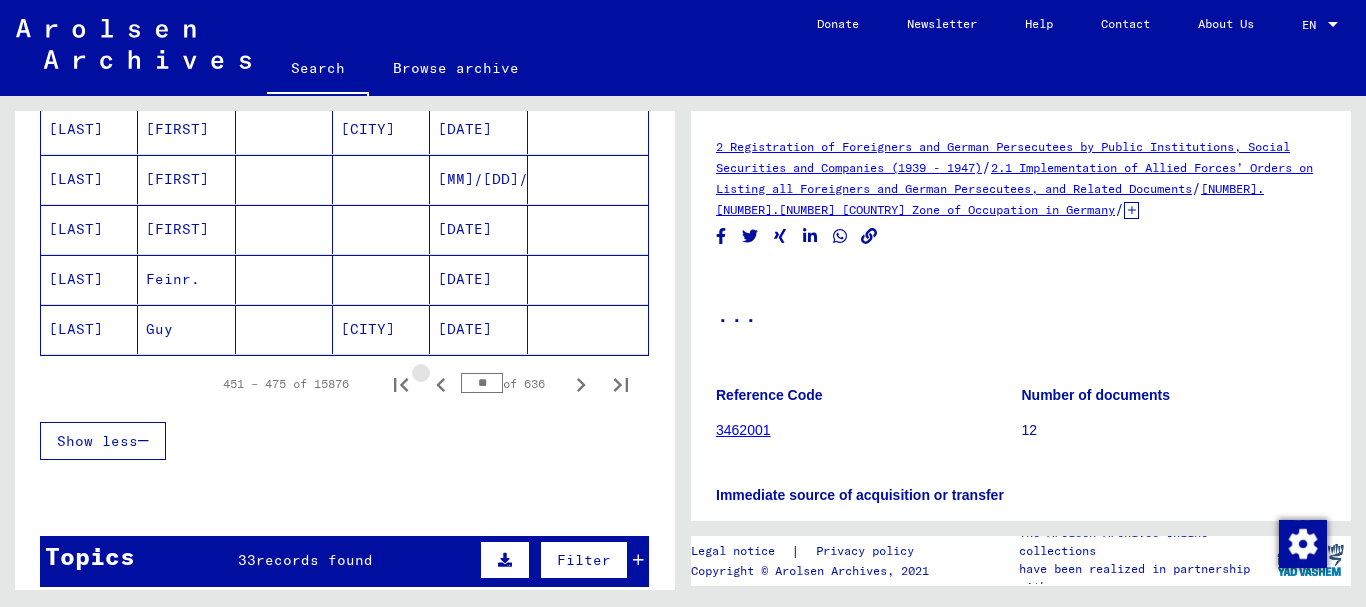 click 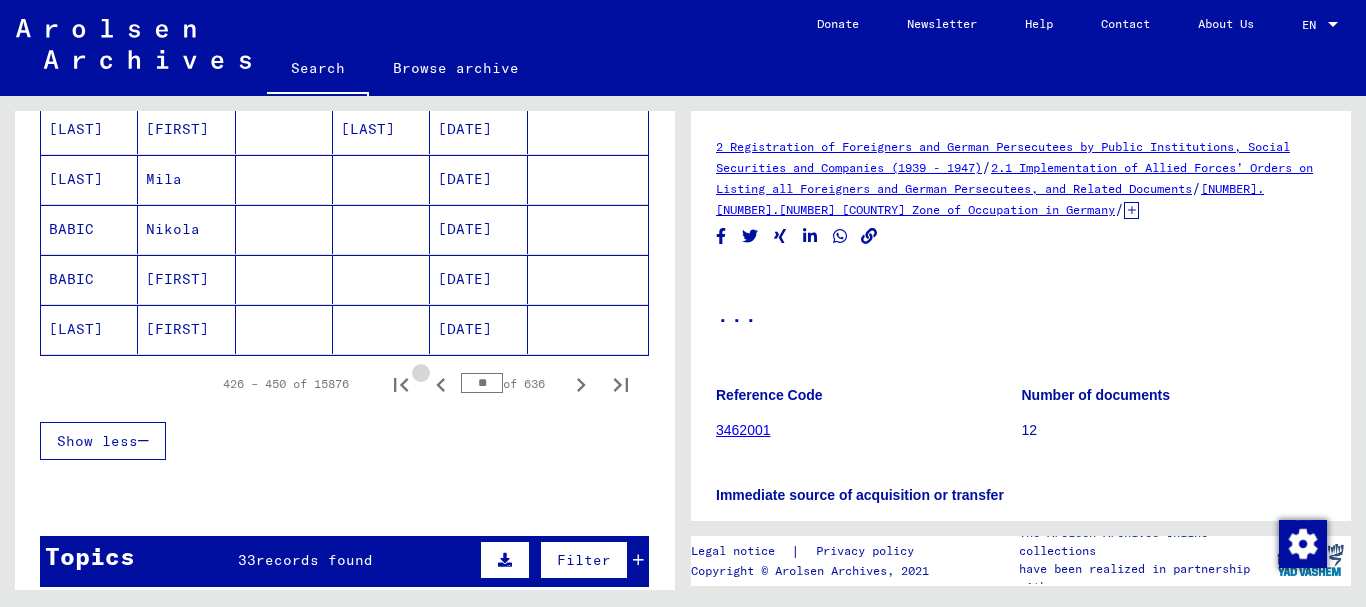 click 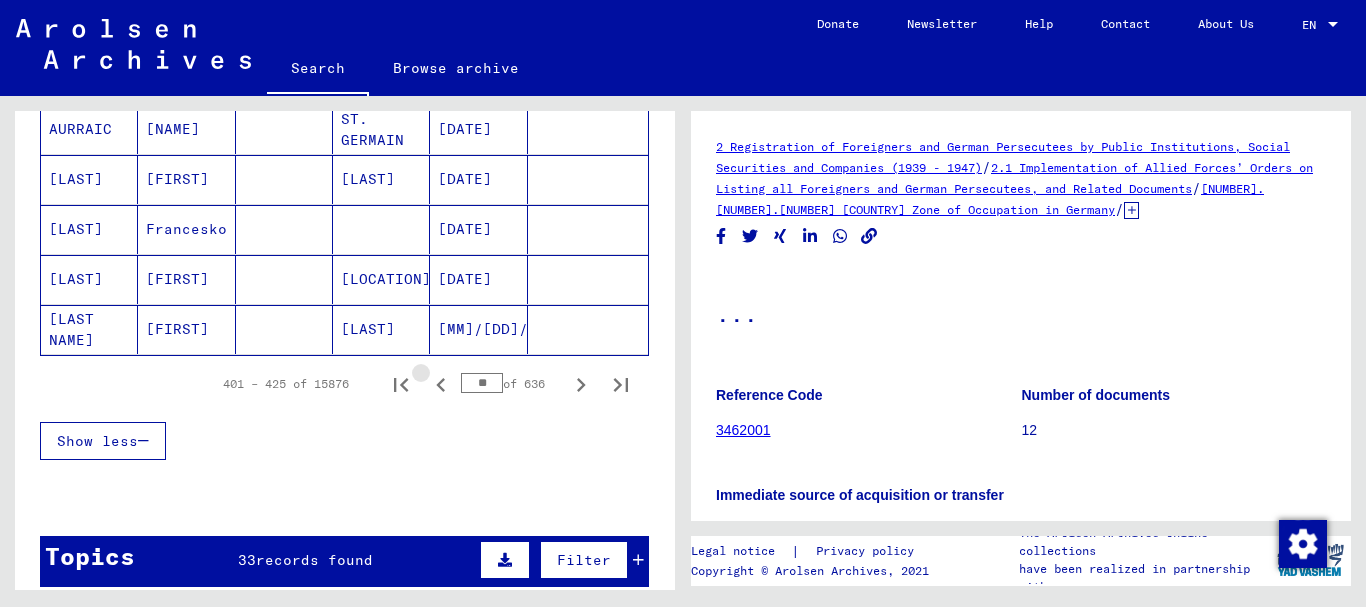 click 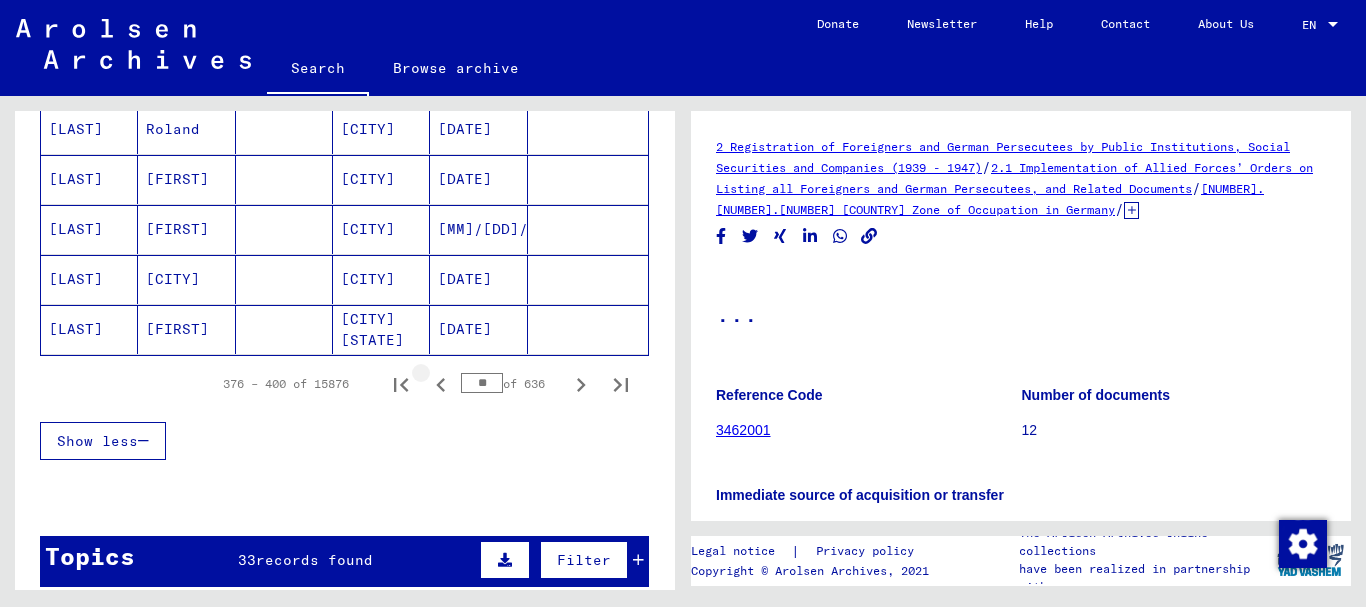 click 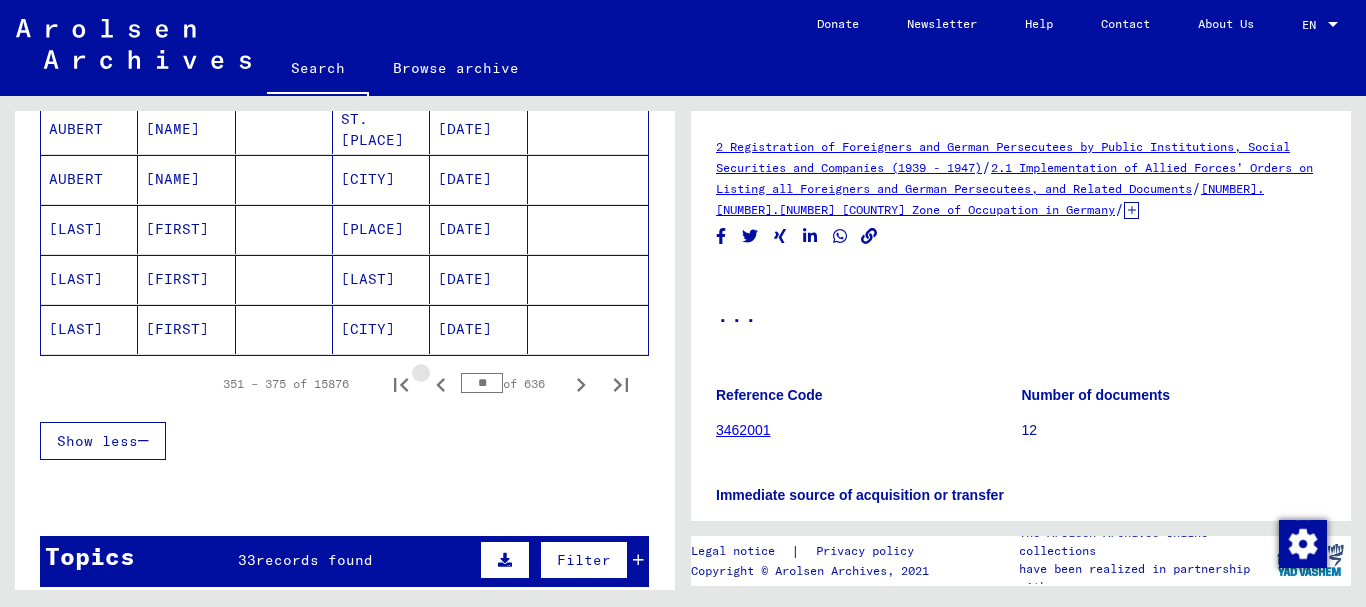 click 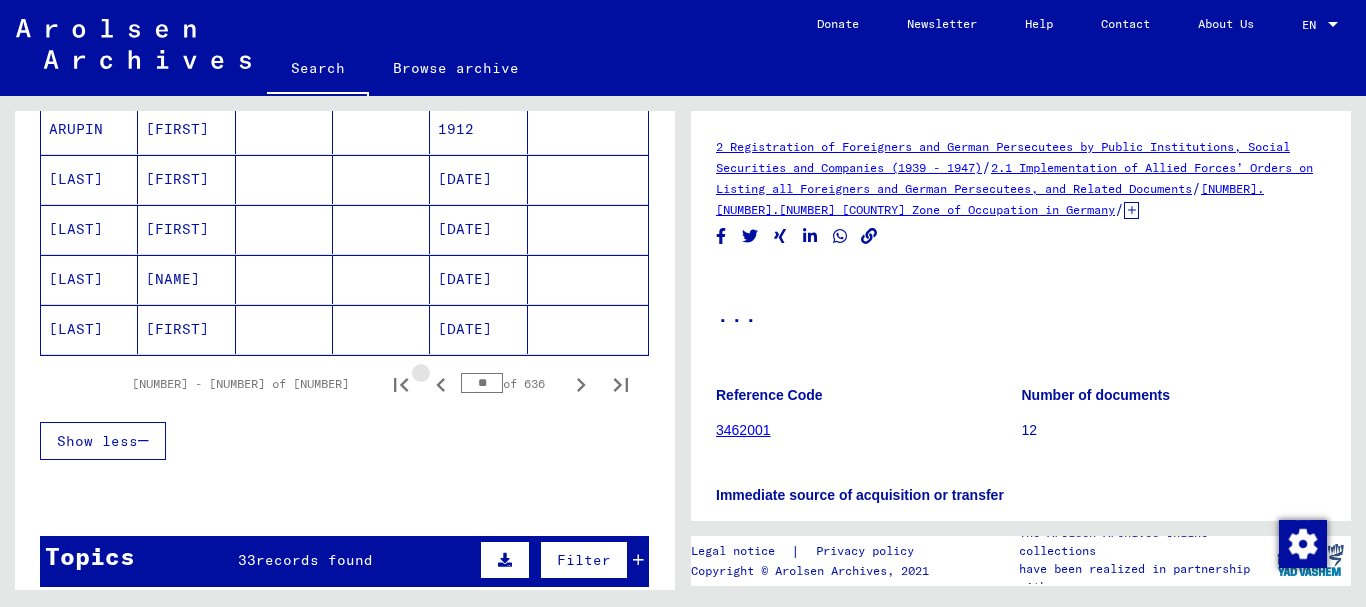 click 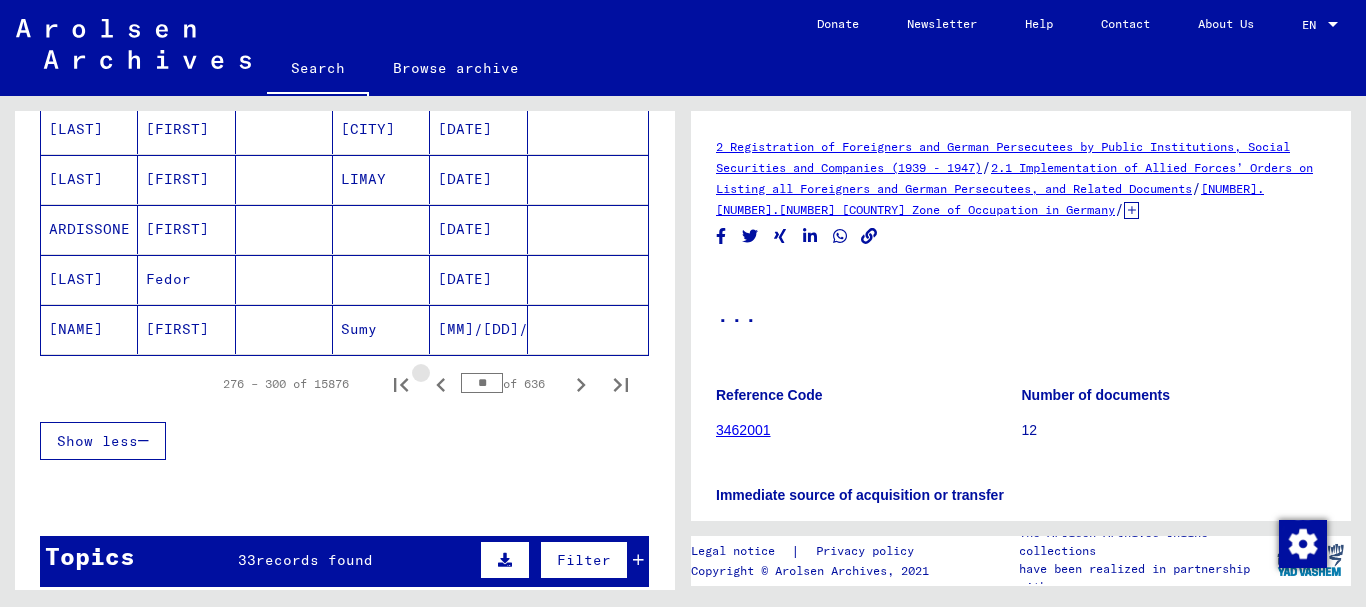 click 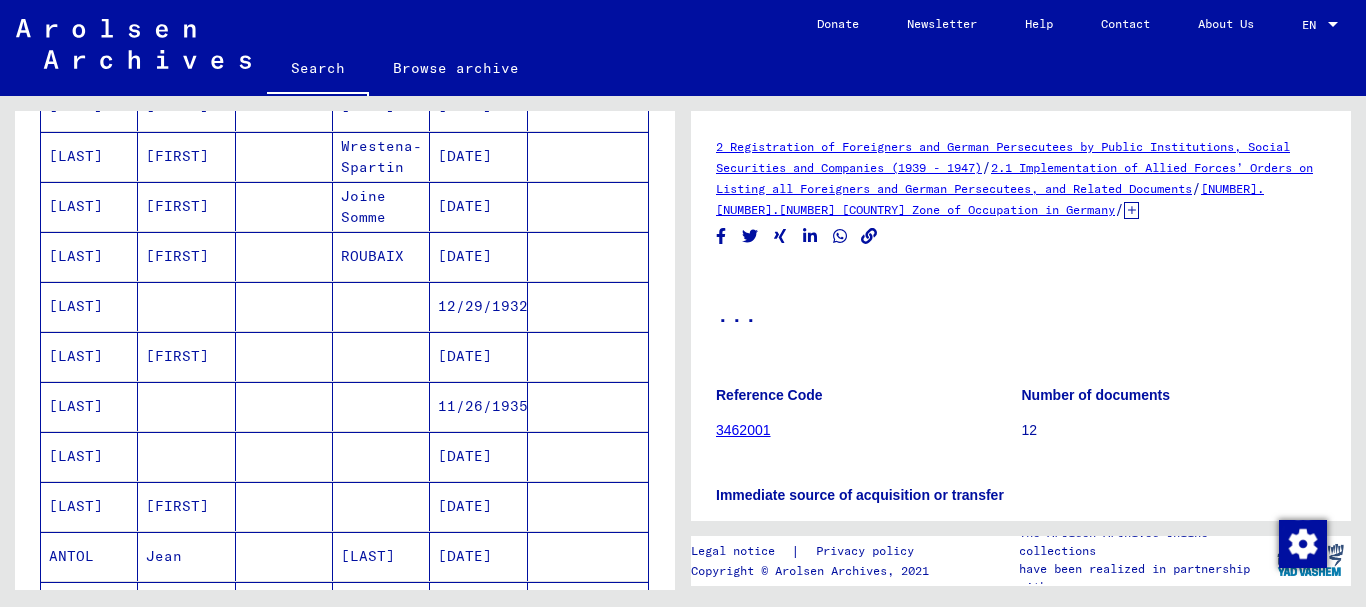 scroll, scrollTop: 600, scrollLeft: 0, axis: vertical 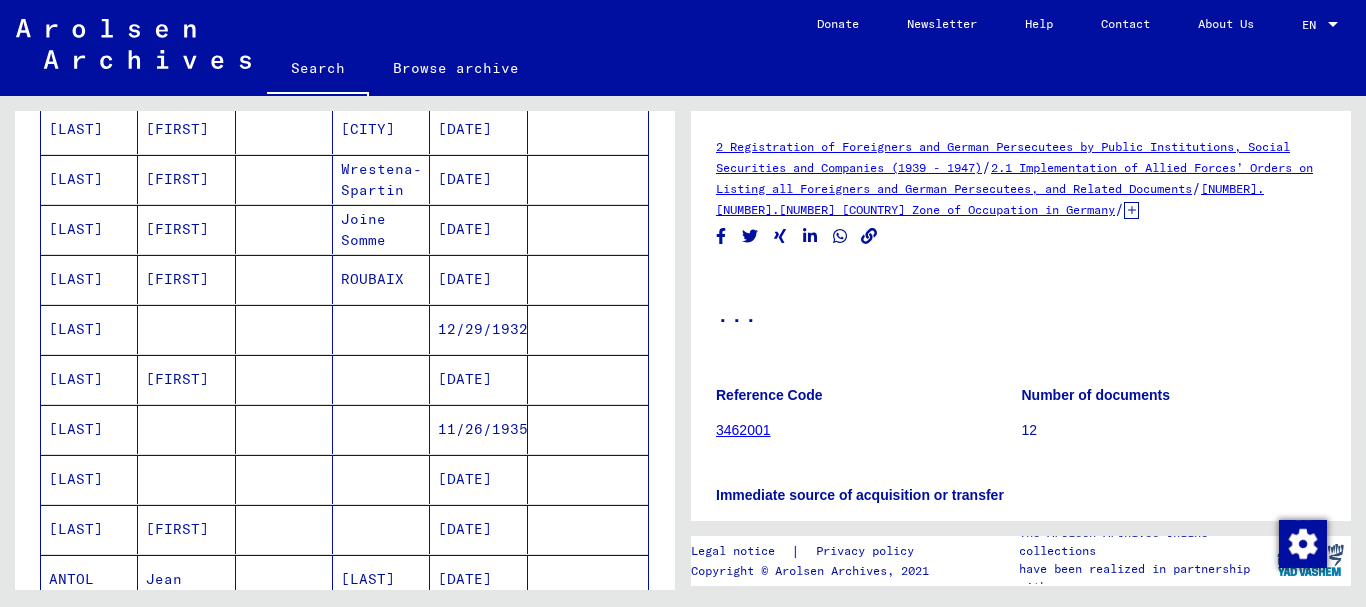 click on "[LAST]" at bounding box center (89, 229) 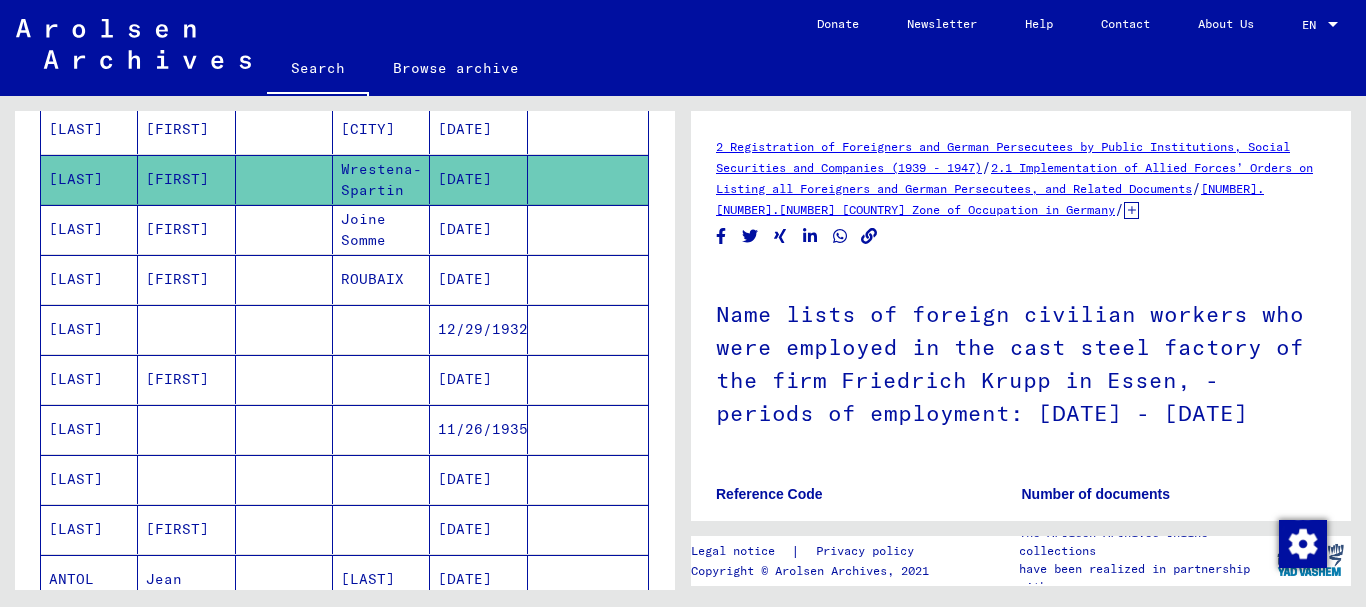 scroll, scrollTop: 0, scrollLeft: 0, axis: both 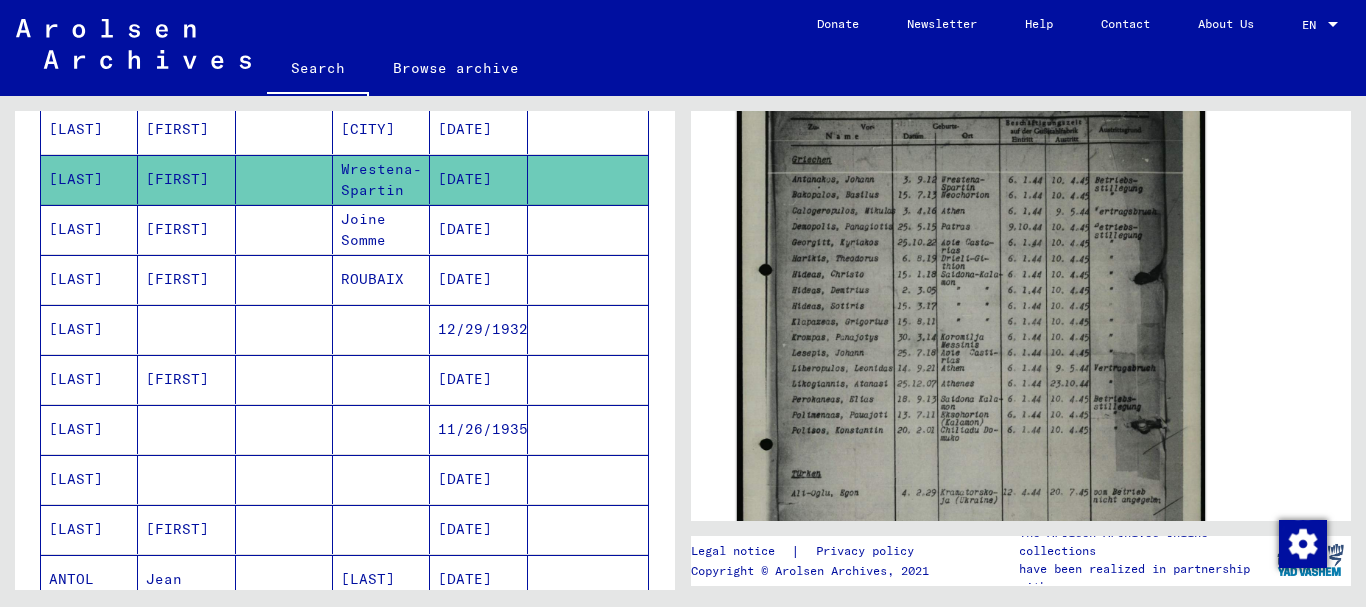 click 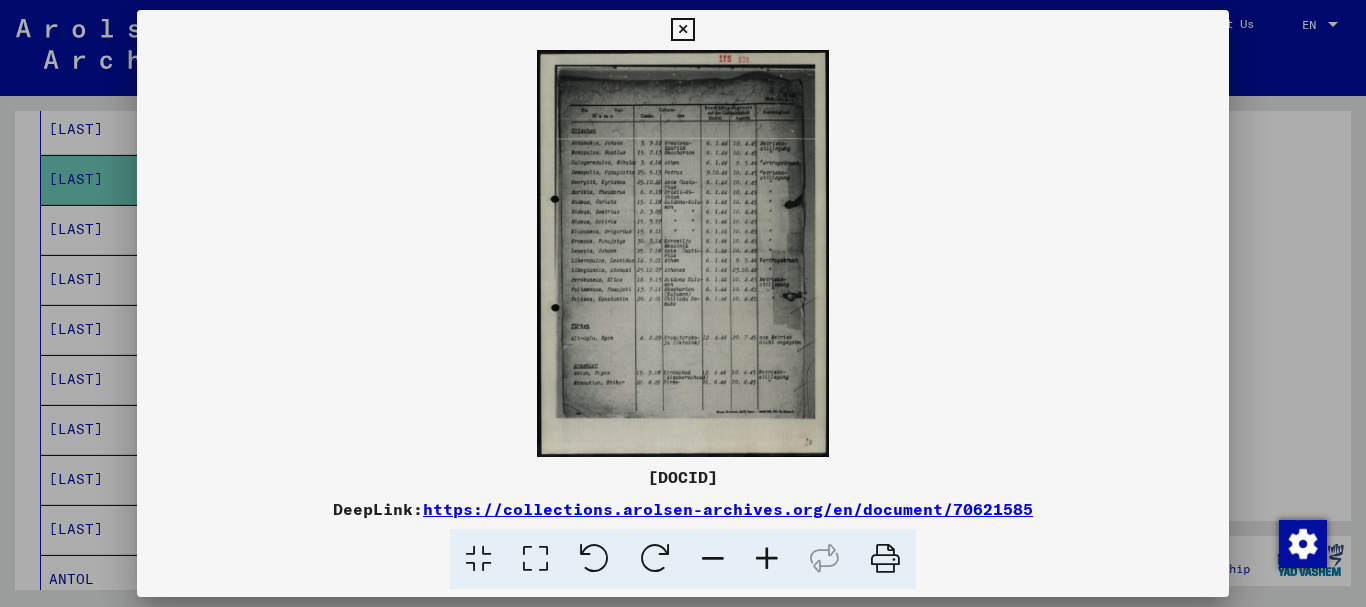 click at bounding box center (682, 30) 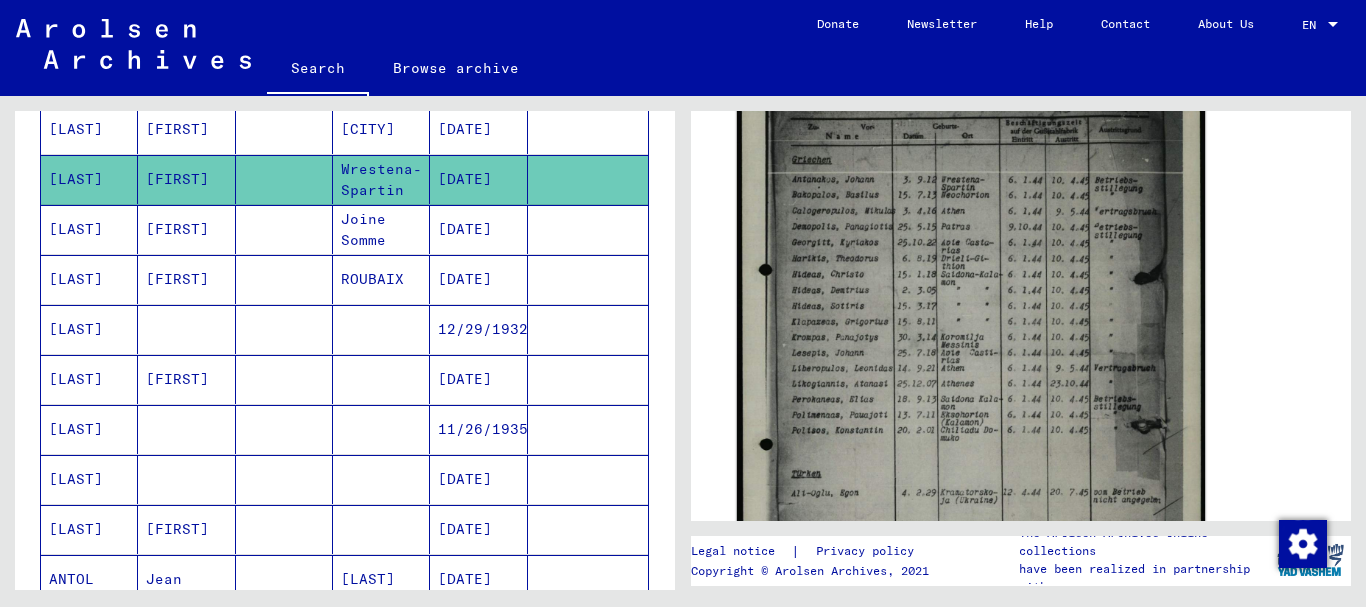 click 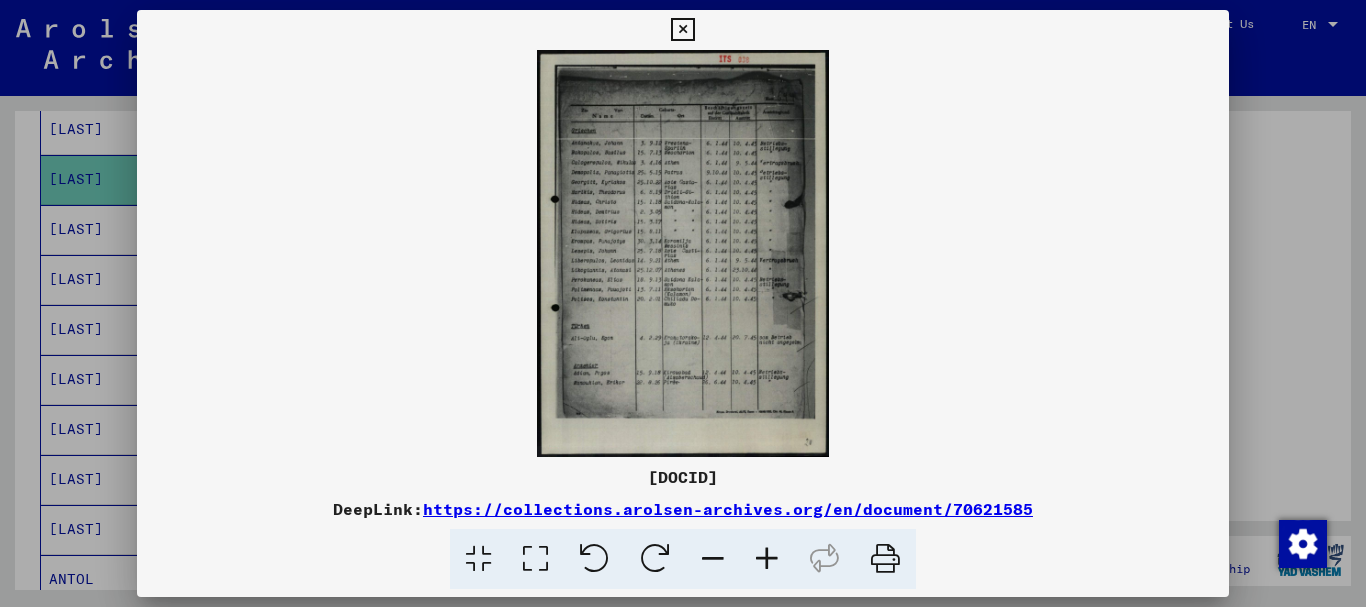 click at bounding box center (767, 559) 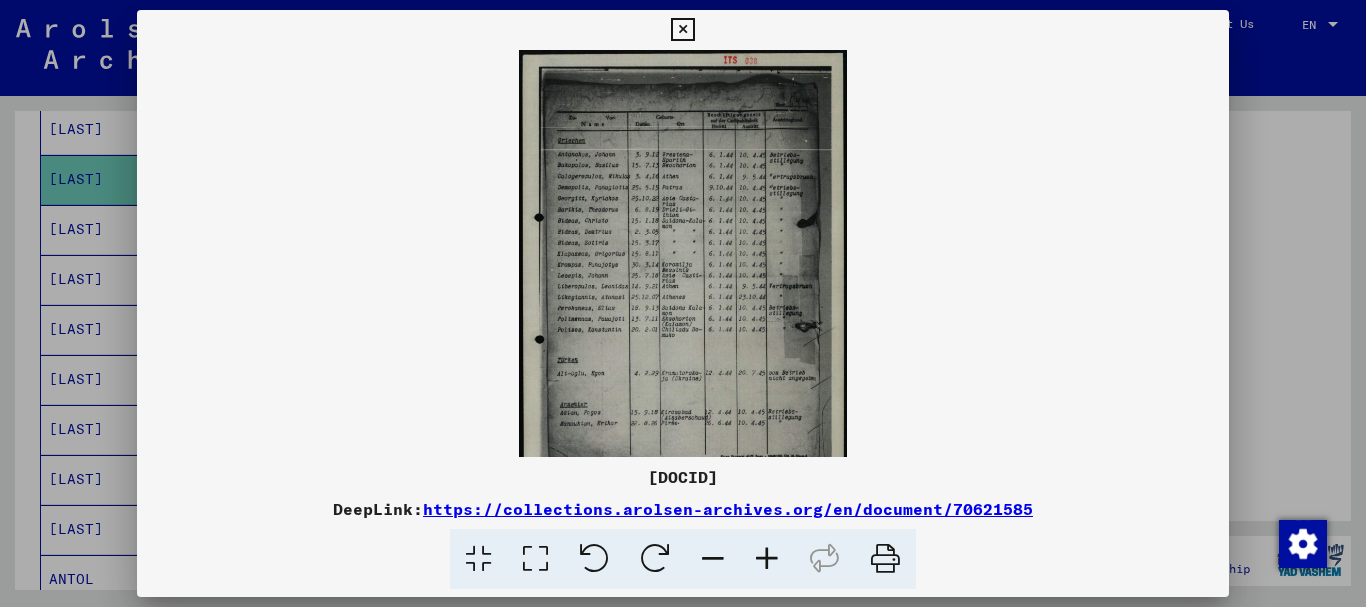 click at bounding box center [767, 559] 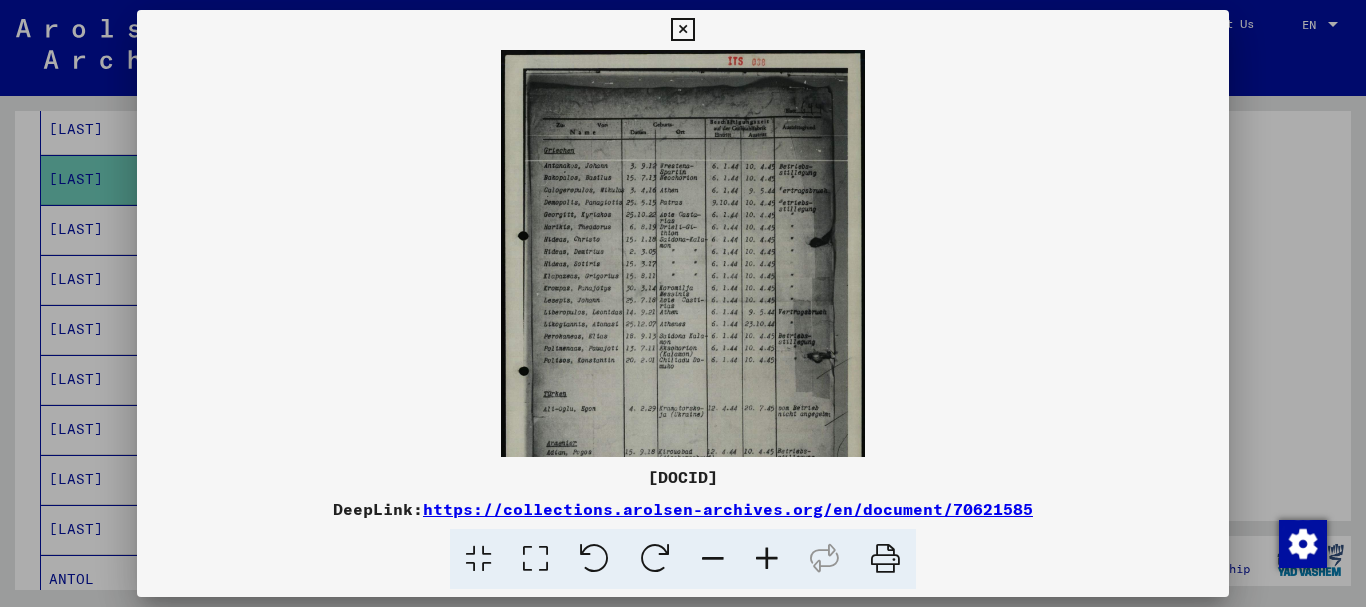 click at bounding box center (767, 559) 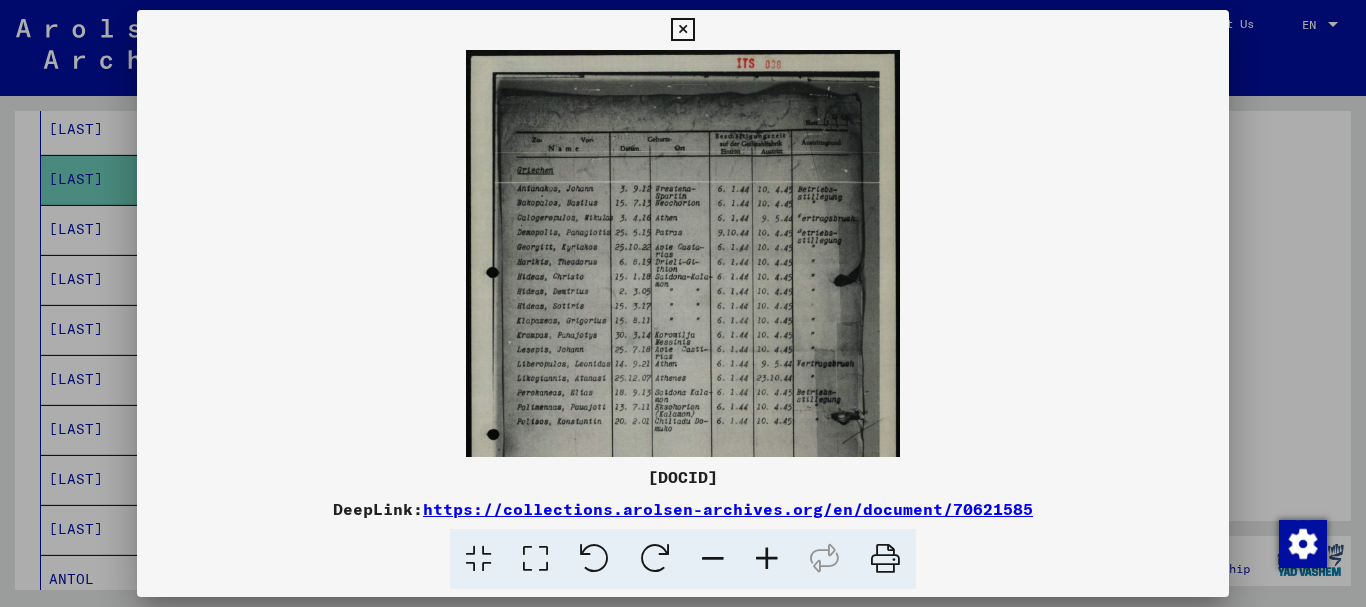 click at bounding box center (767, 559) 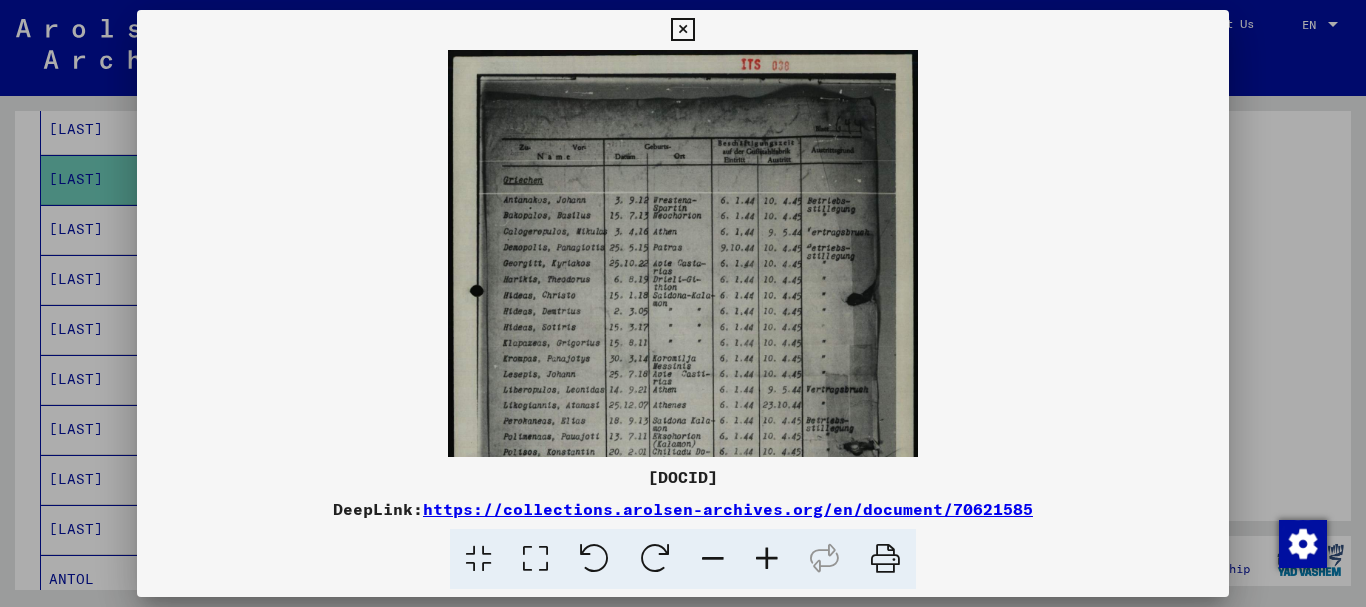 click at bounding box center [767, 559] 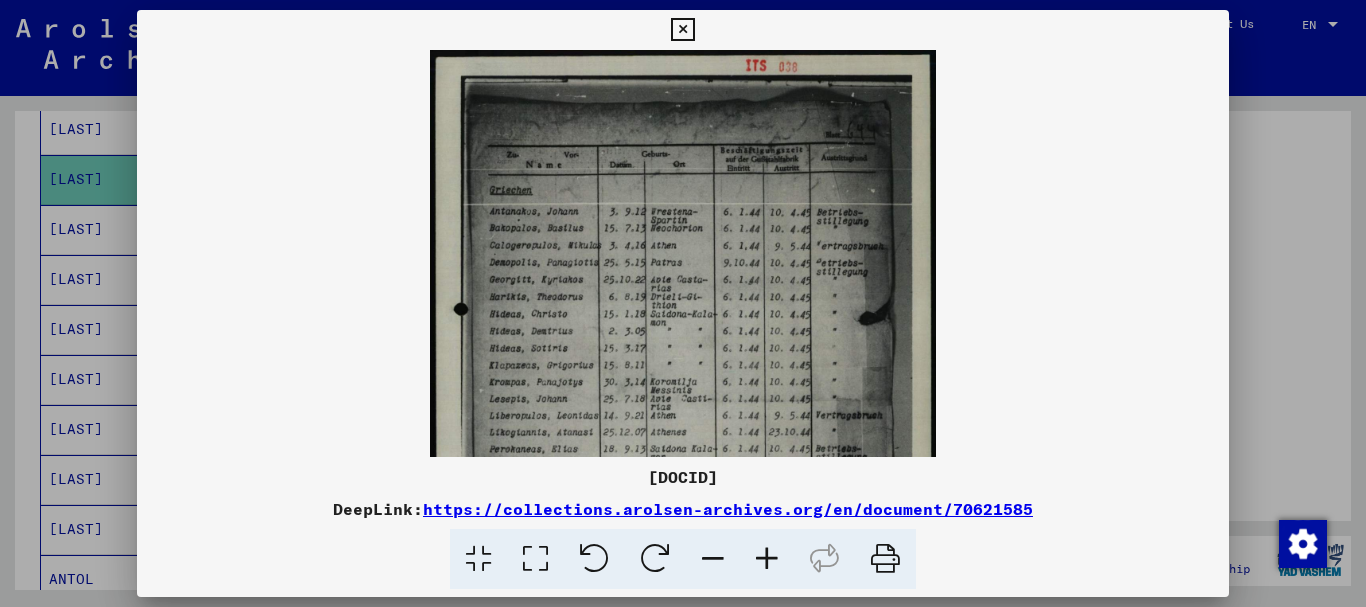 click at bounding box center [767, 559] 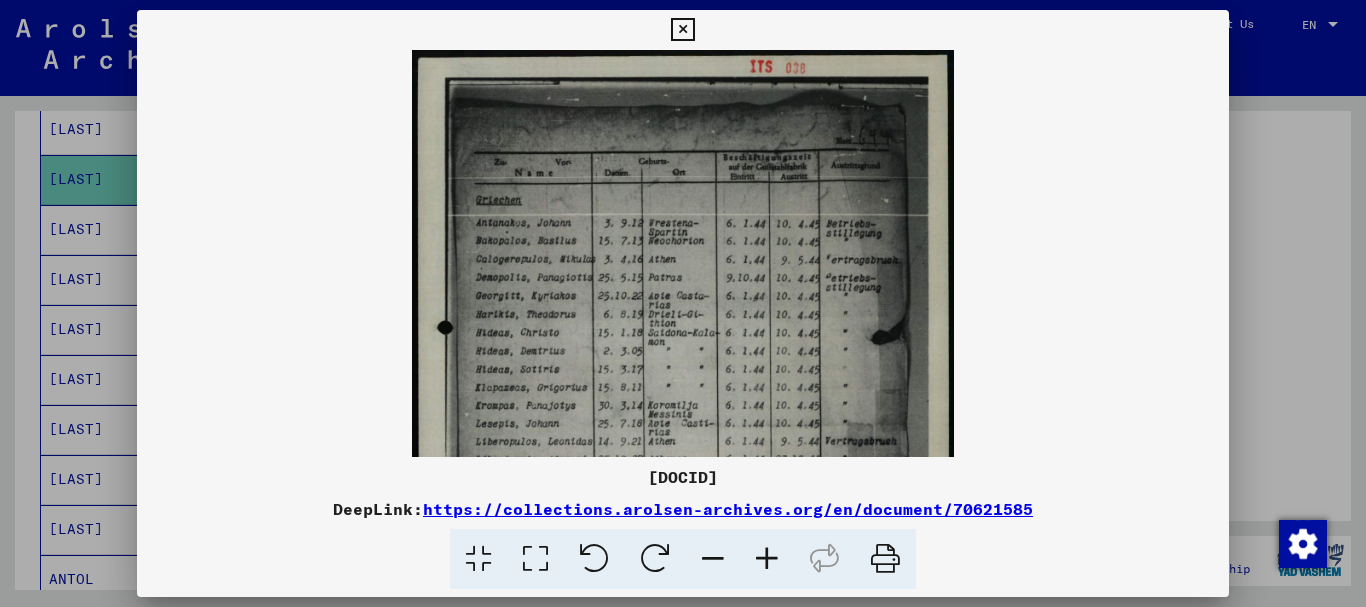 click at bounding box center (767, 559) 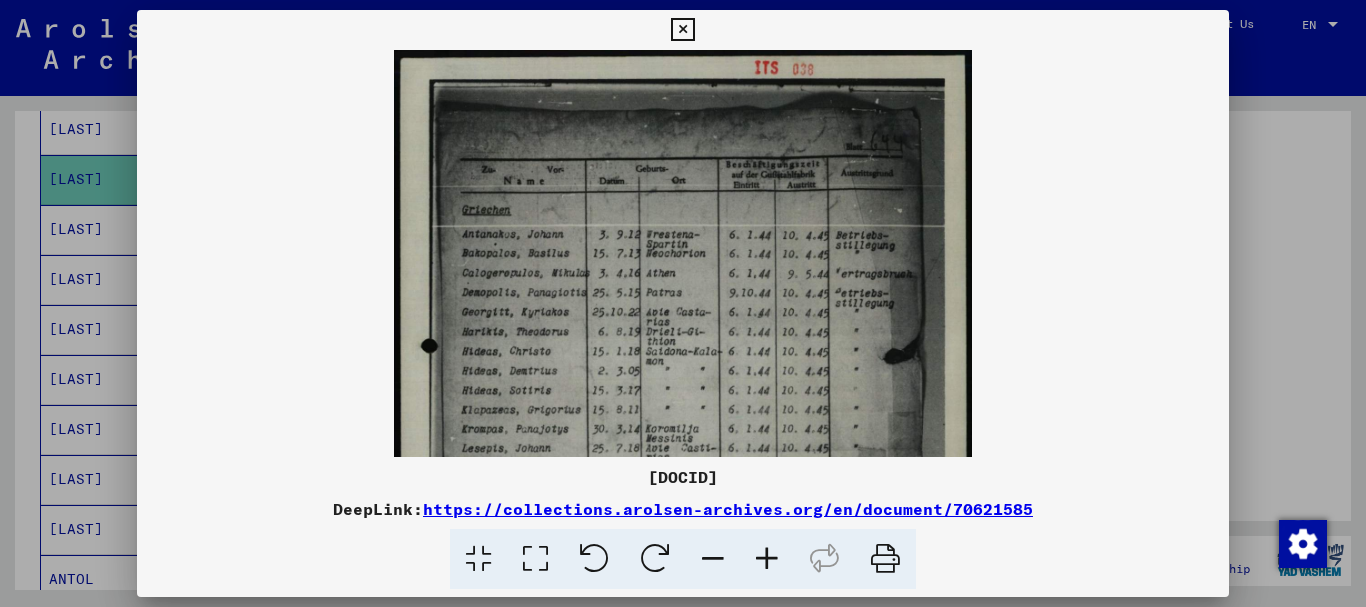click at bounding box center (767, 559) 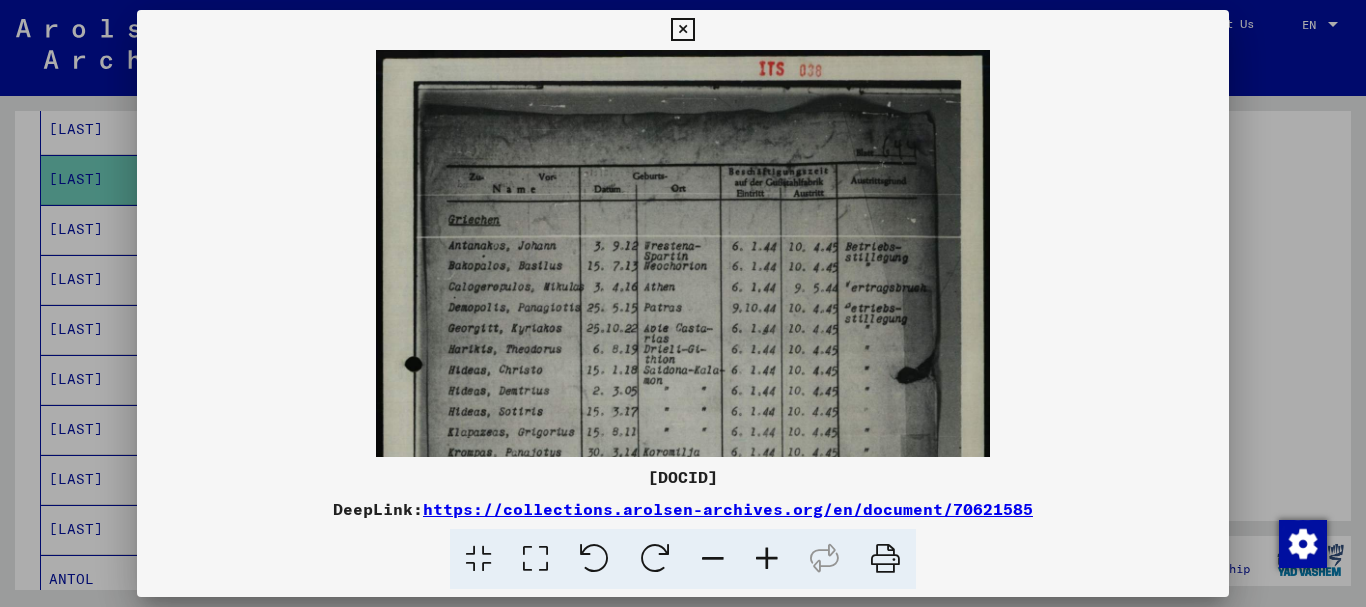 click at bounding box center [767, 559] 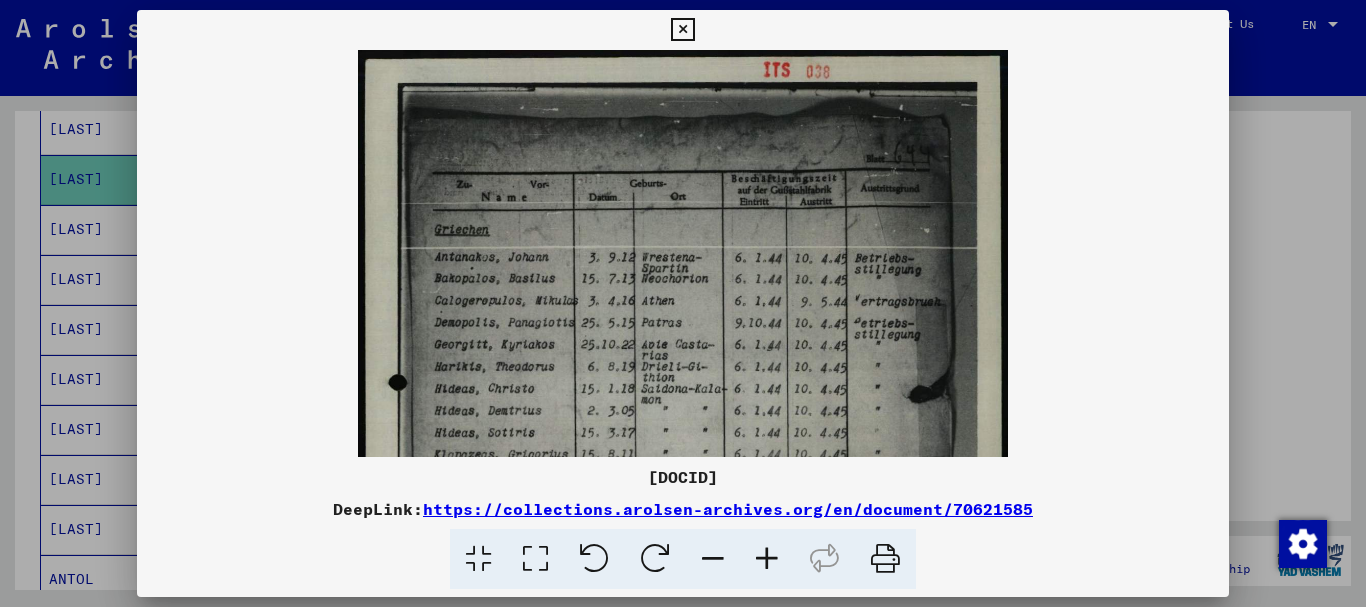 click at bounding box center [767, 559] 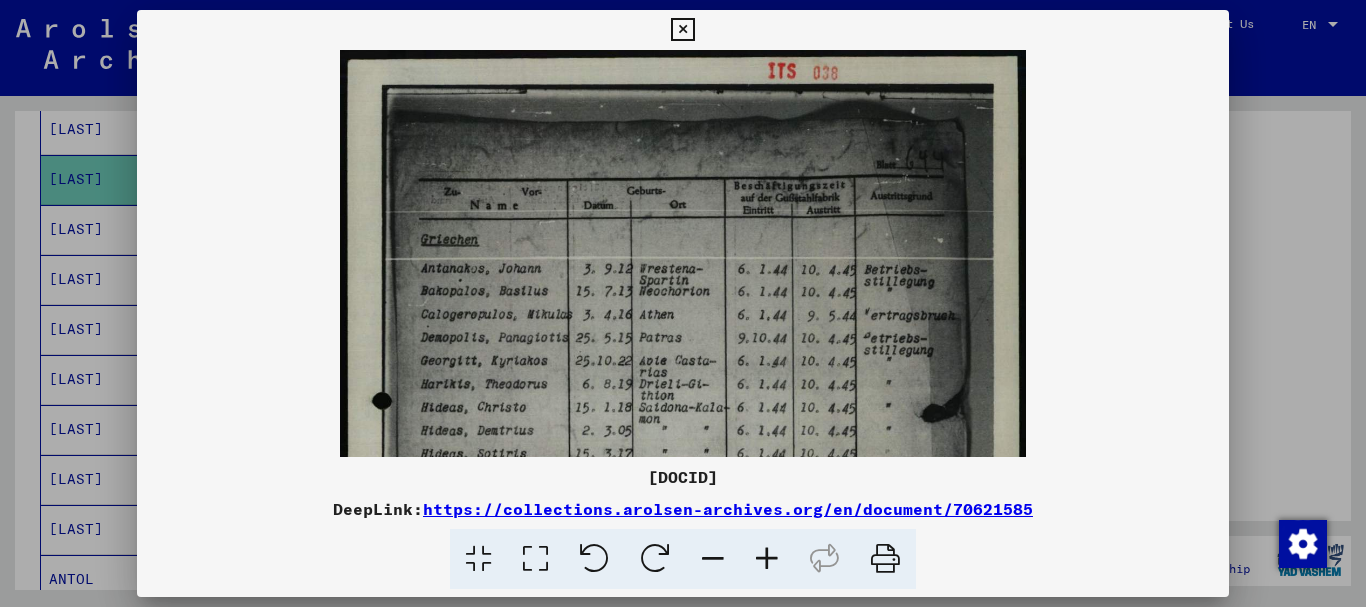 click at bounding box center (767, 559) 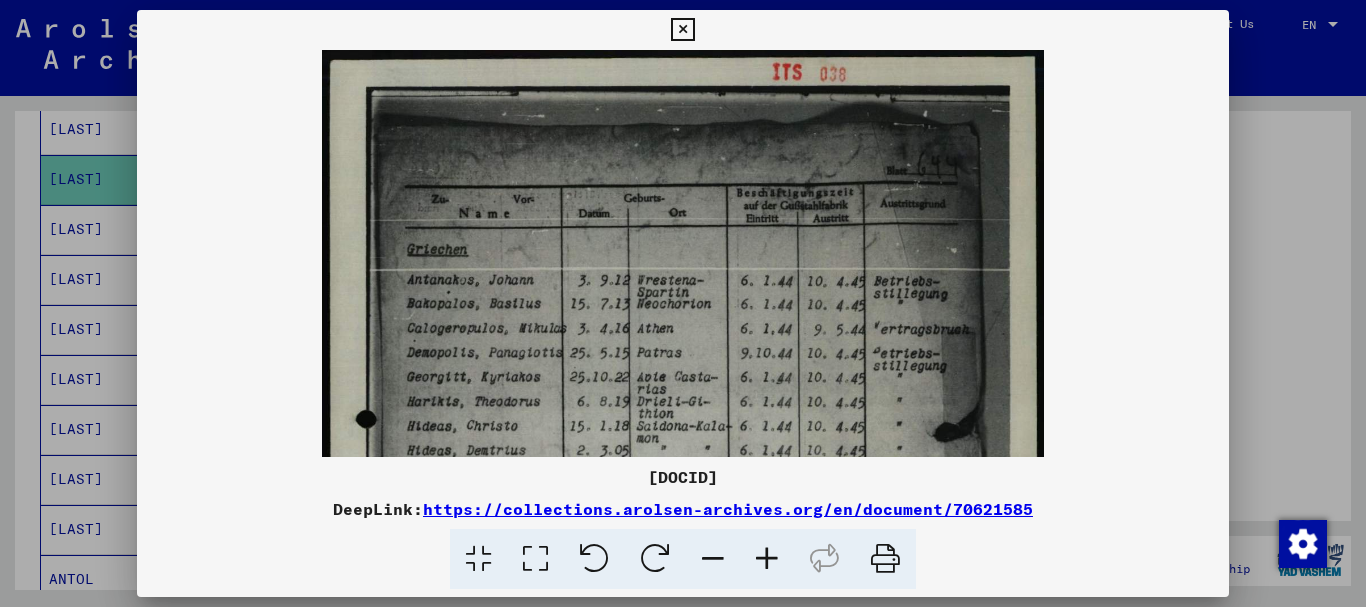 drag, startPoint x: 702, startPoint y: 281, endPoint x: 695, endPoint y: 136, distance: 145.16887 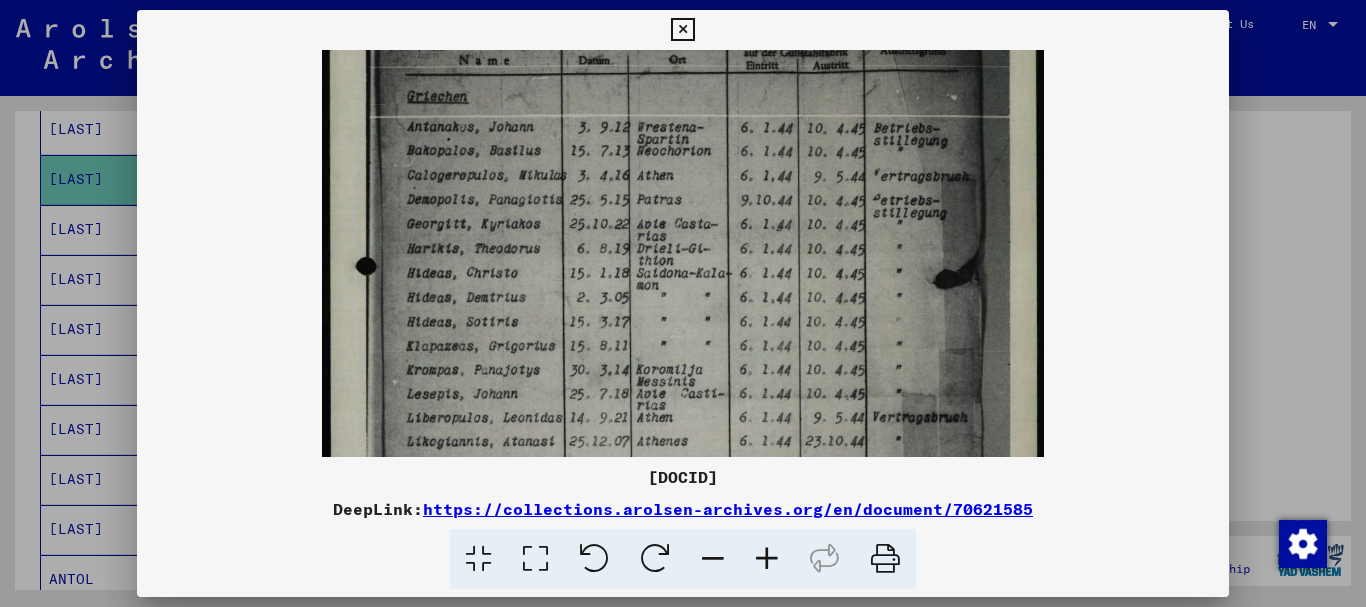 drag, startPoint x: 638, startPoint y: 290, endPoint x: 645, endPoint y: 157, distance: 133.18408 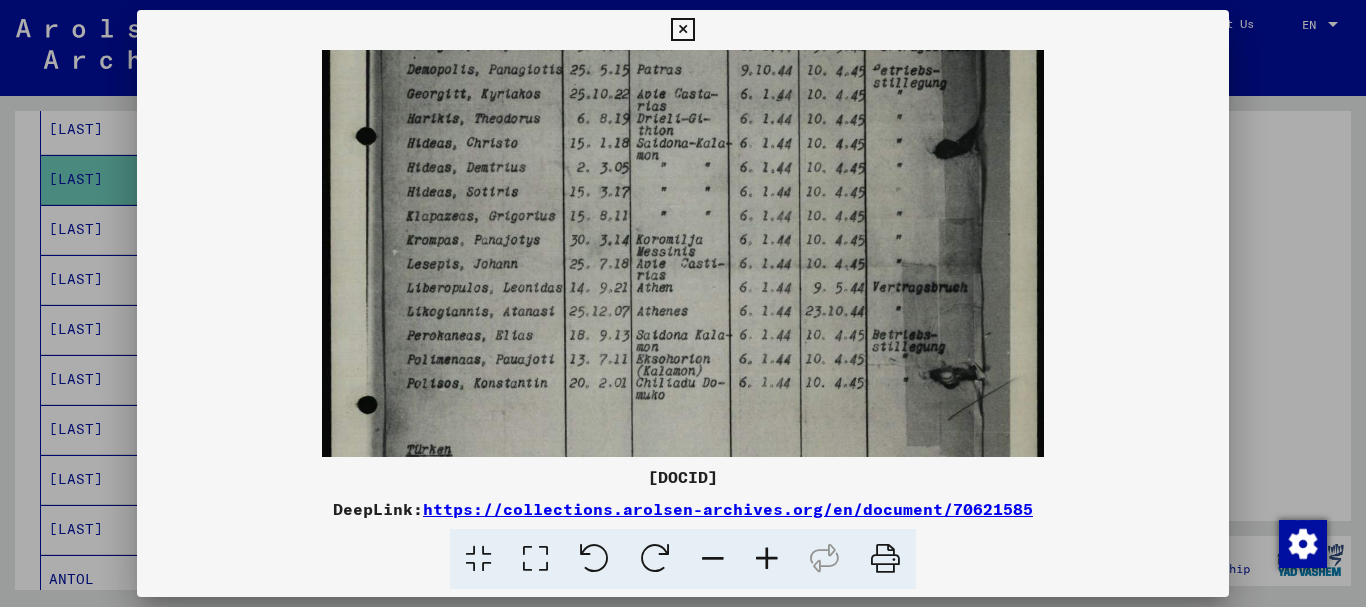 click at bounding box center [682, 270] 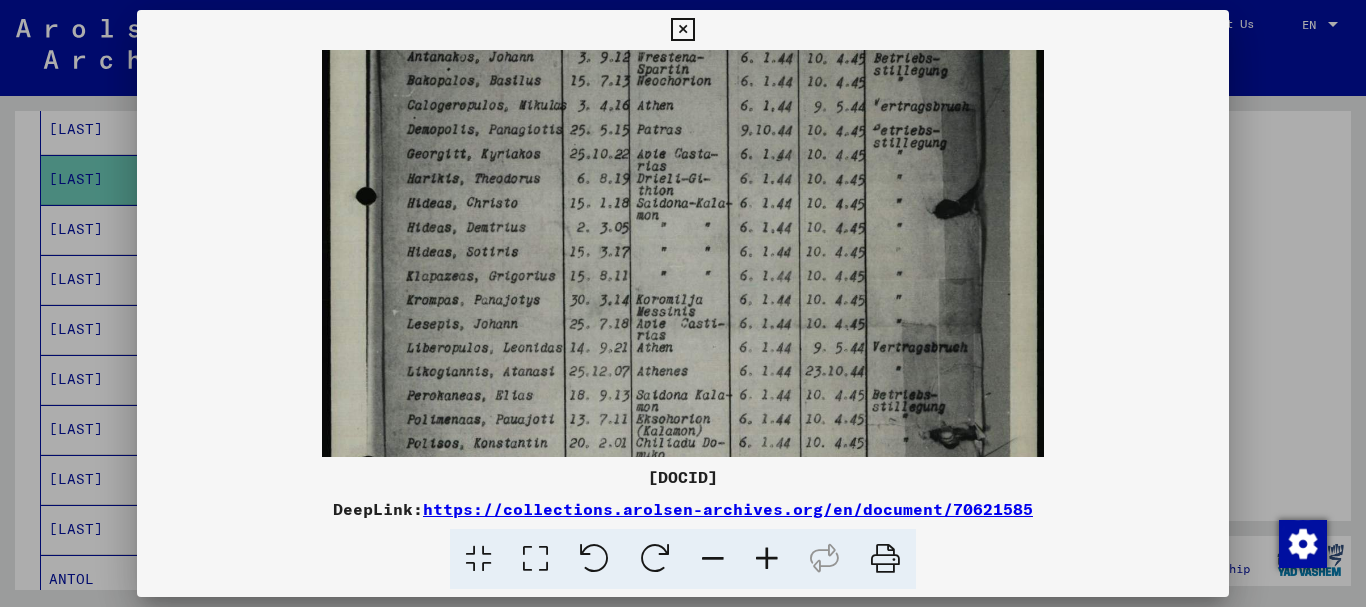 drag, startPoint x: 667, startPoint y: 184, endPoint x: 656, endPoint y: 247, distance: 63.953106 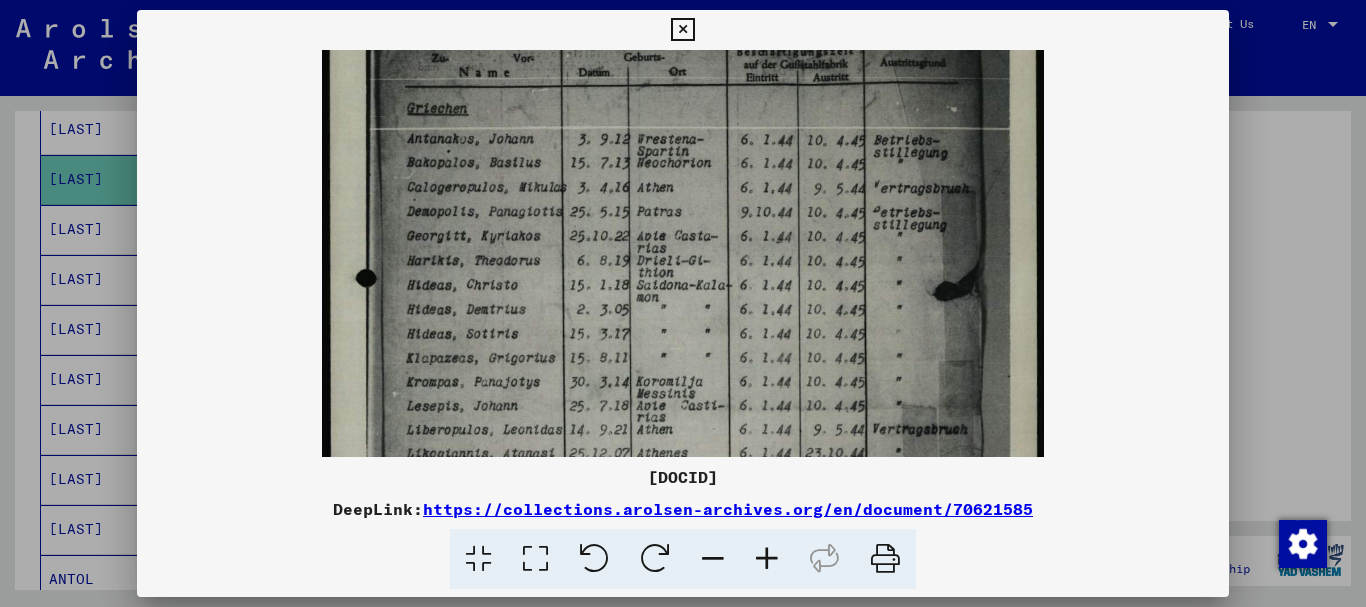 drag, startPoint x: 571, startPoint y: 187, endPoint x: 570, endPoint y: 253, distance: 66.007576 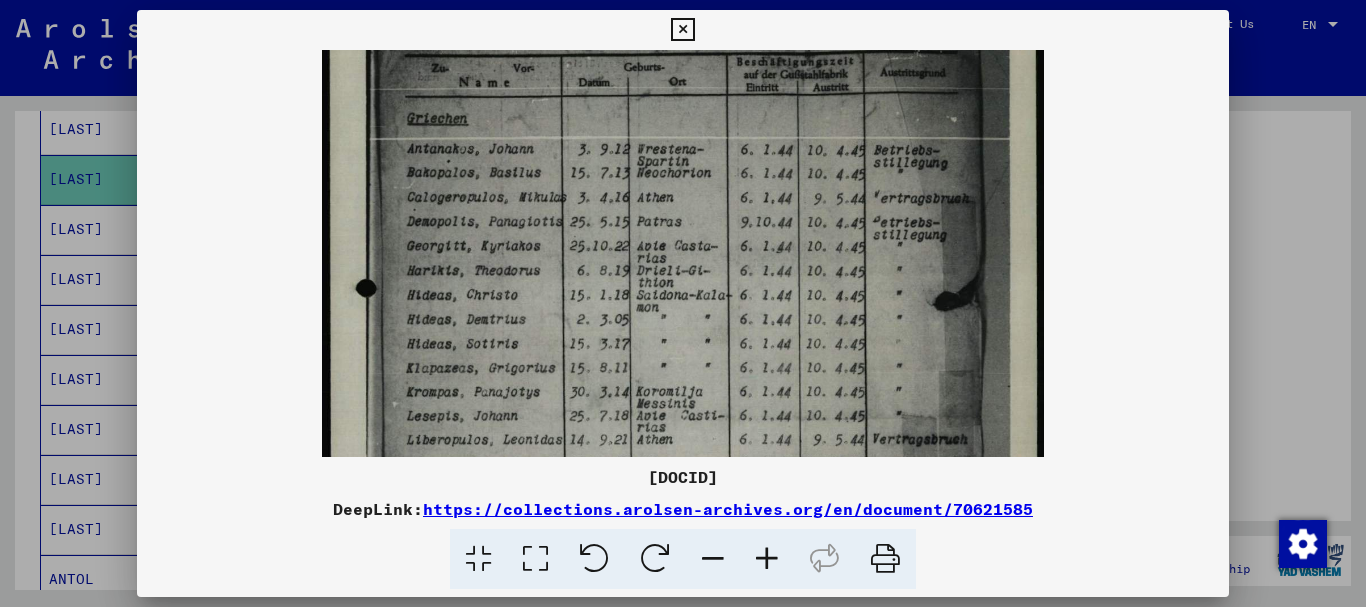 drag, startPoint x: 652, startPoint y: 337, endPoint x: 661, endPoint y: 166, distance: 171.23668 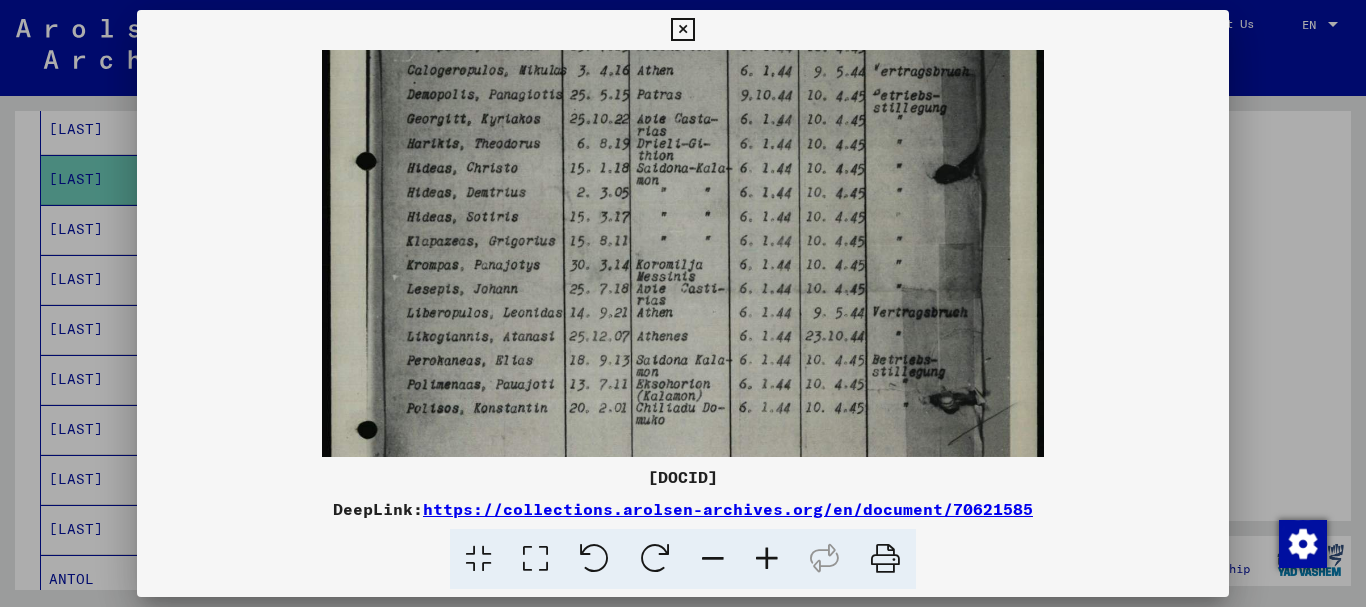 drag, startPoint x: 665, startPoint y: 200, endPoint x: 663, endPoint y: 238, distance: 38.052597 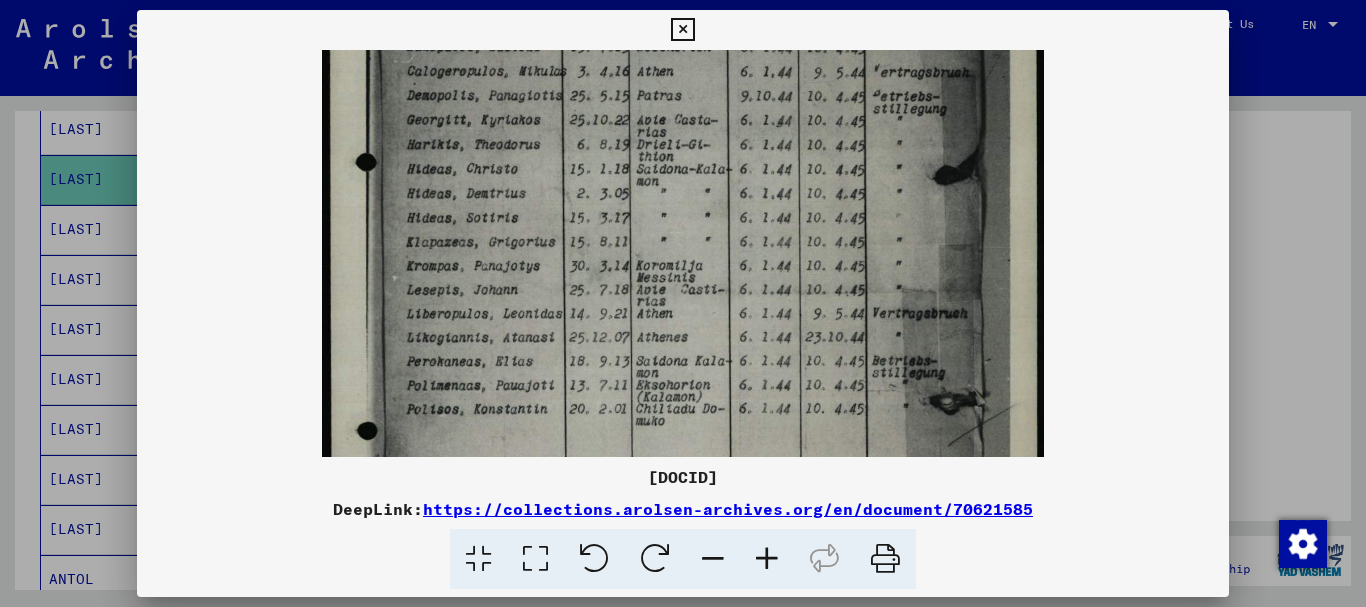 click at bounding box center (767, 559) 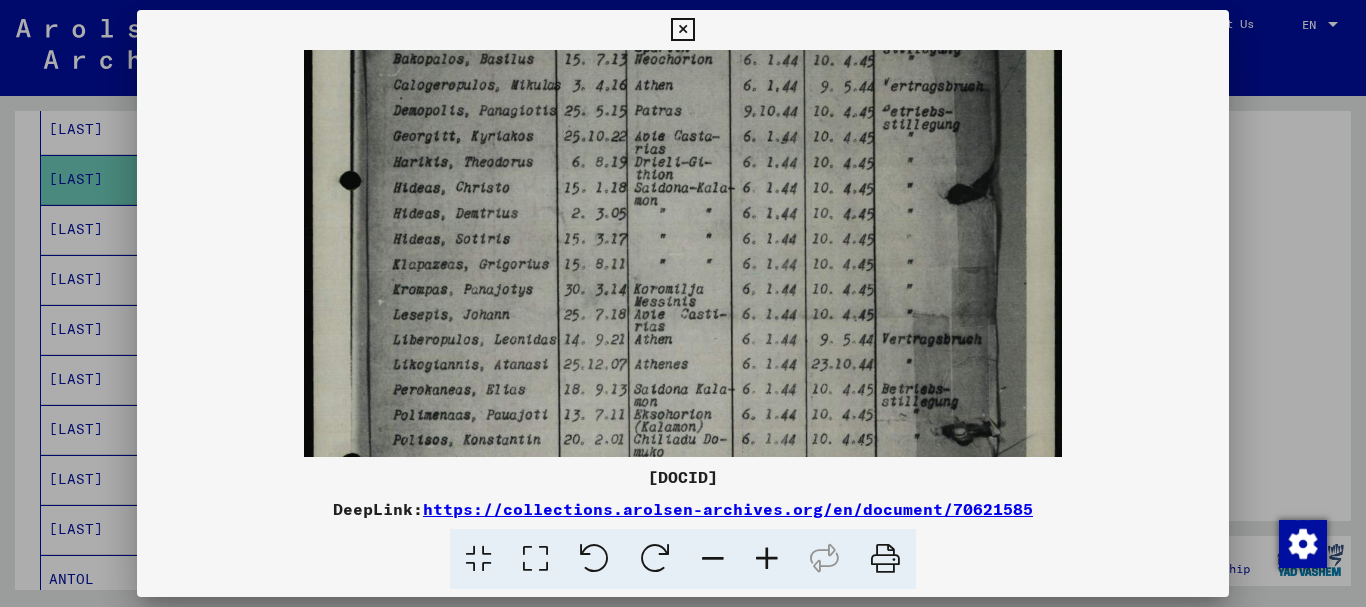 click at bounding box center [767, 559] 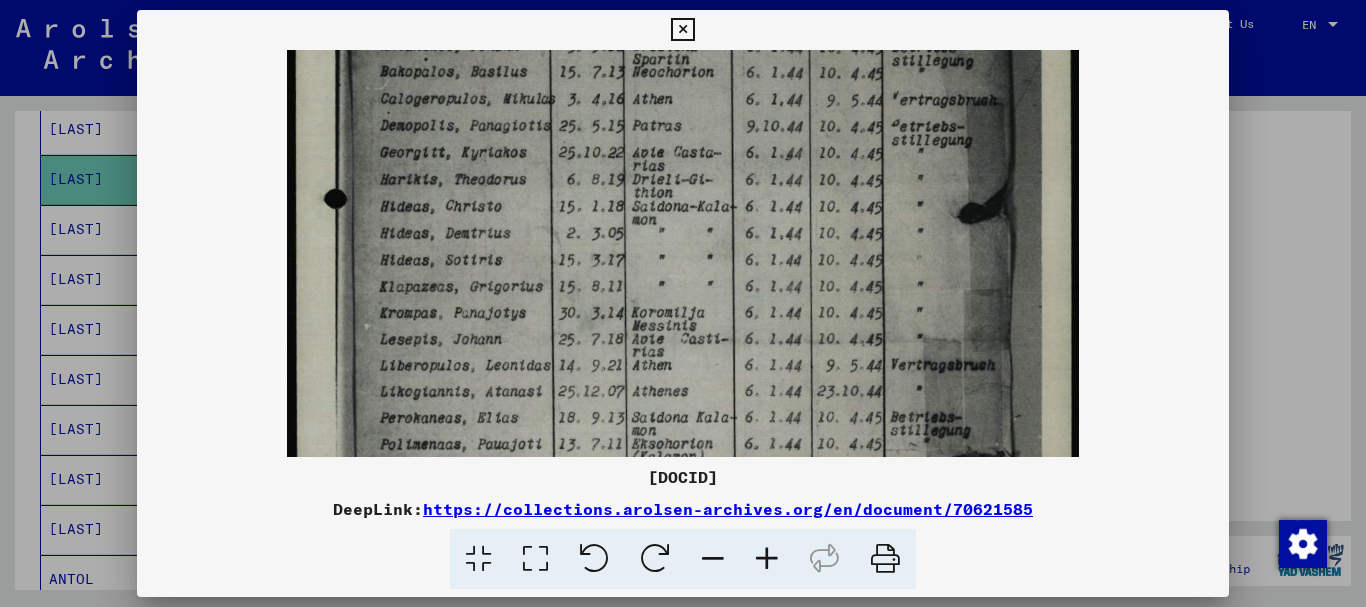 click at bounding box center (767, 559) 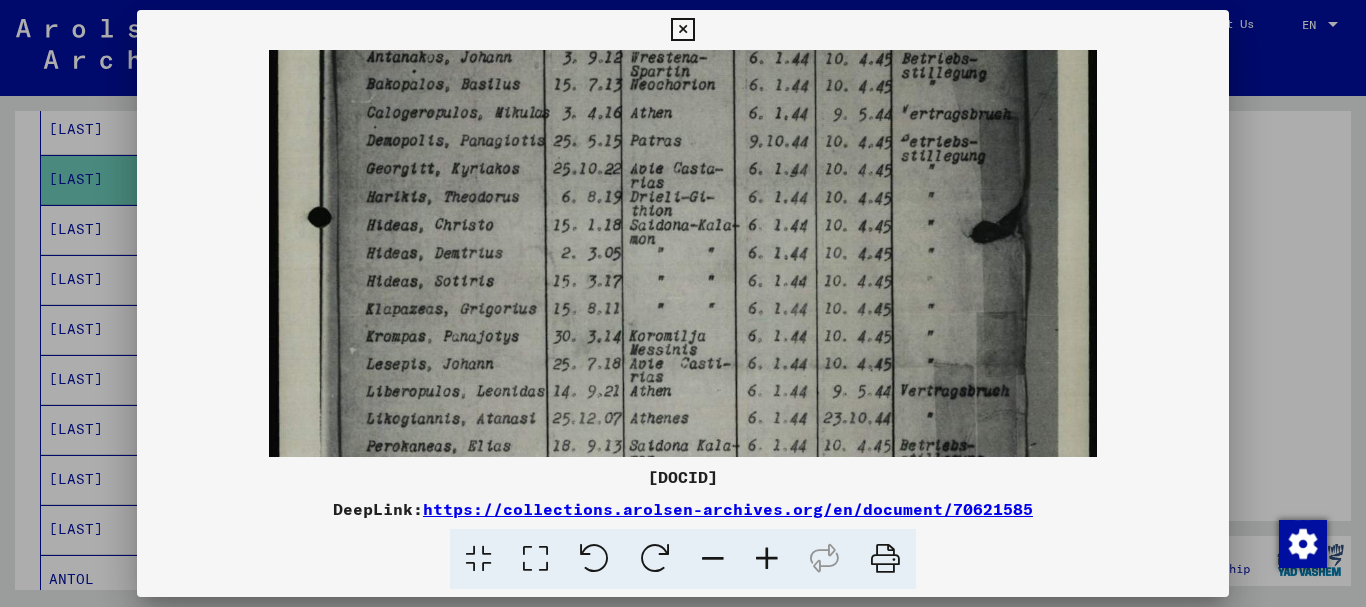 click at bounding box center (767, 559) 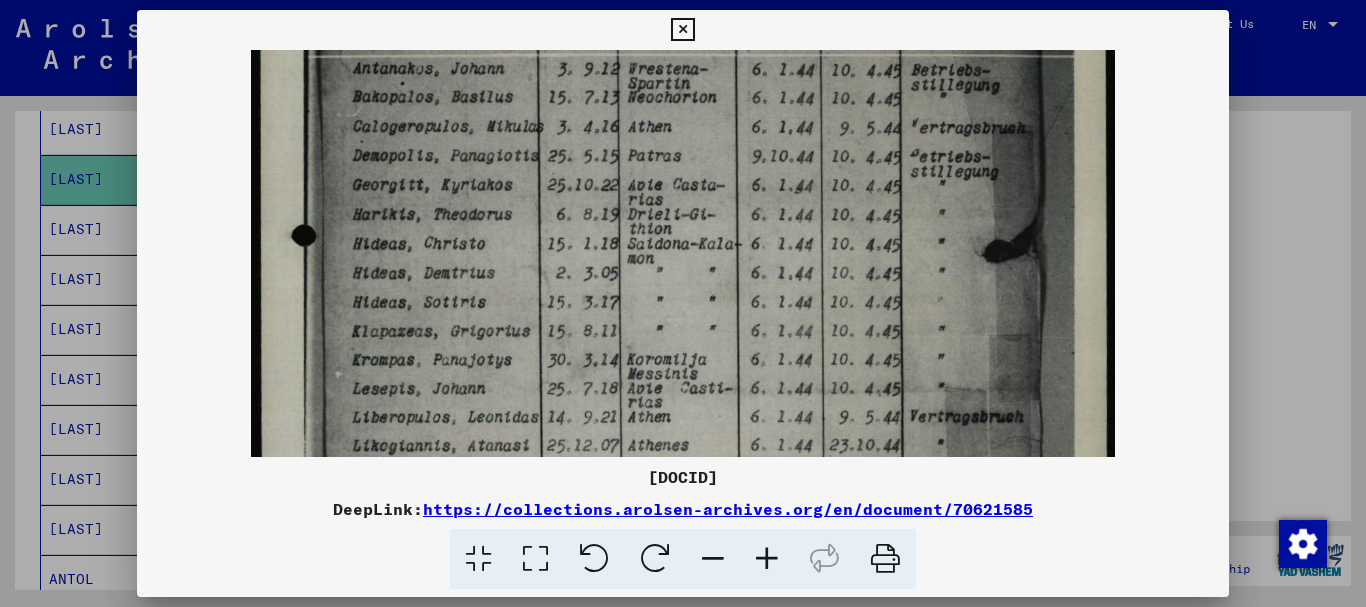 click at bounding box center [767, 559] 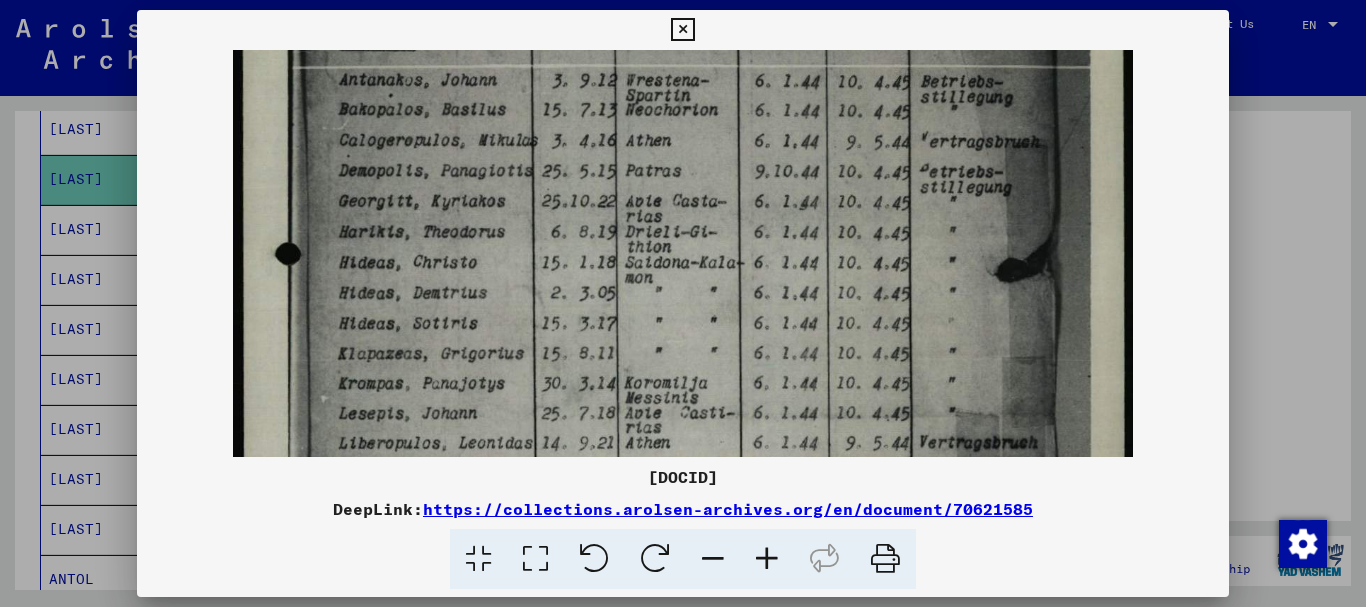 click at bounding box center (767, 559) 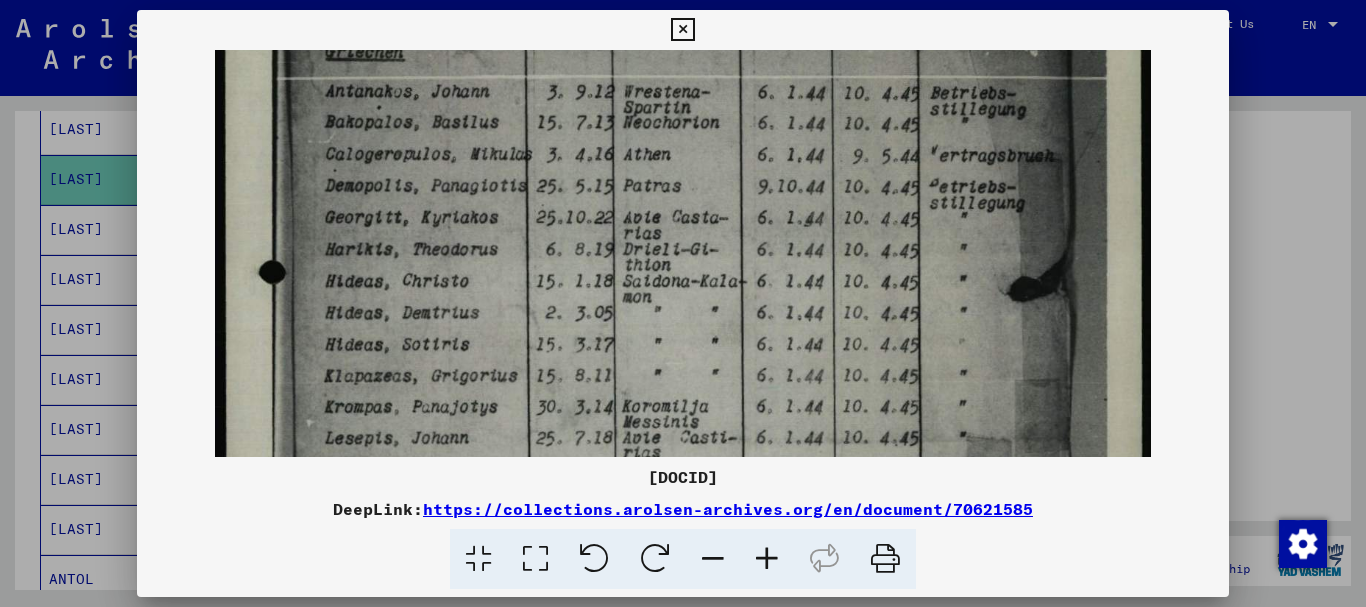 click at bounding box center [767, 559] 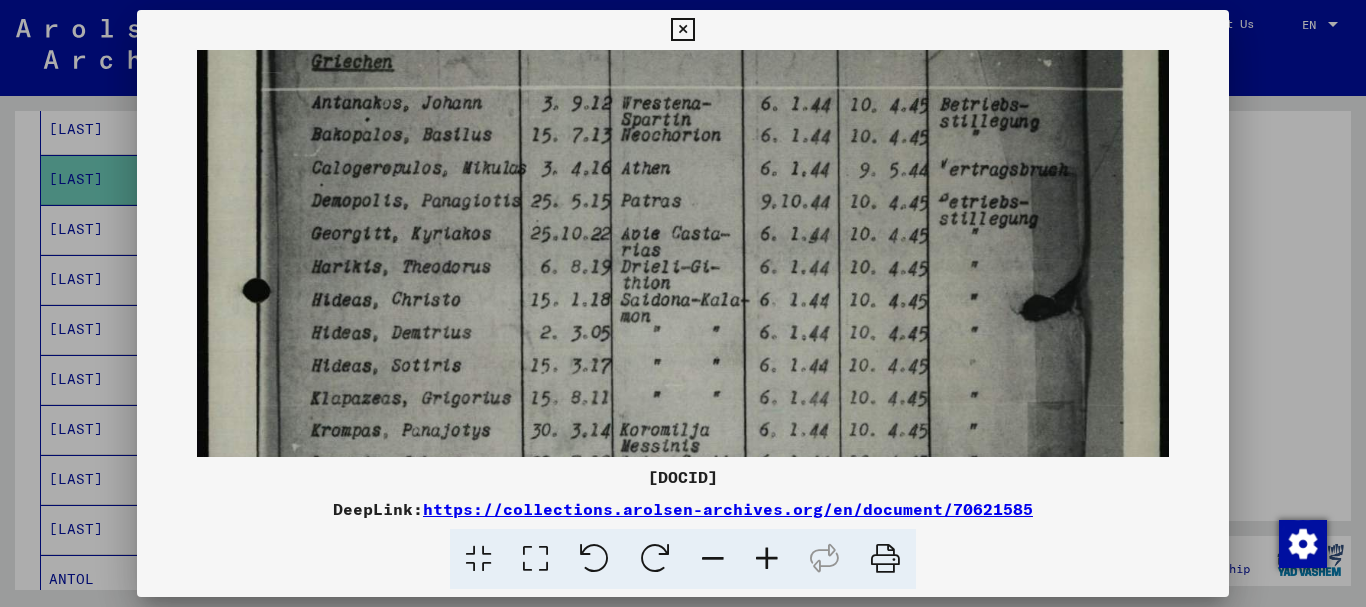 click at bounding box center (767, 559) 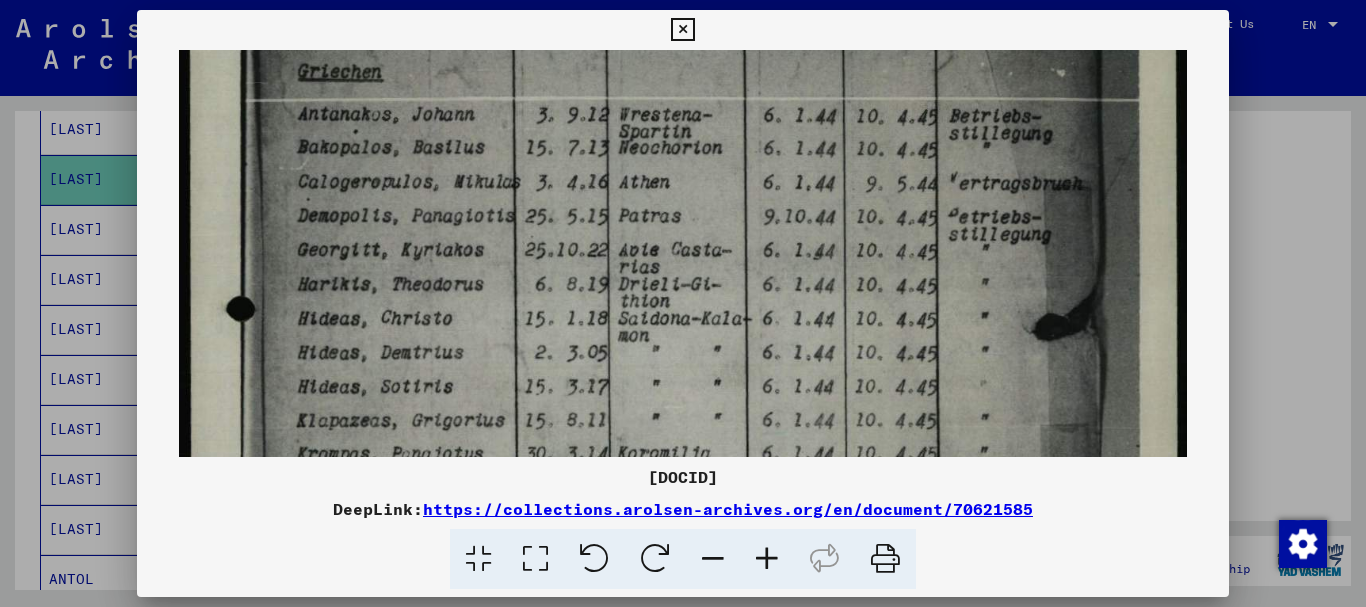 scroll, scrollTop: 374, scrollLeft: 0, axis: vertical 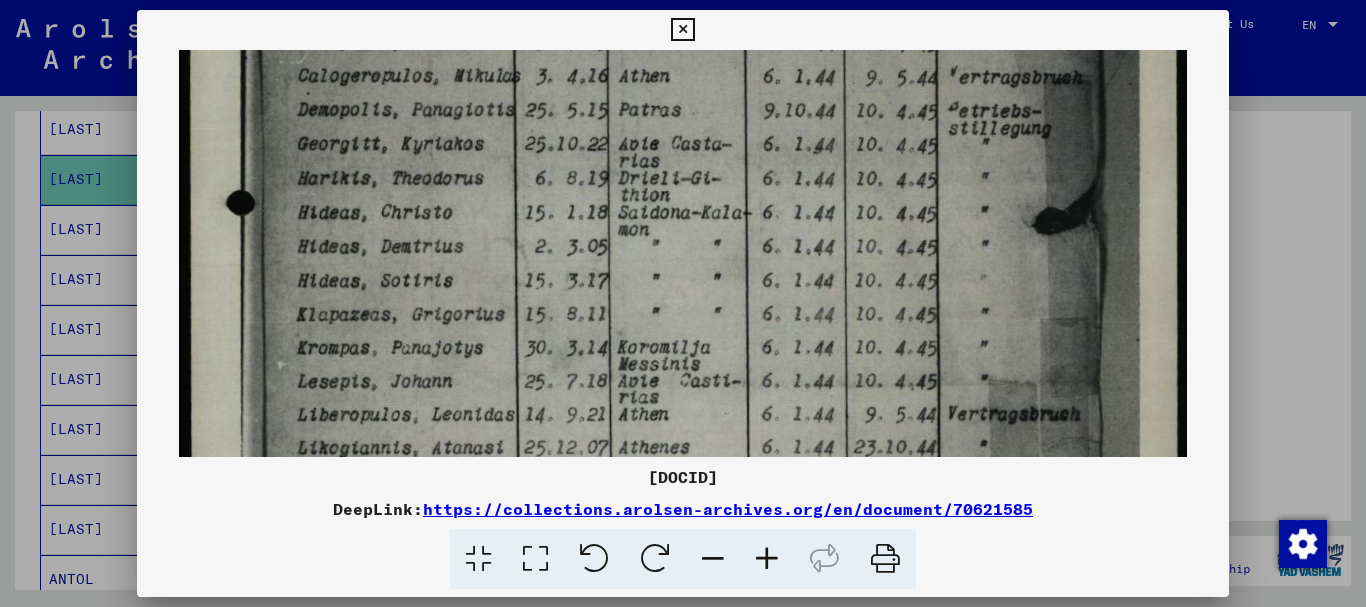 drag, startPoint x: 365, startPoint y: 386, endPoint x: 406, endPoint y: 261, distance: 131.55228 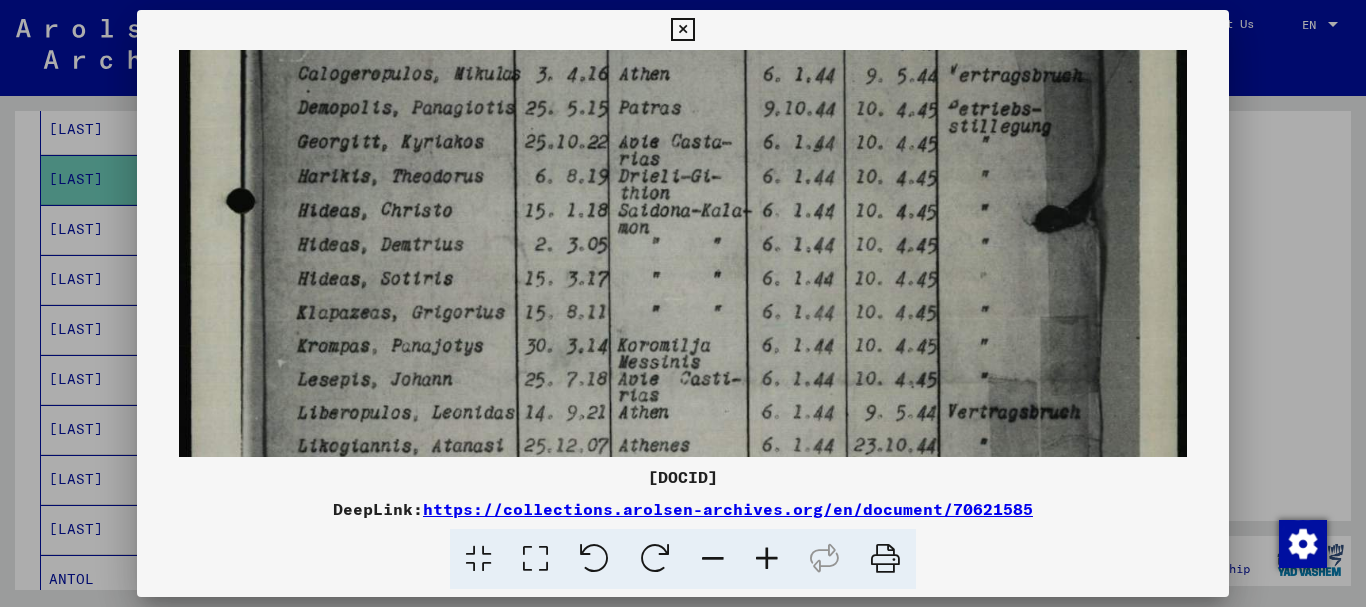 click at bounding box center (683, 388) 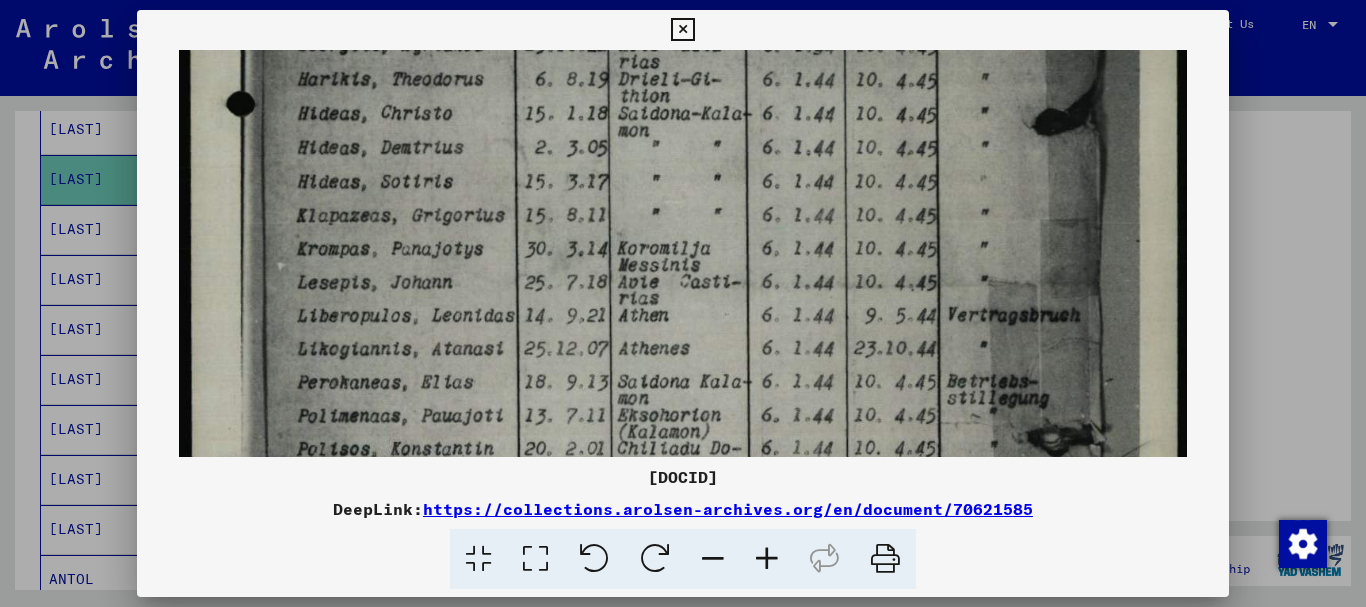 drag, startPoint x: 363, startPoint y: 355, endPoint x: 387, endPoint y: 239, distance: 118.45674 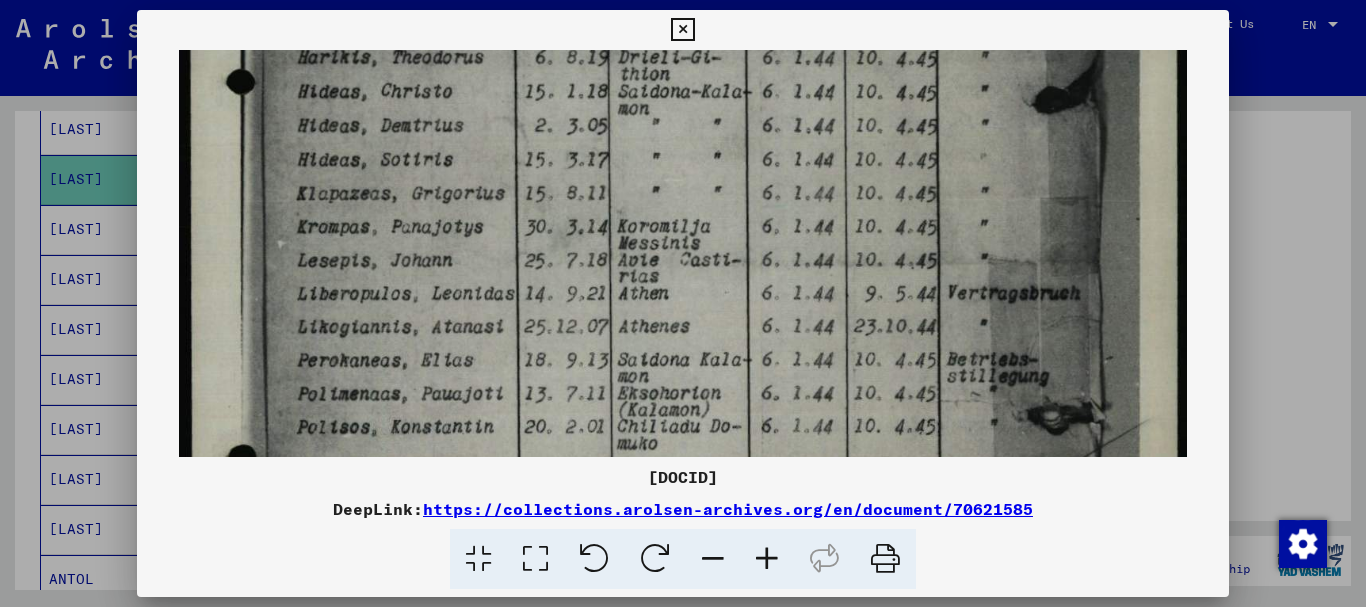 drag, startPoint x: 384, startPoint y: 339, endPoint x: 389, endPoint y: 260, distance: 79.15807 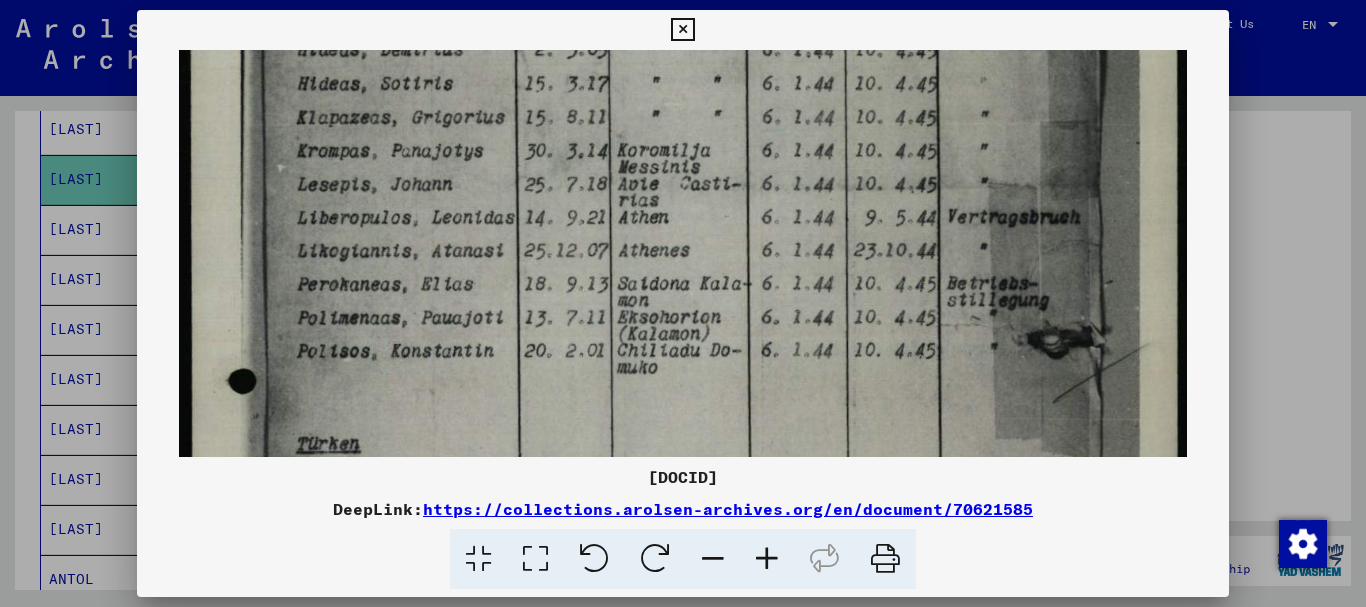click at bounding box center (682, 30) 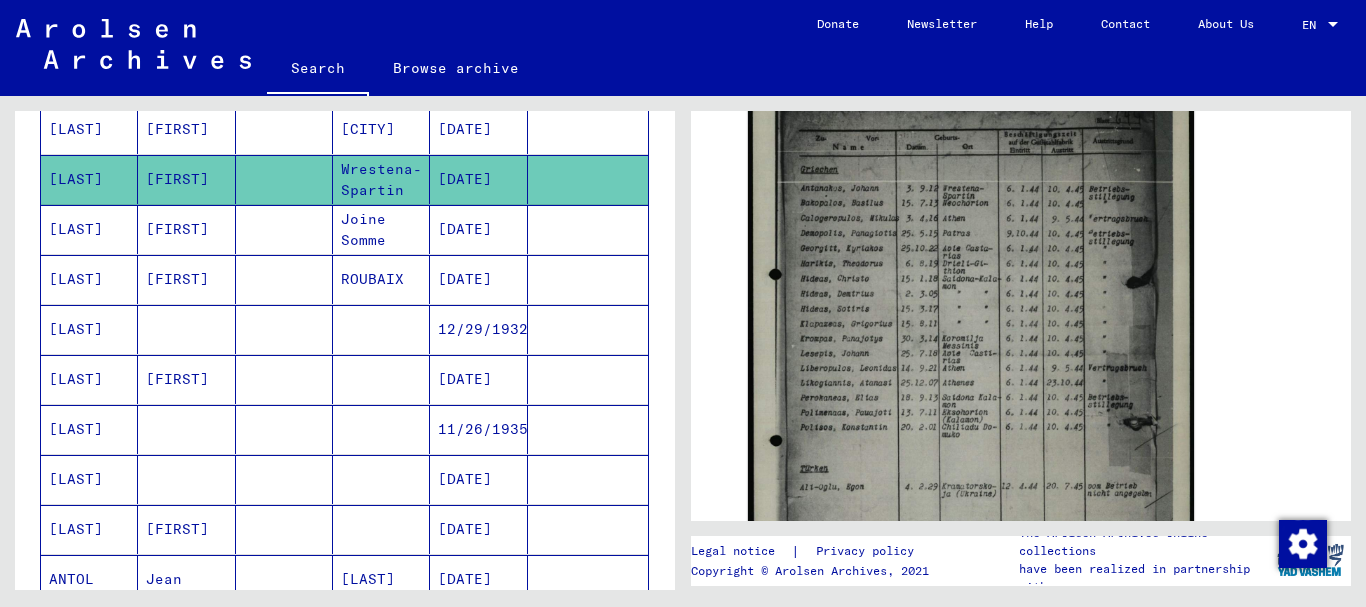 scroll, scrollTop: 0, scrollLeft: 0, axis: both 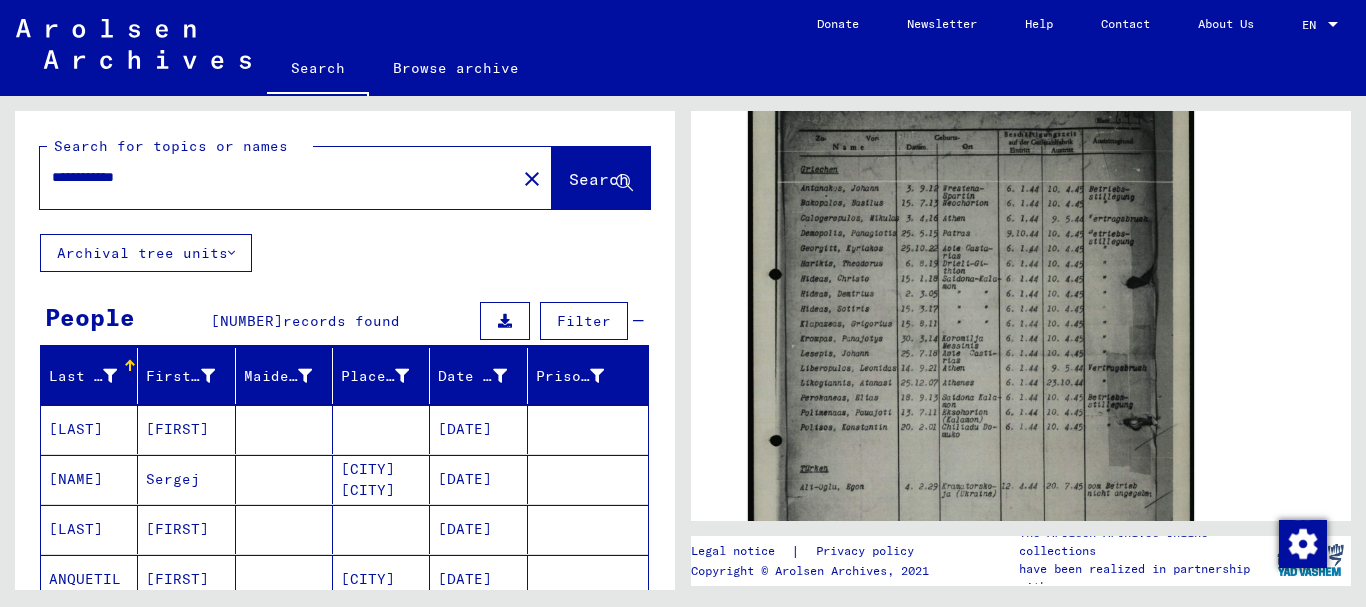 drag, startPoint x: 700, startPoint y: 216, endPoint x: 698, endPoint y: 304, distance: 88.02273 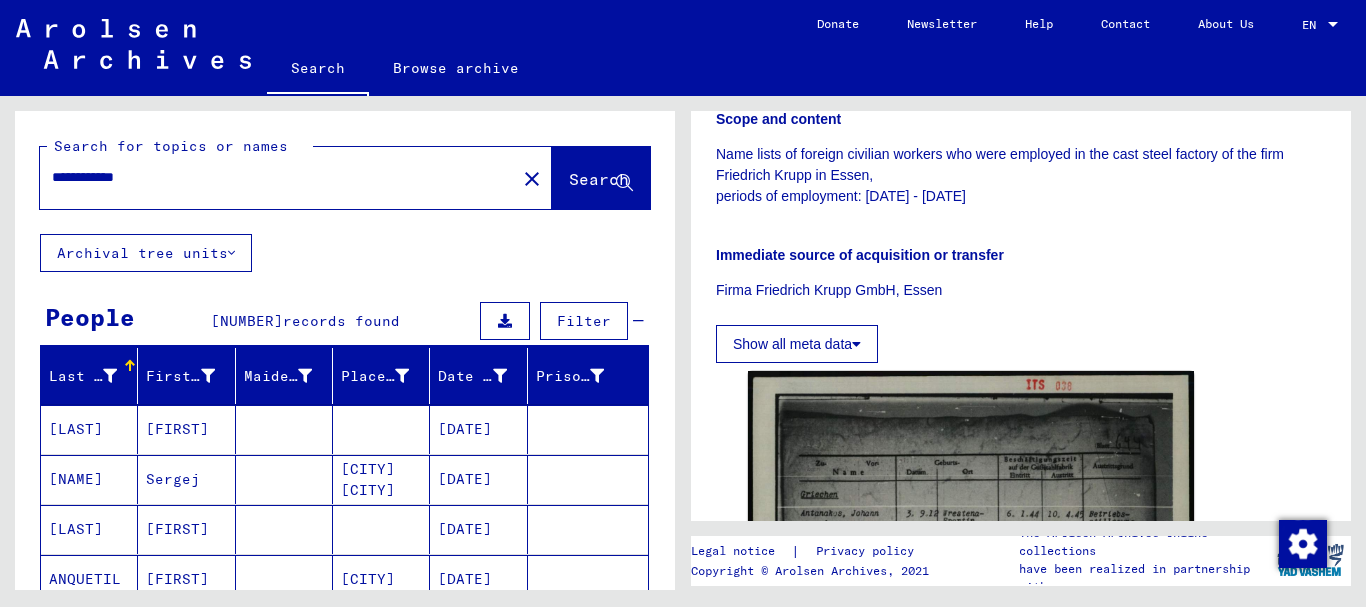 scroll, scrollTop: 500, scrollLeft: 0, axis: vertical 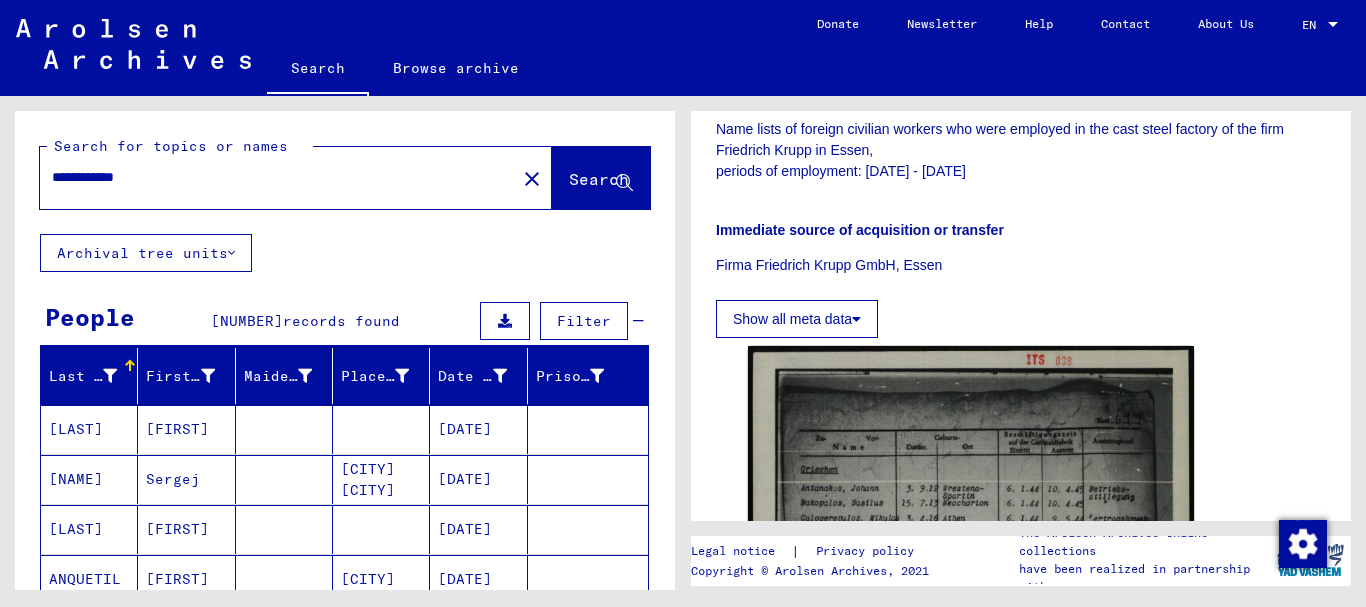 click 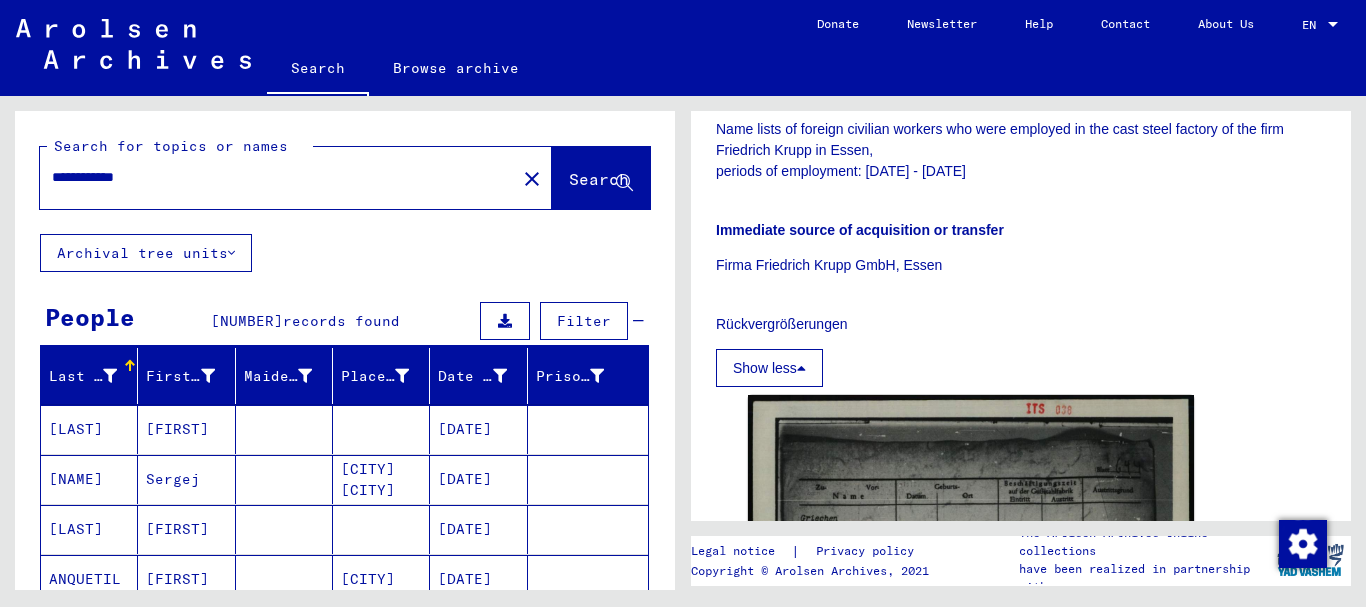 drag, startPoint x: 951, startPoint y: 297, endPoint x: 946, endPoint y: 316, distance: 19.646883 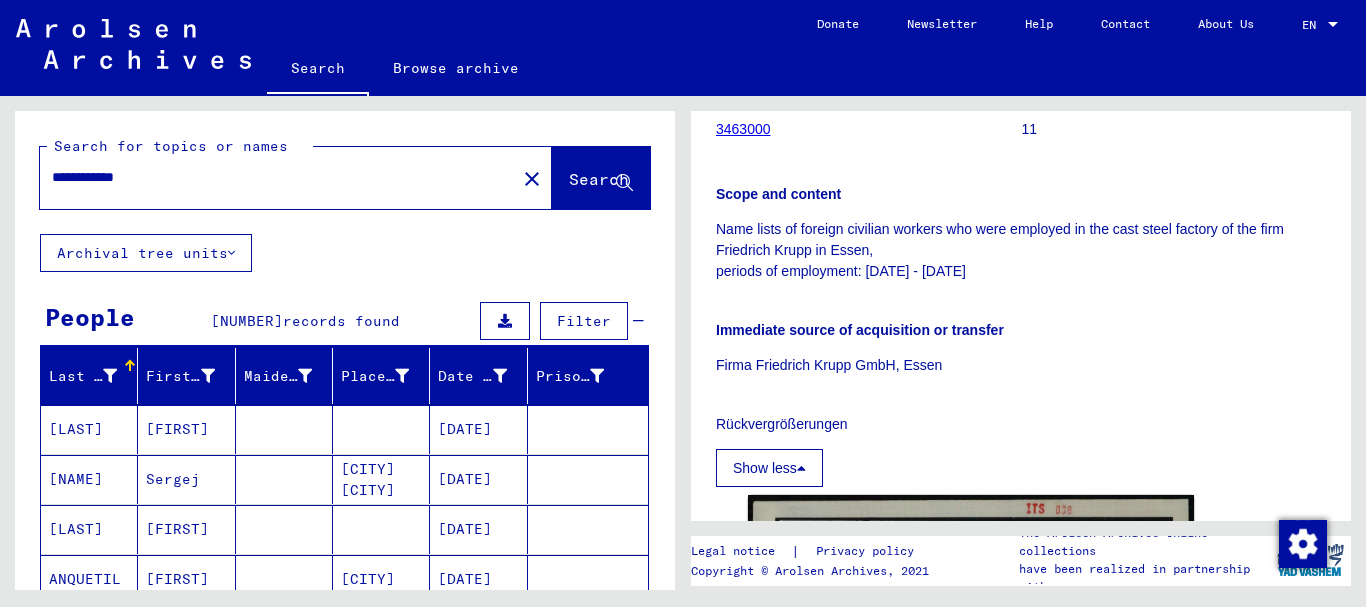 scroll, scrollTop: 500, scrollLeft: 0, axis: vertical 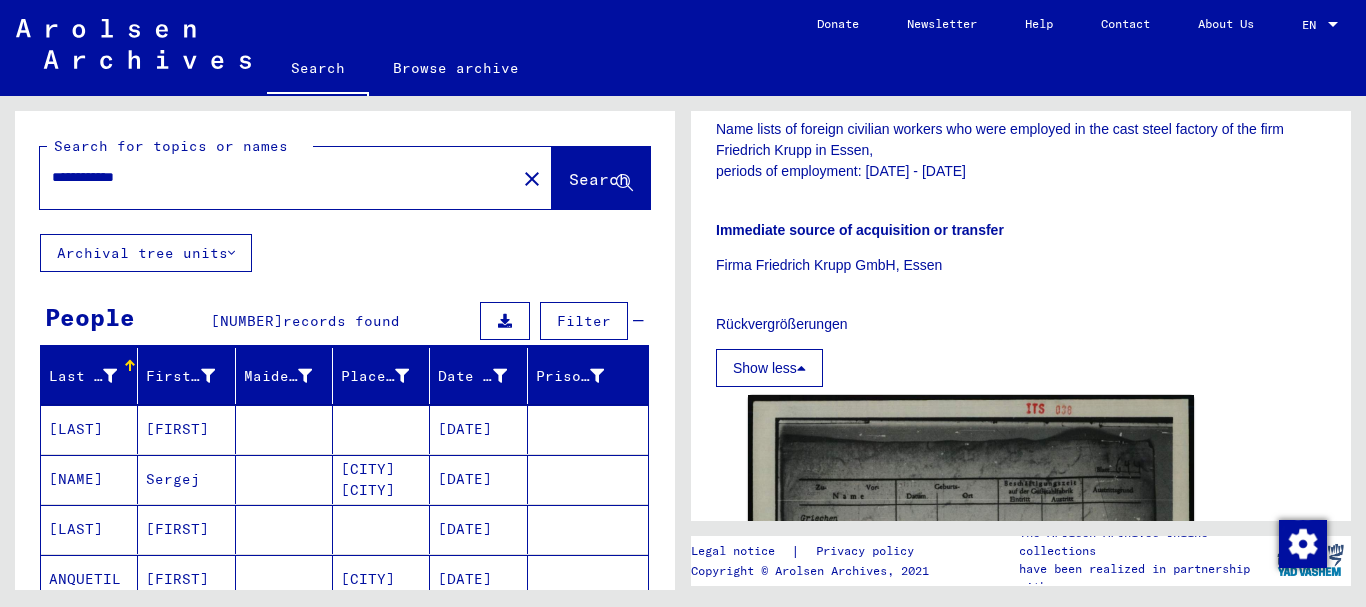 drag, startPoint x: 728, startPoint y: 262, endPoint x: 946, endPoint y: 268, distance: 218.08255 